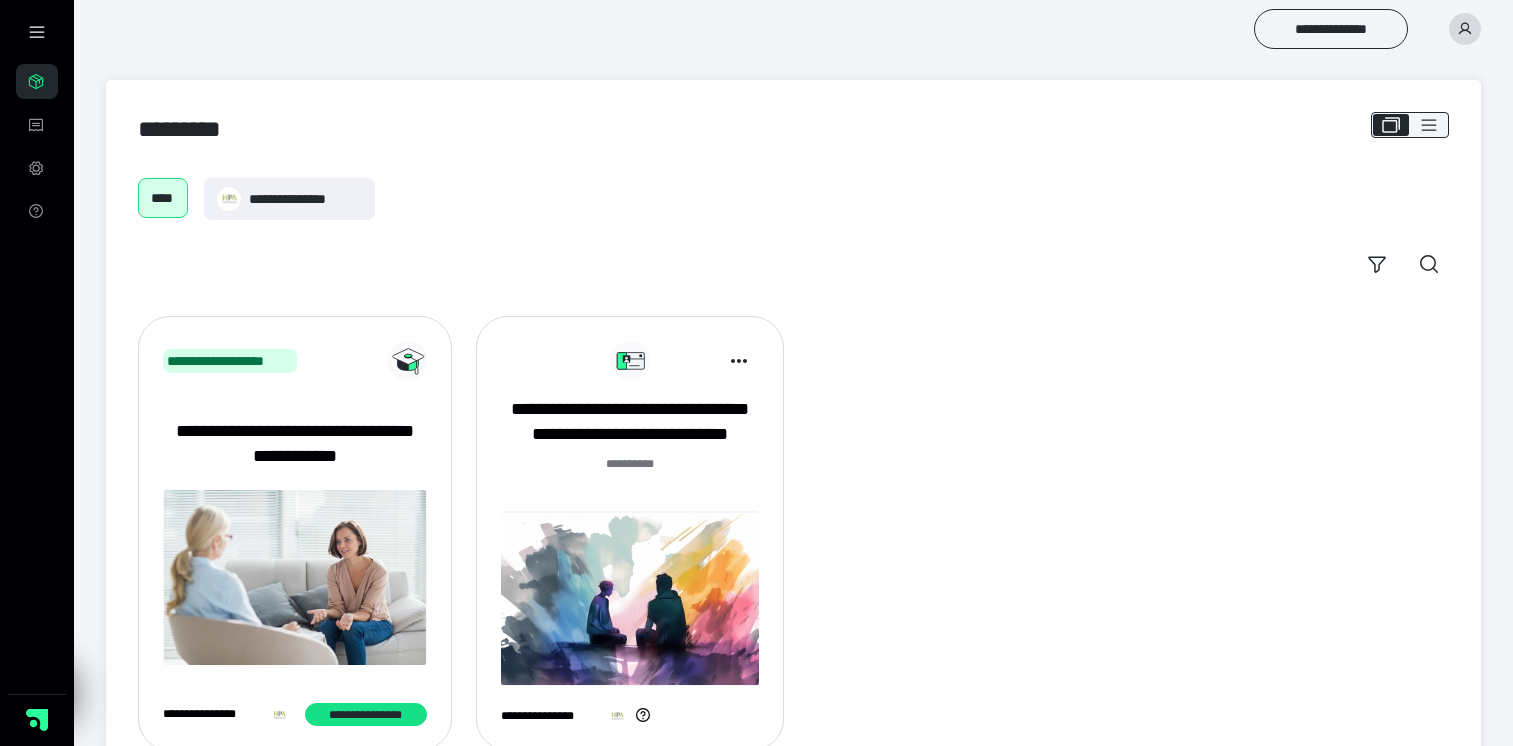 scroll, scrollTop: 0, scrollLeft: 0, axis: both 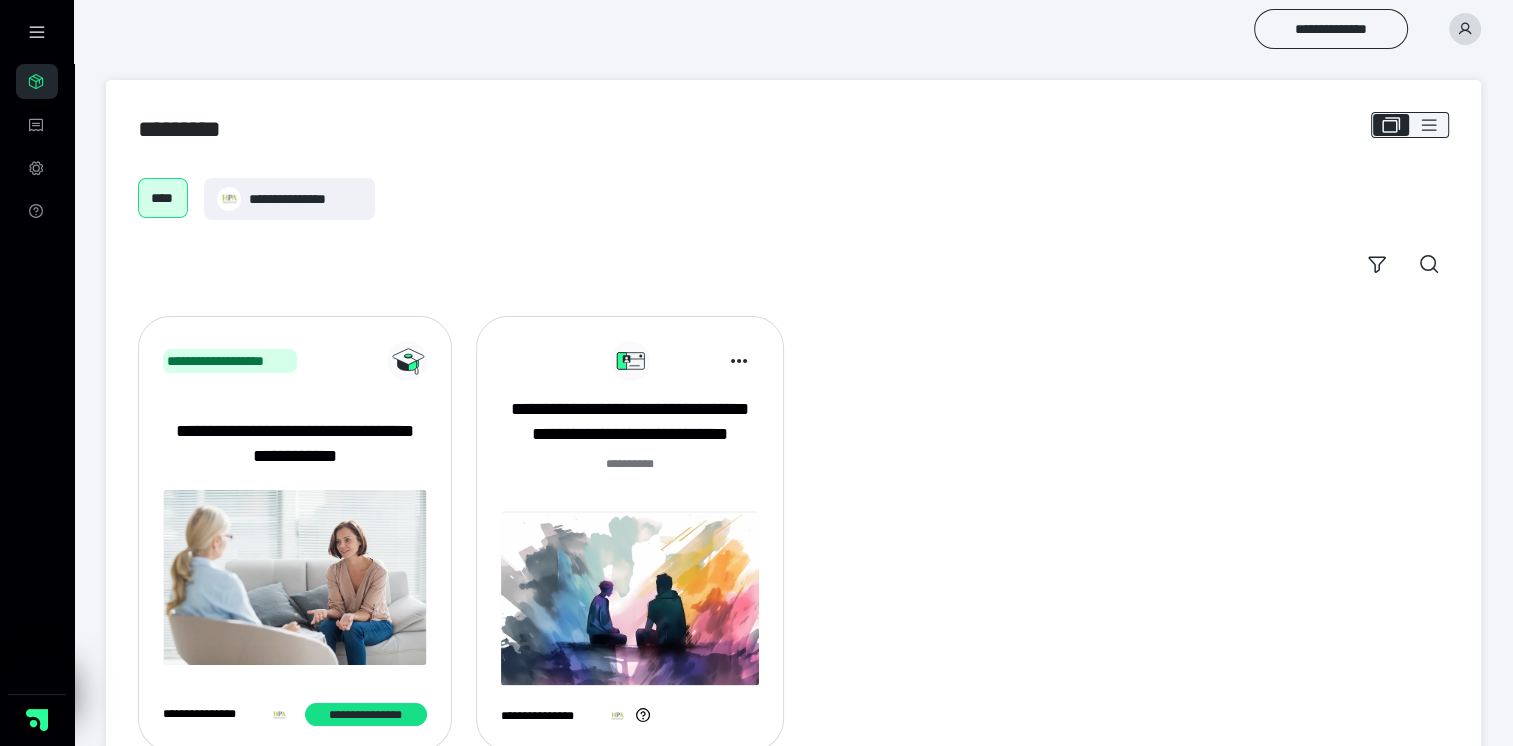 click 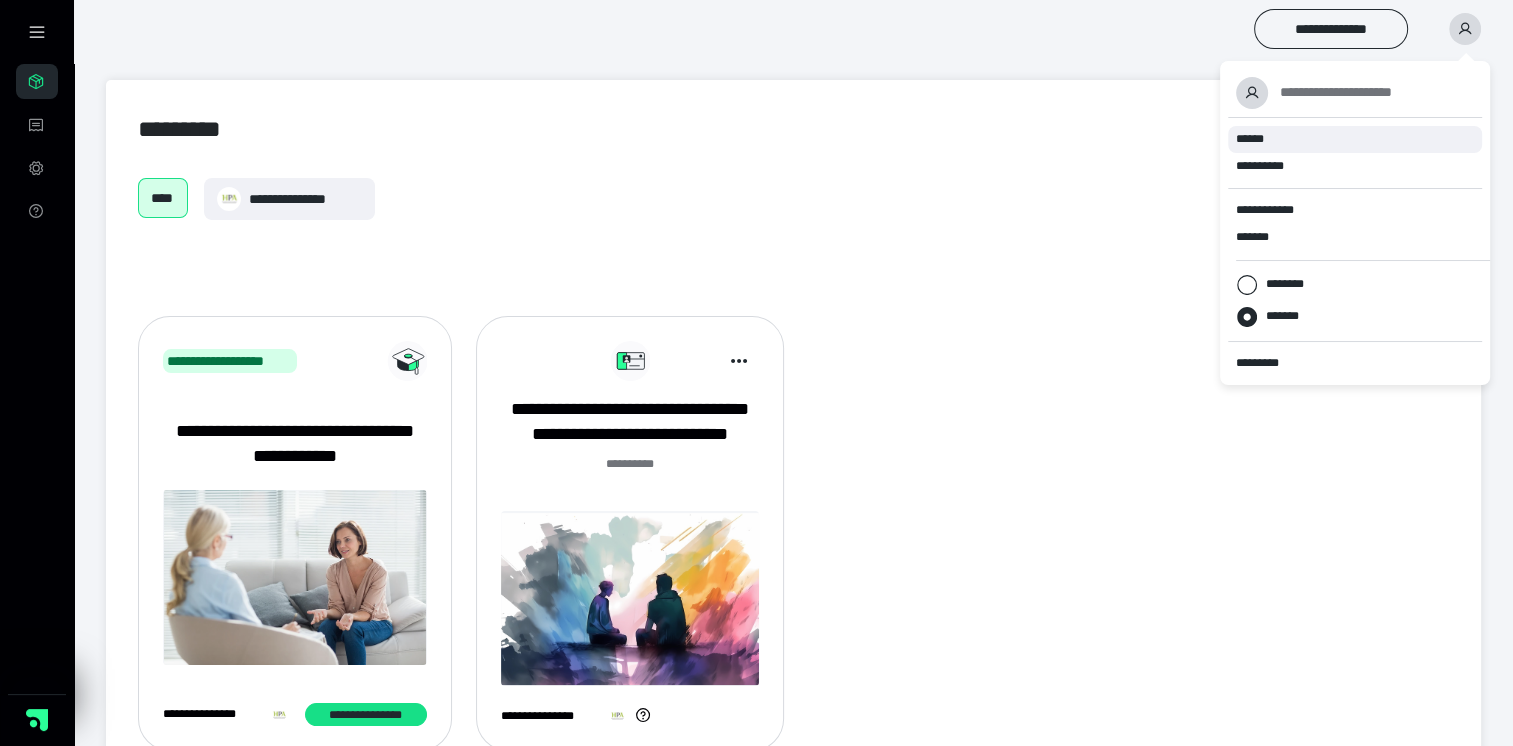 click on "******" at bounding box center [1355, 139] 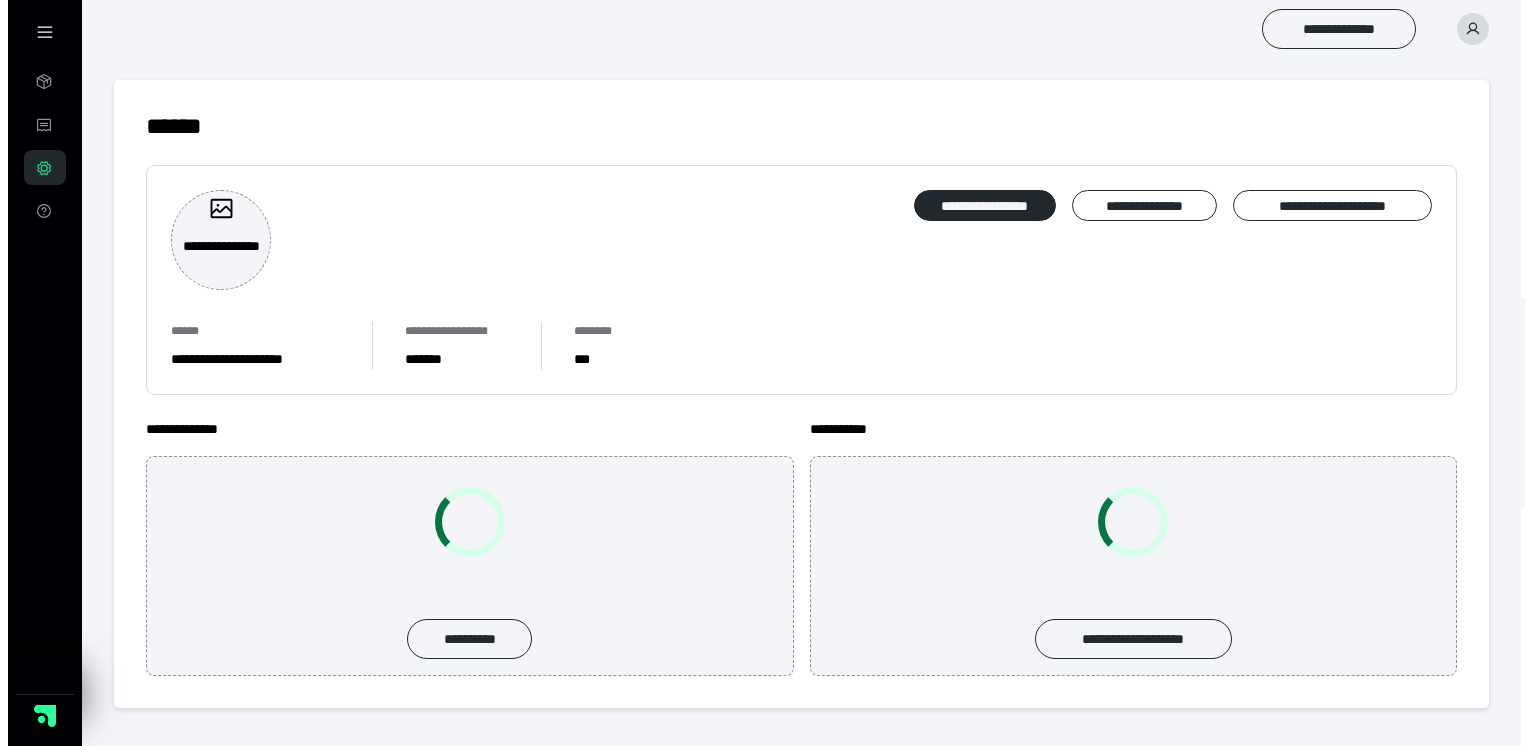 scroll, scrollTop: 0, scrollLeft: 0, axis: both 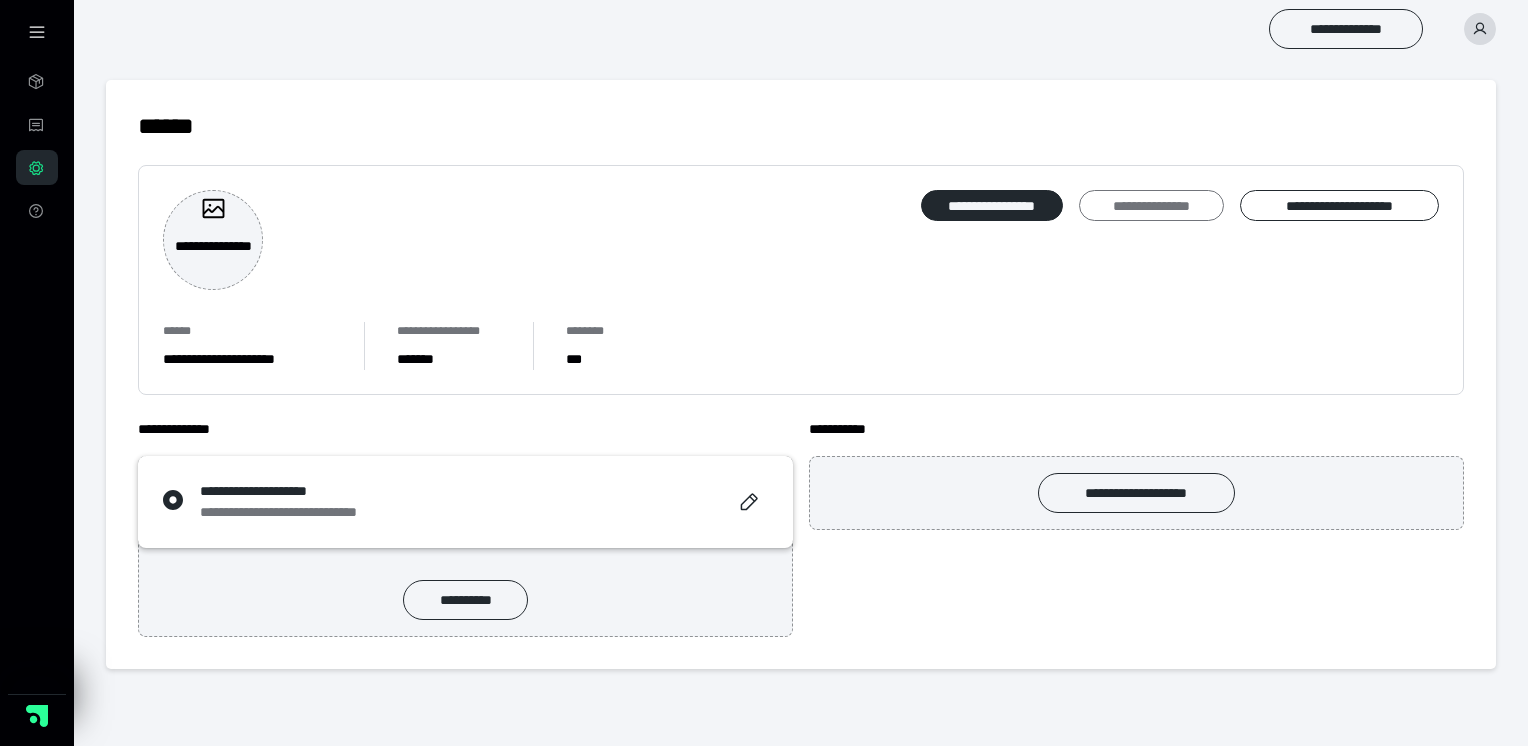 click on "**********" at bounding box center [1151, 206] 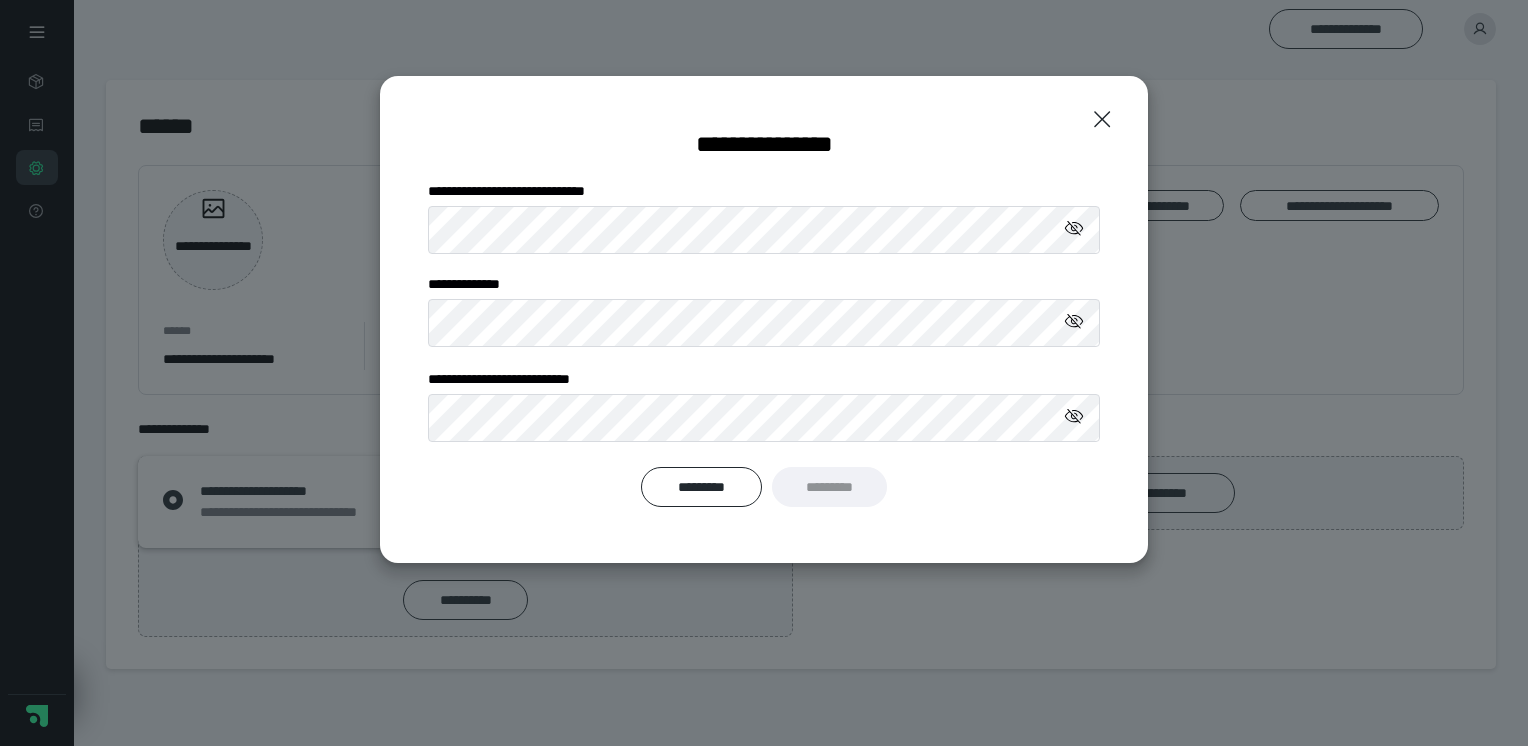 click 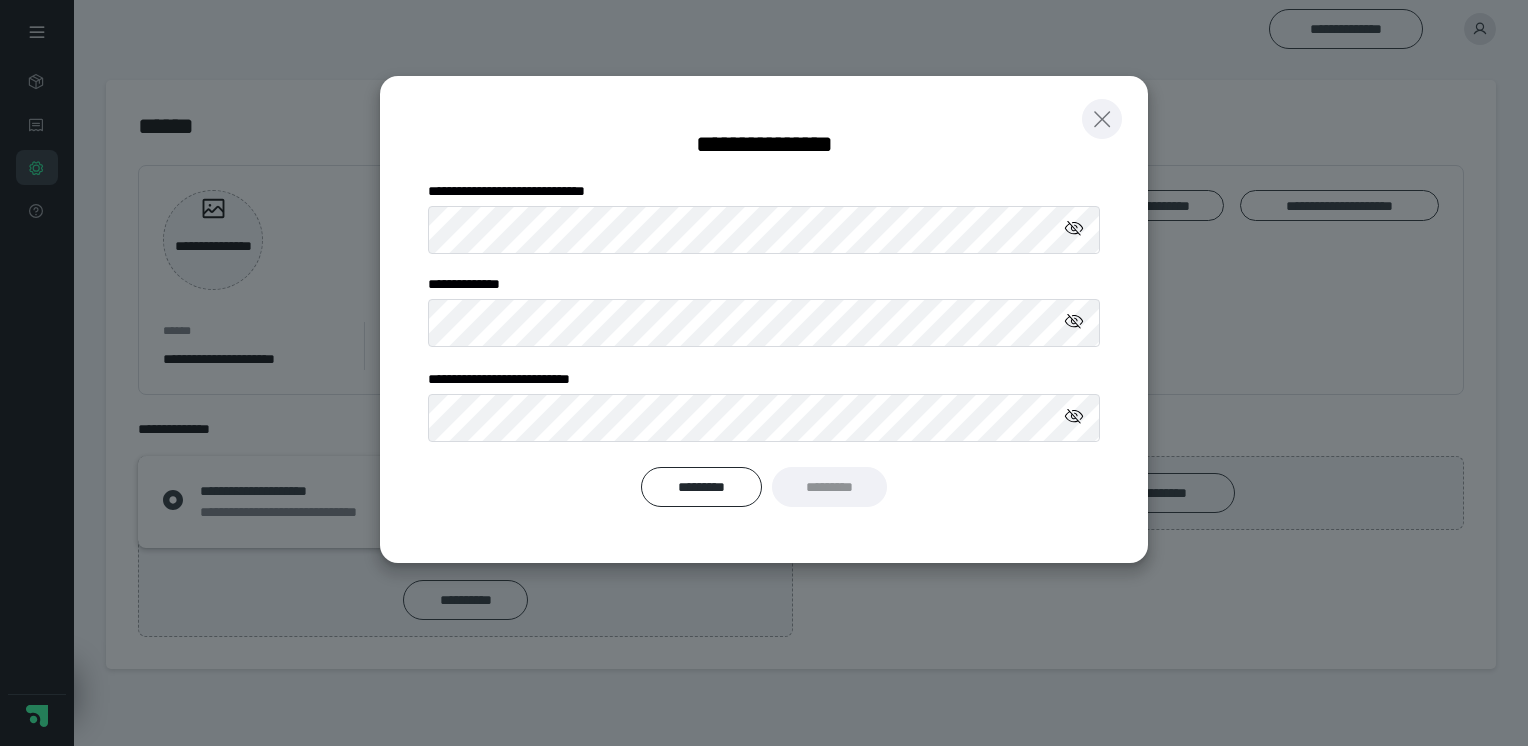 click 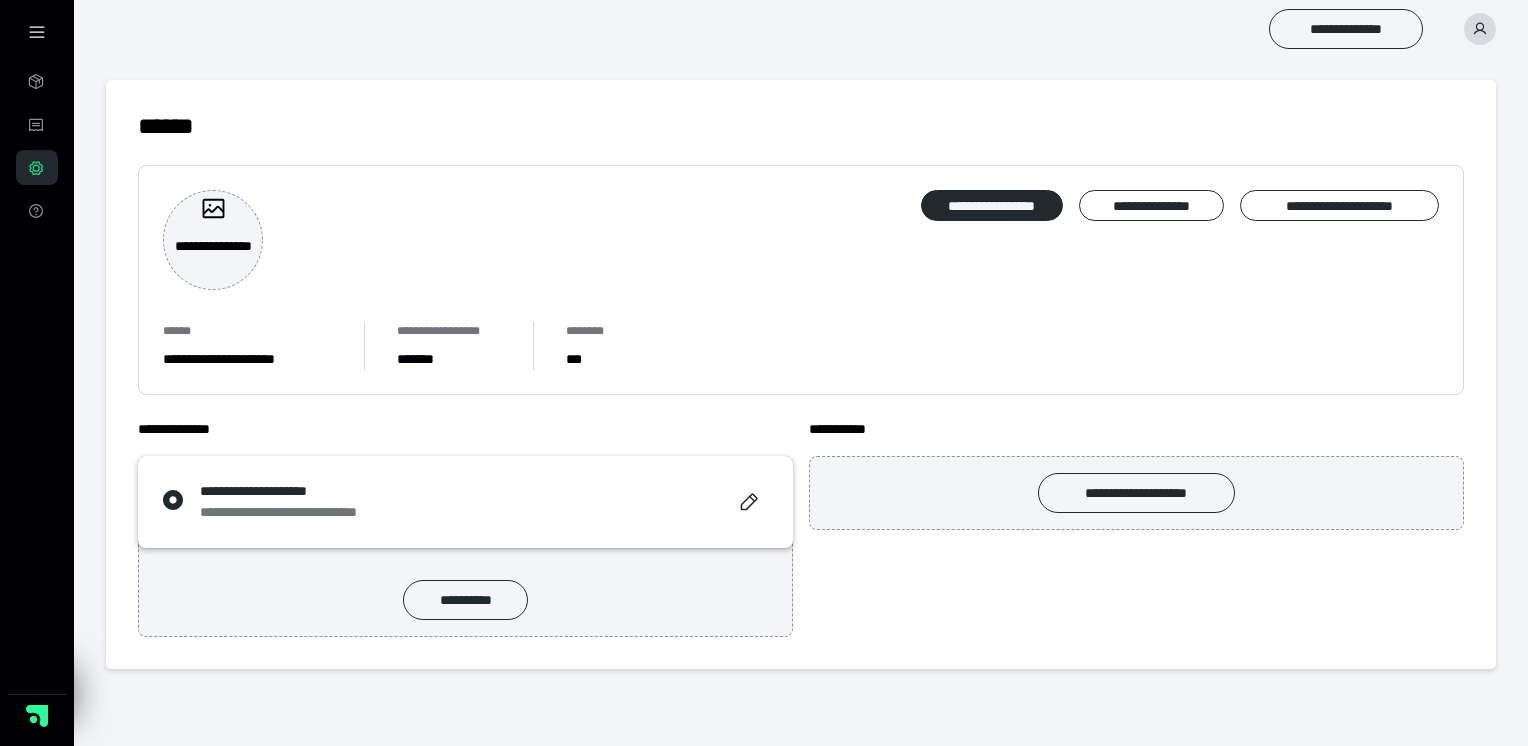 click on "**********" at bounding box center (801, 374) 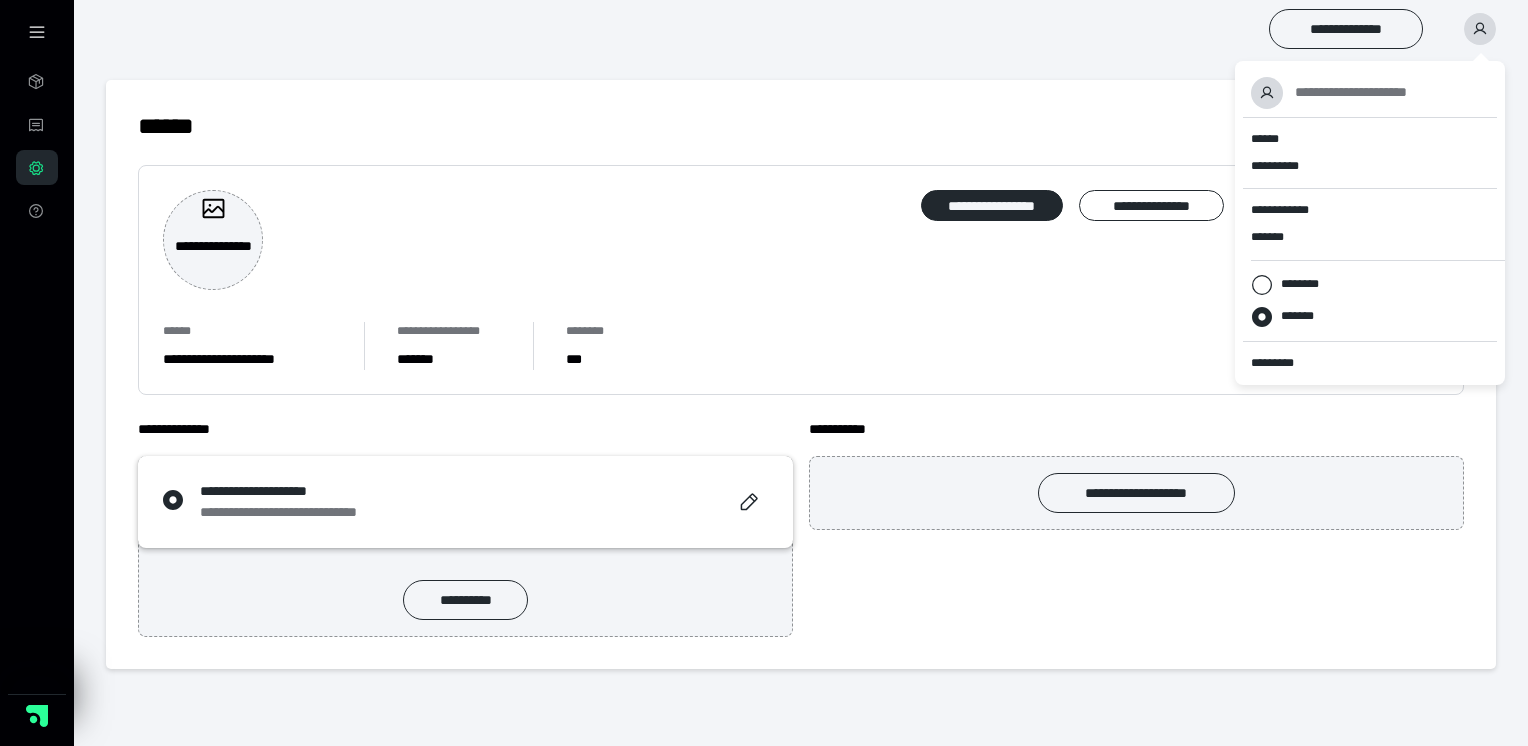 click on "**********" at bounding box center (1351, 92) 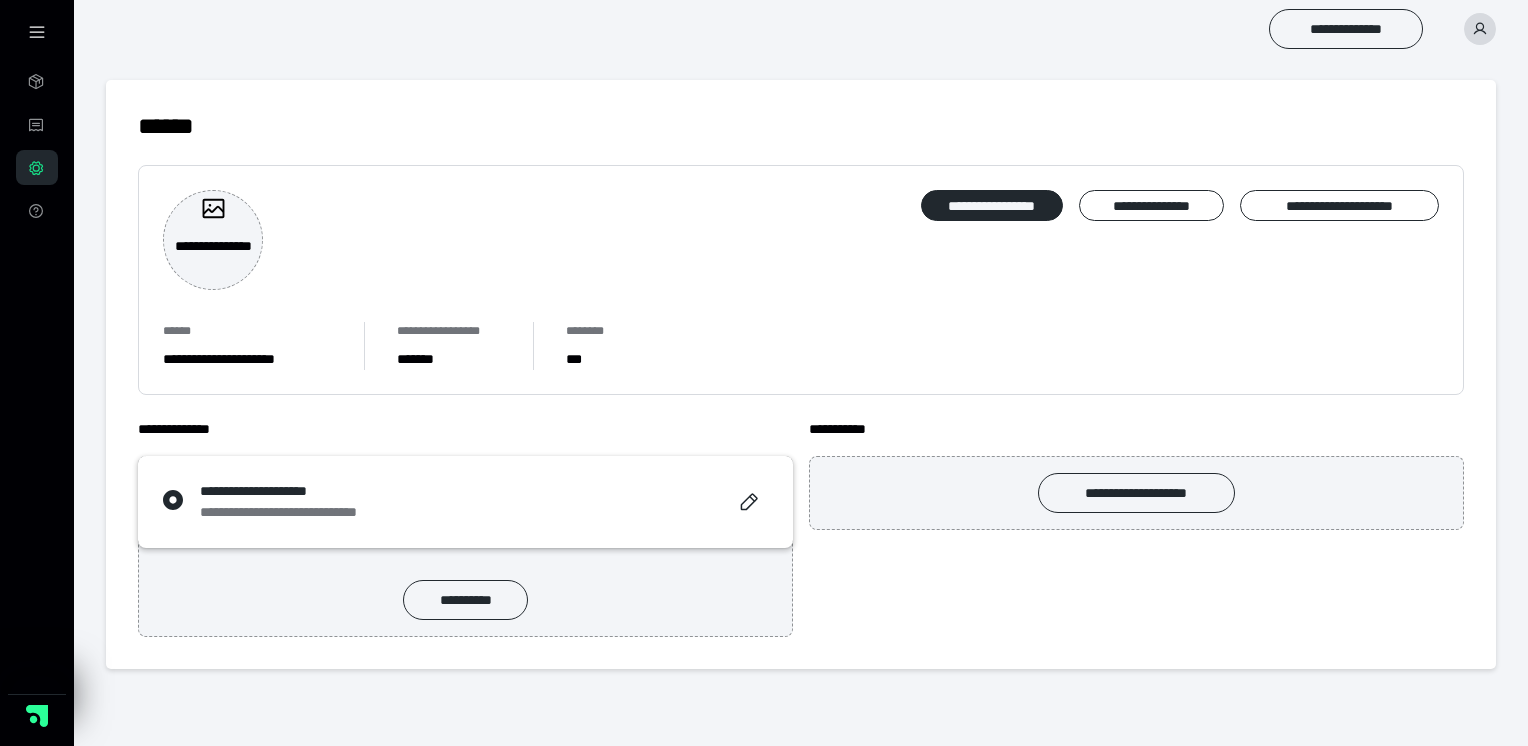 click 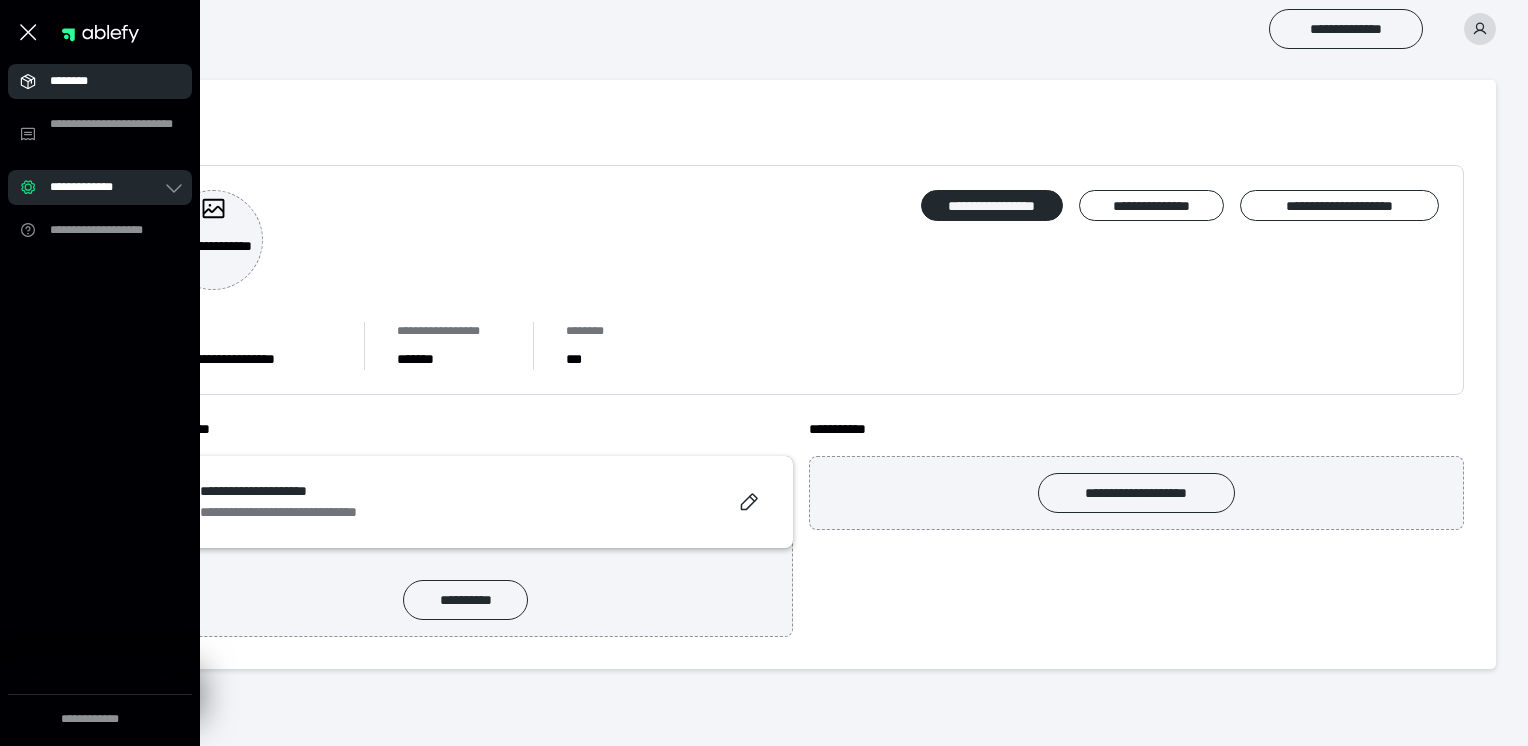 click on "********" at bounding box center (106, 81) 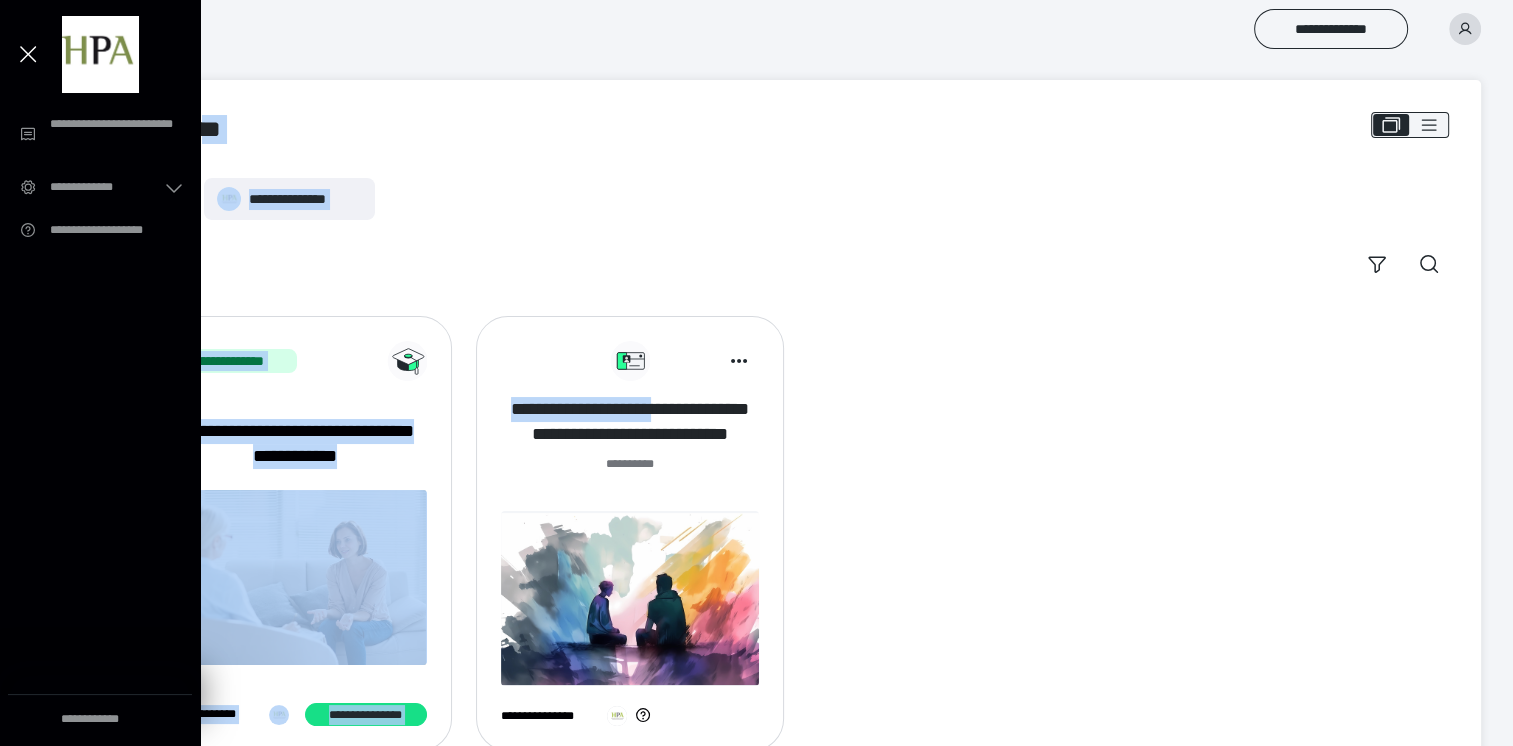 drag, startPoint x: 384, startPoint y: 228, endPoint x: 750, endPoint y: 398, distance: 403.5542 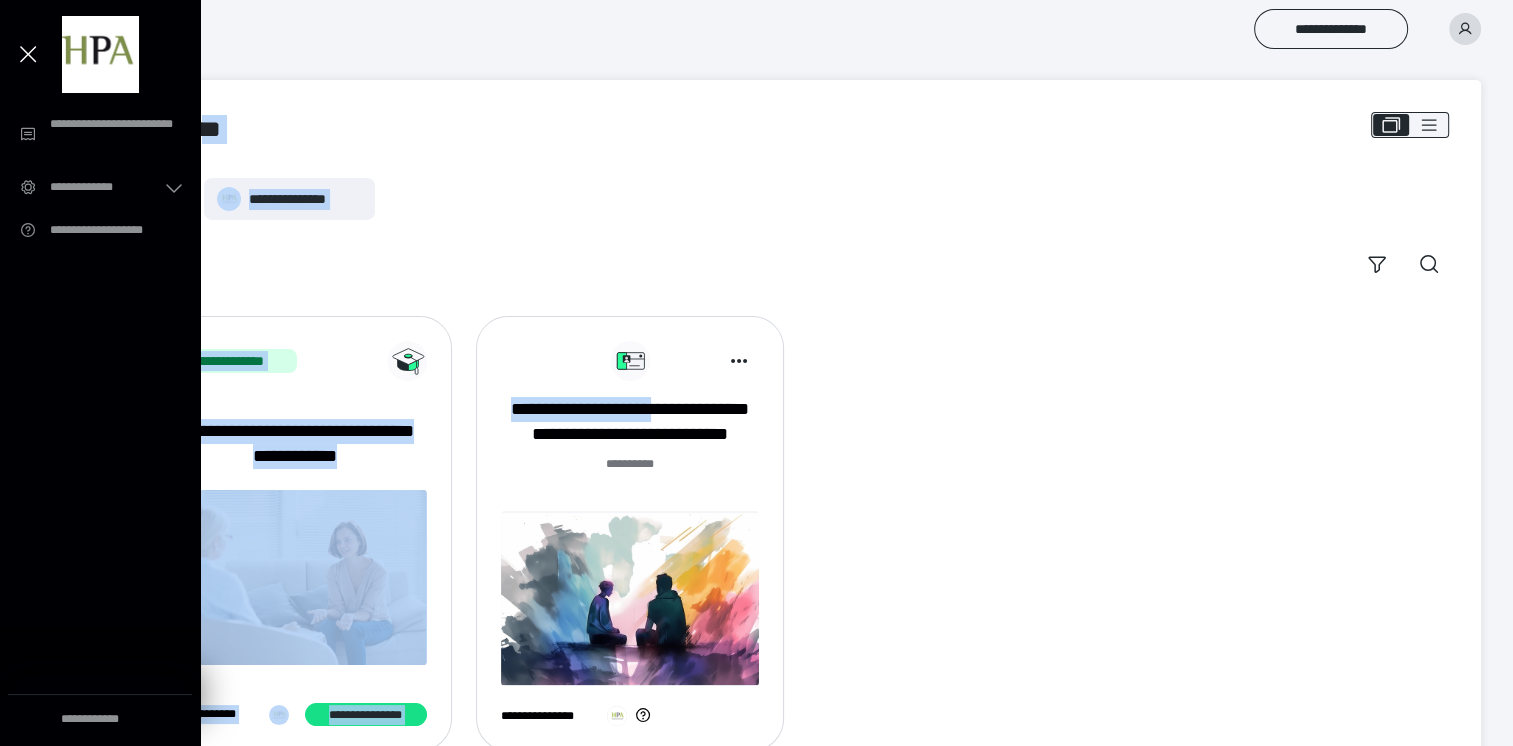 drag, startPoint x: 750, startPoint y: 398, endPoint x: 942, endPoint y: 381, distance: 192.75113 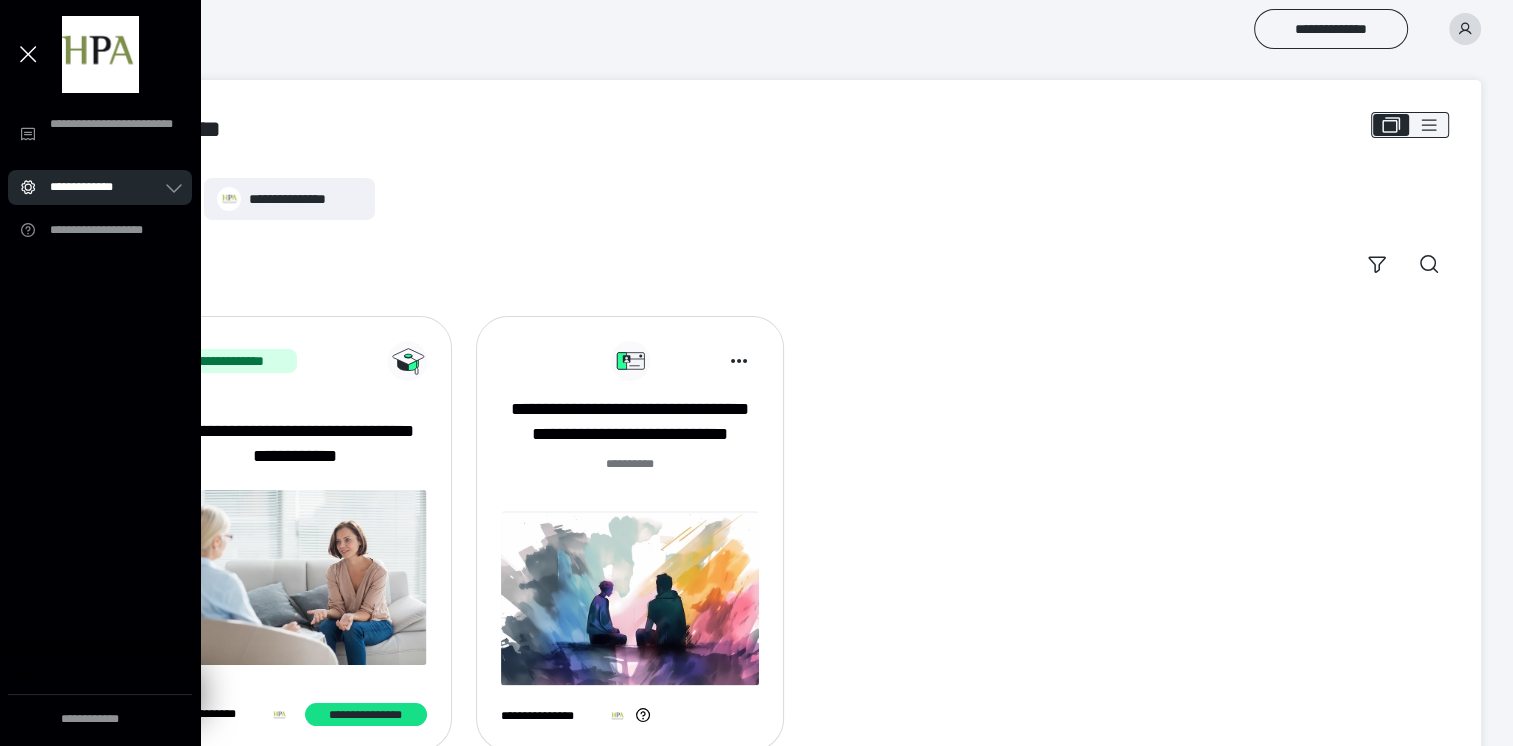 click on "**********" at bounding box center (100, 187) 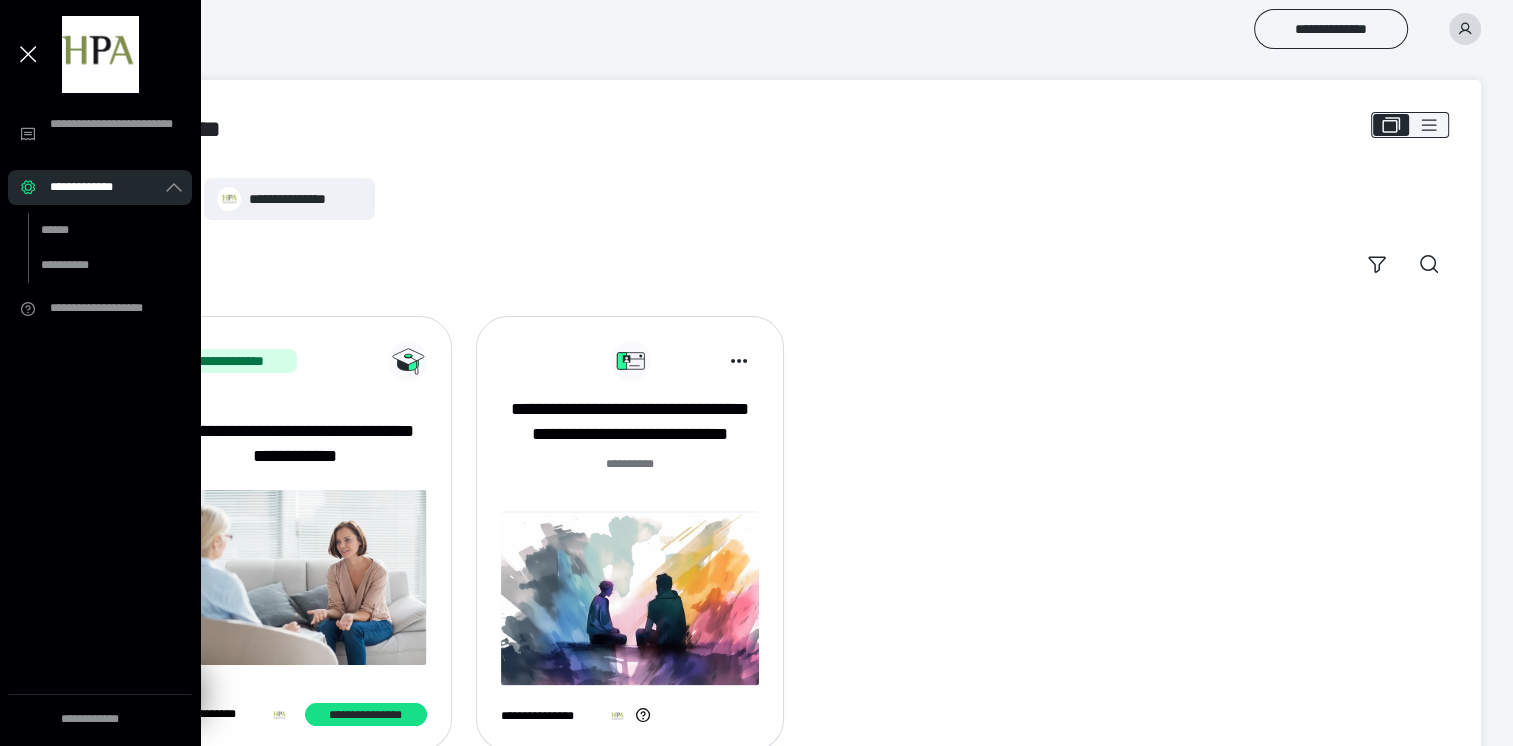 click on "**********" at bounding box center [793, 231] 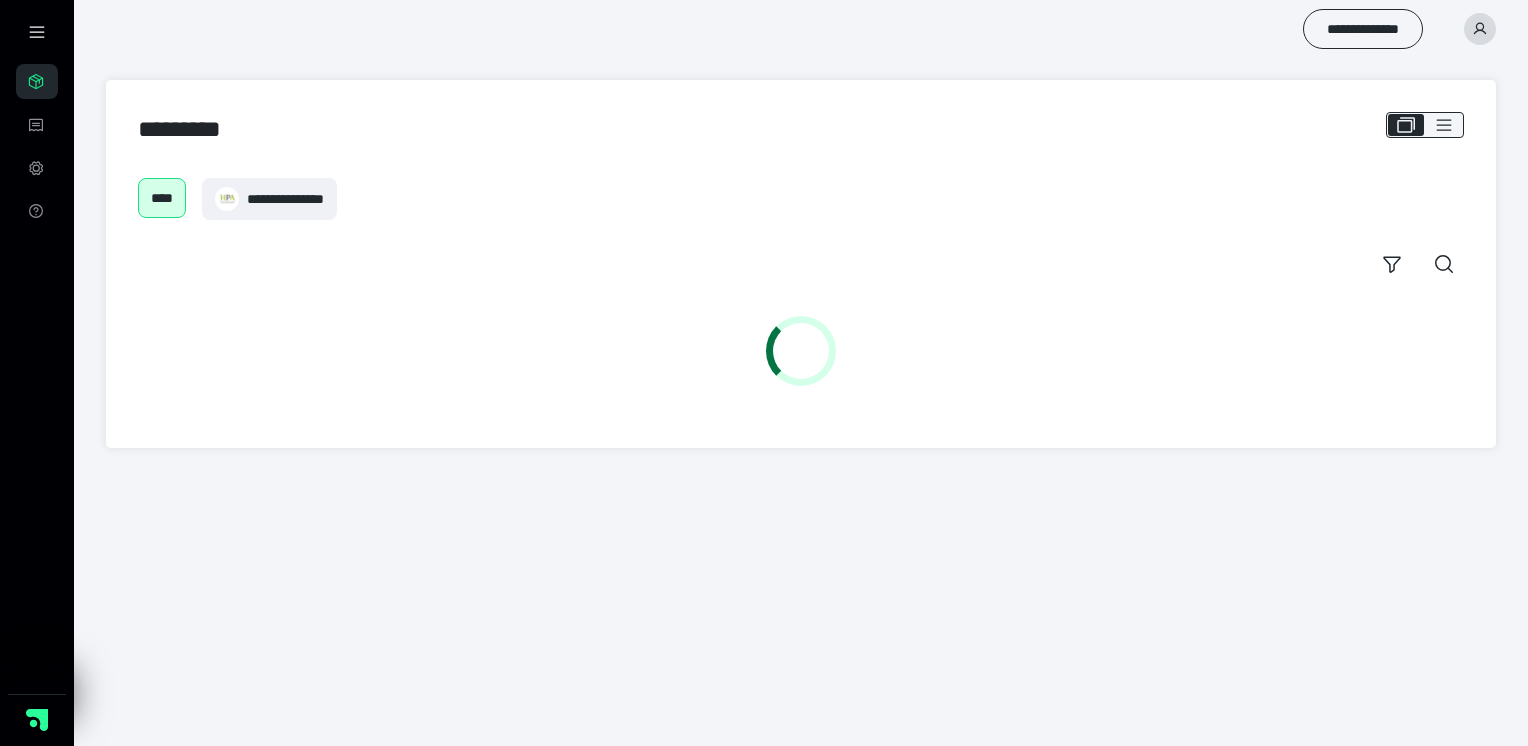 scroll, scrollTop: 0, scrollLeft: 0, axis: both 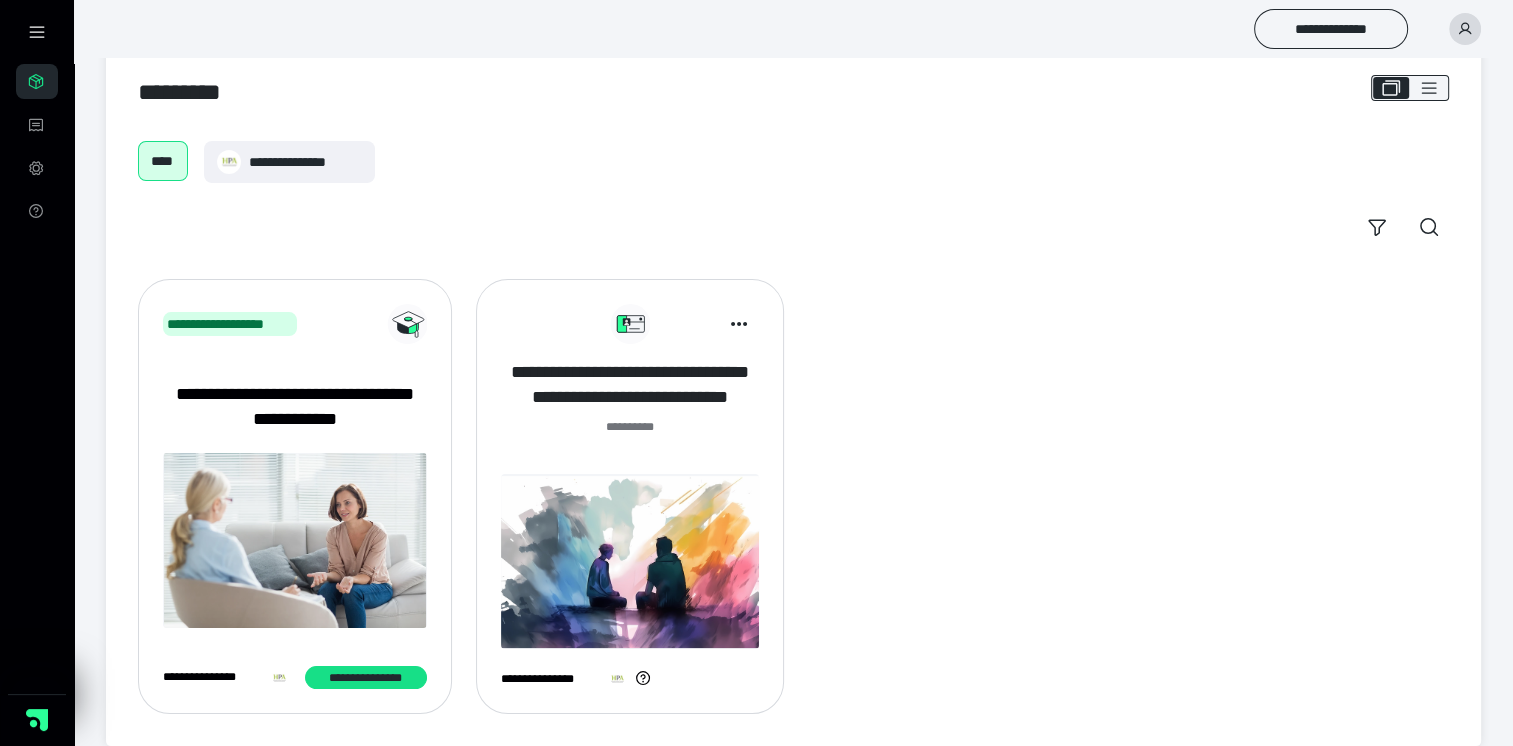 click on "**********" at bounding box center (630, 385) 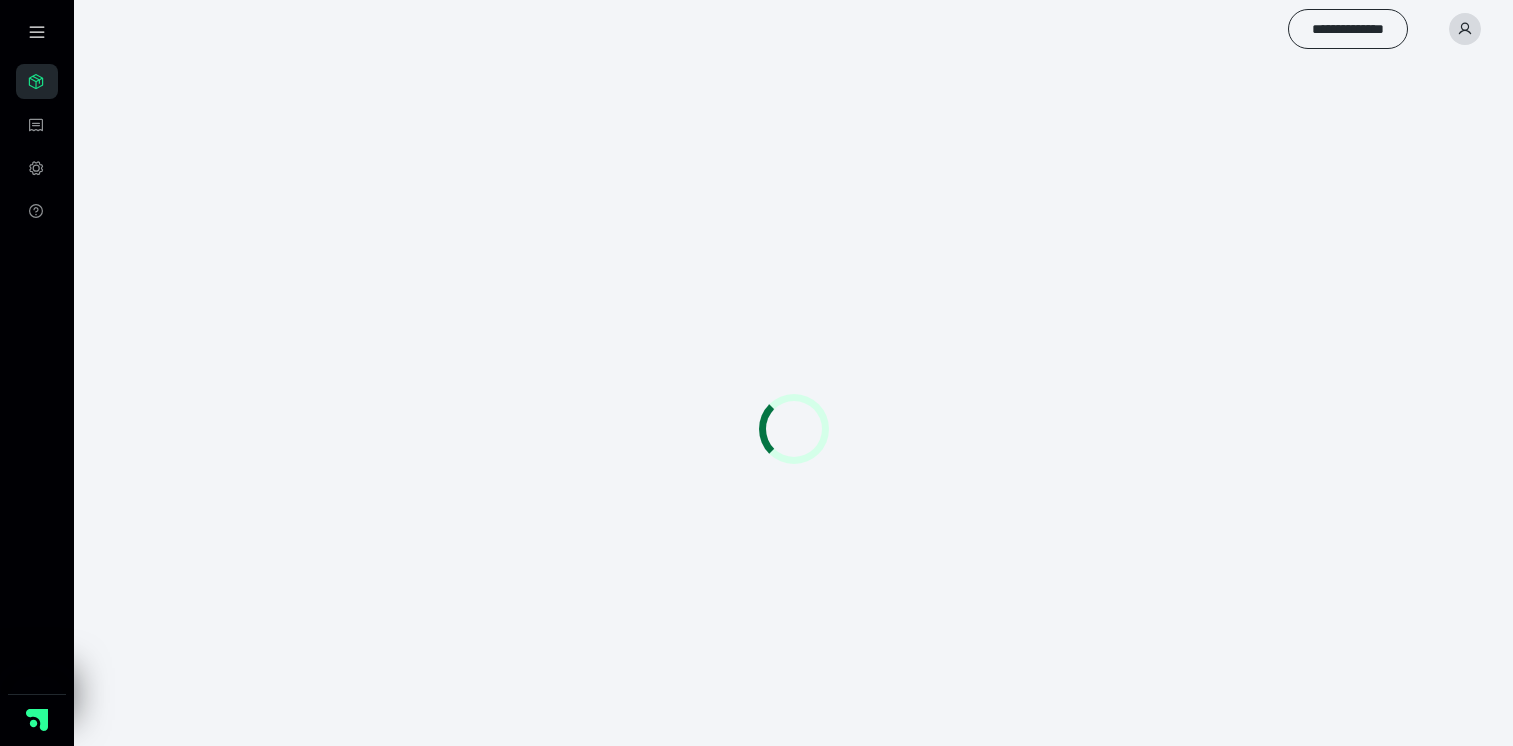 scroll, scrollTop: 0, scrollLeft: 0, axis: both 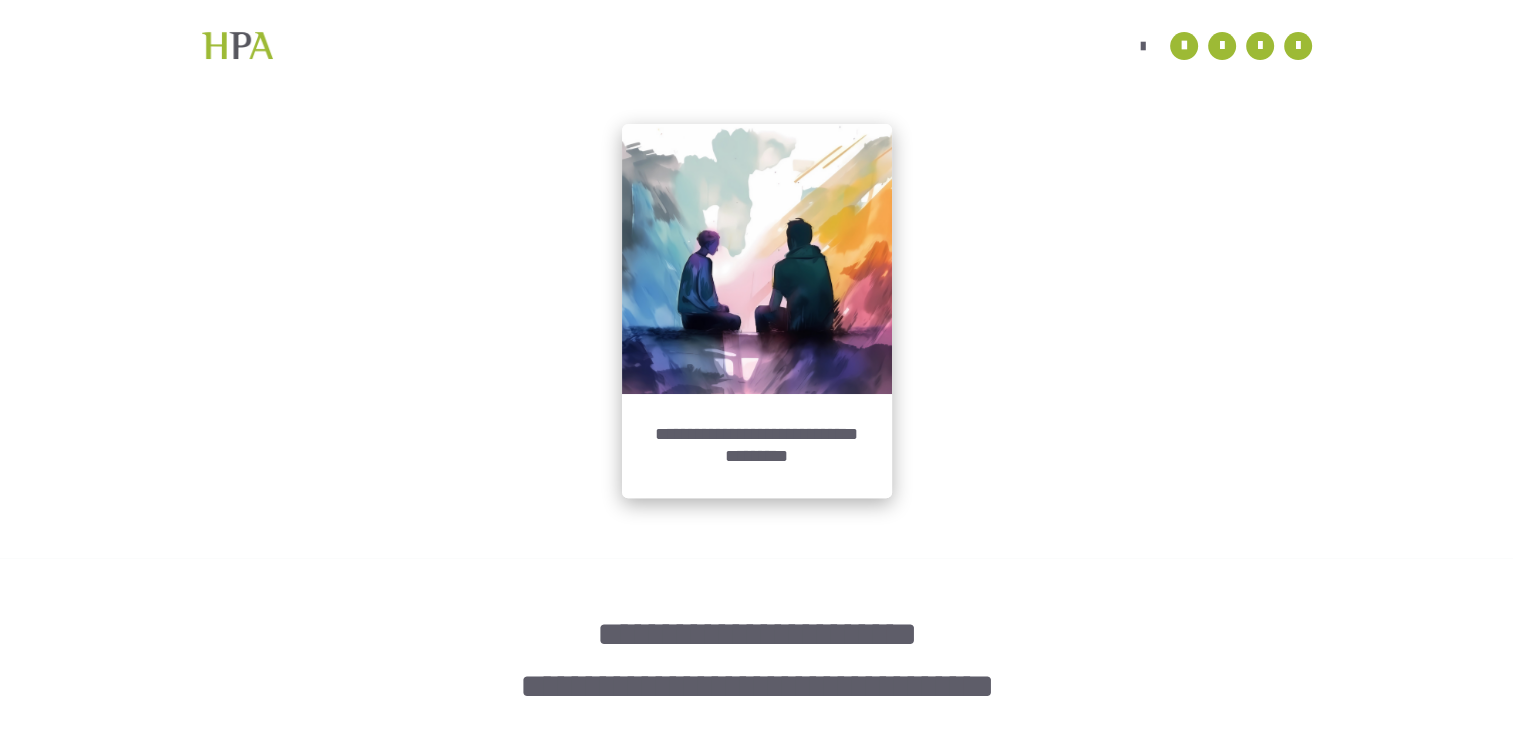 click on "**********" at bounding box center [757, 445] 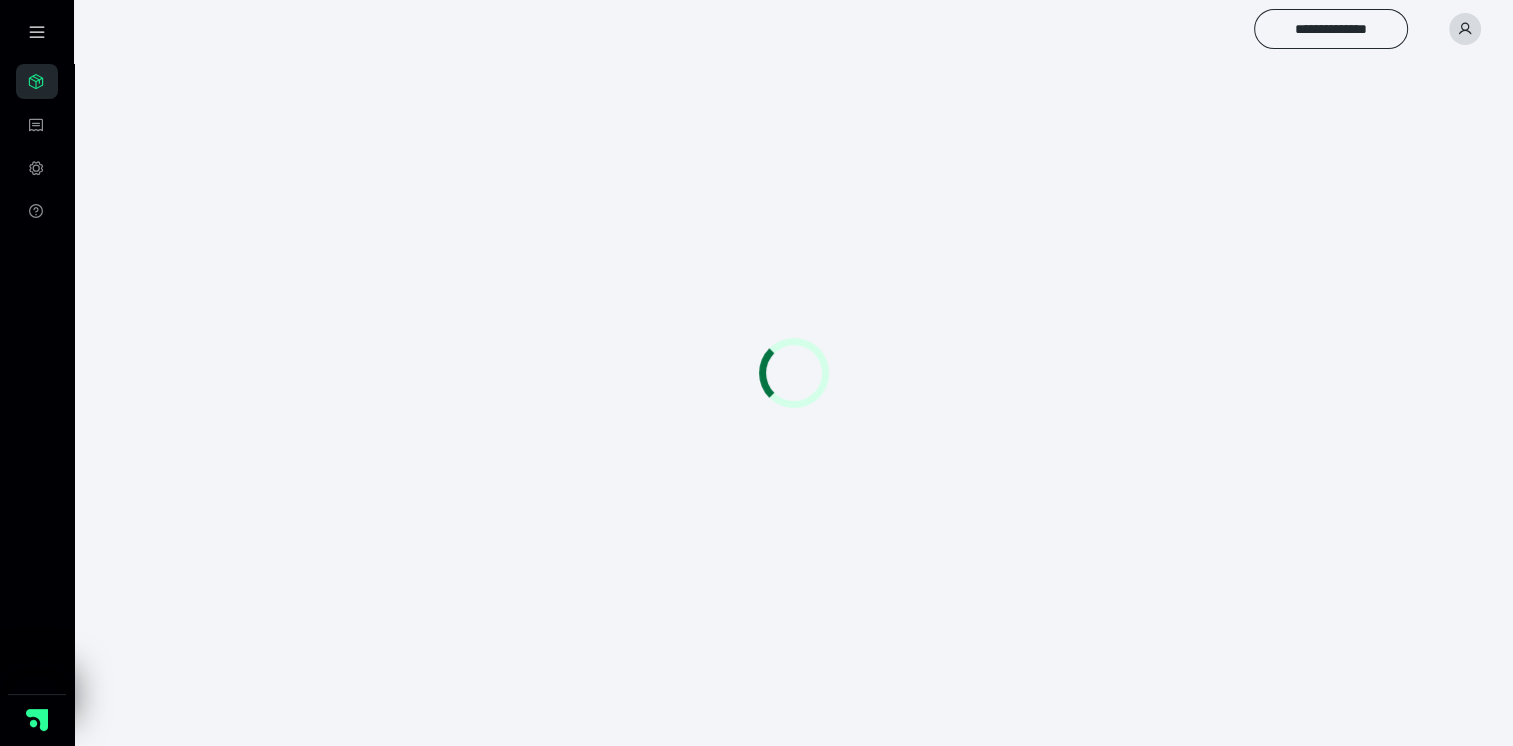 scroll, scrollTop: 56, scrollLeft: 0, axis: vertical 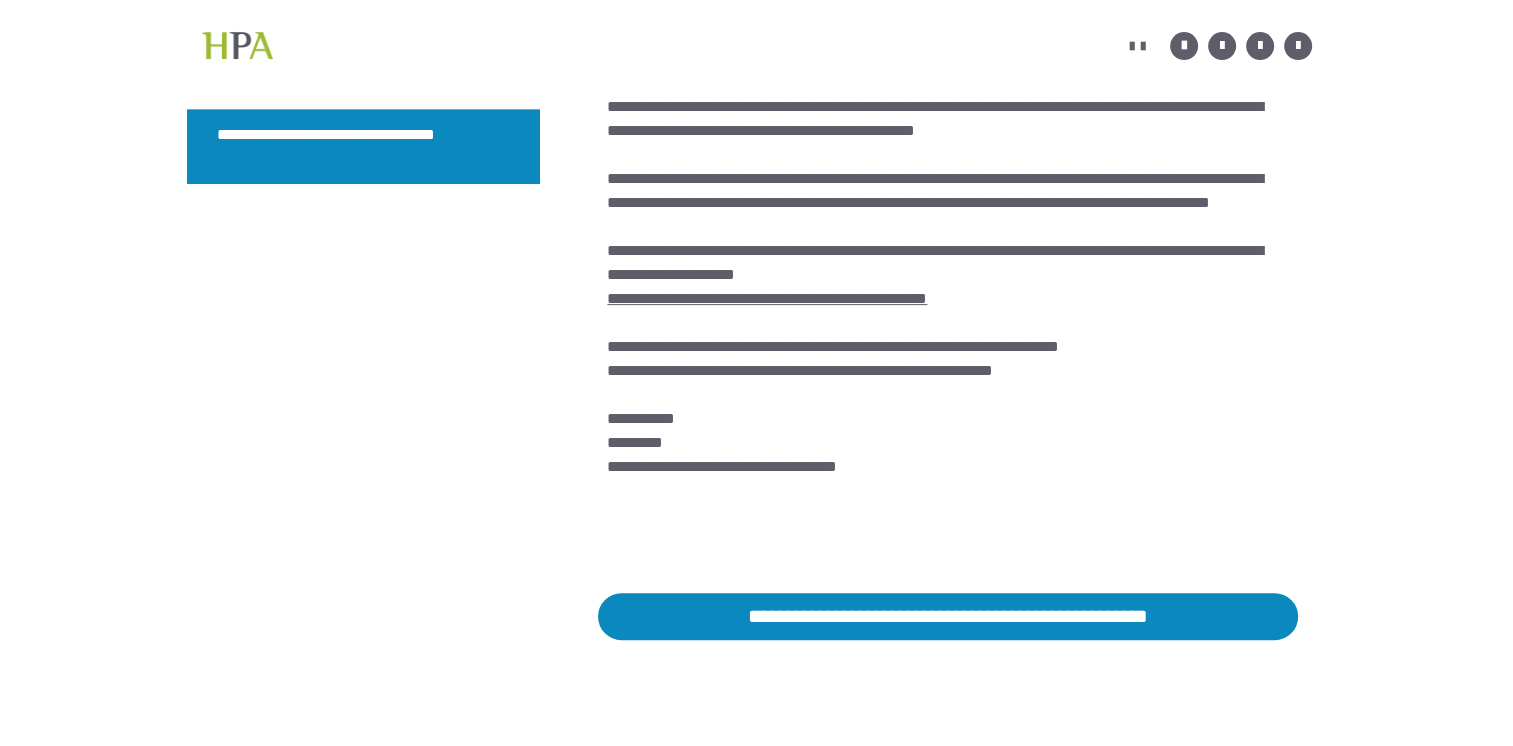 click on "**********" at bounding box center (767, 298) 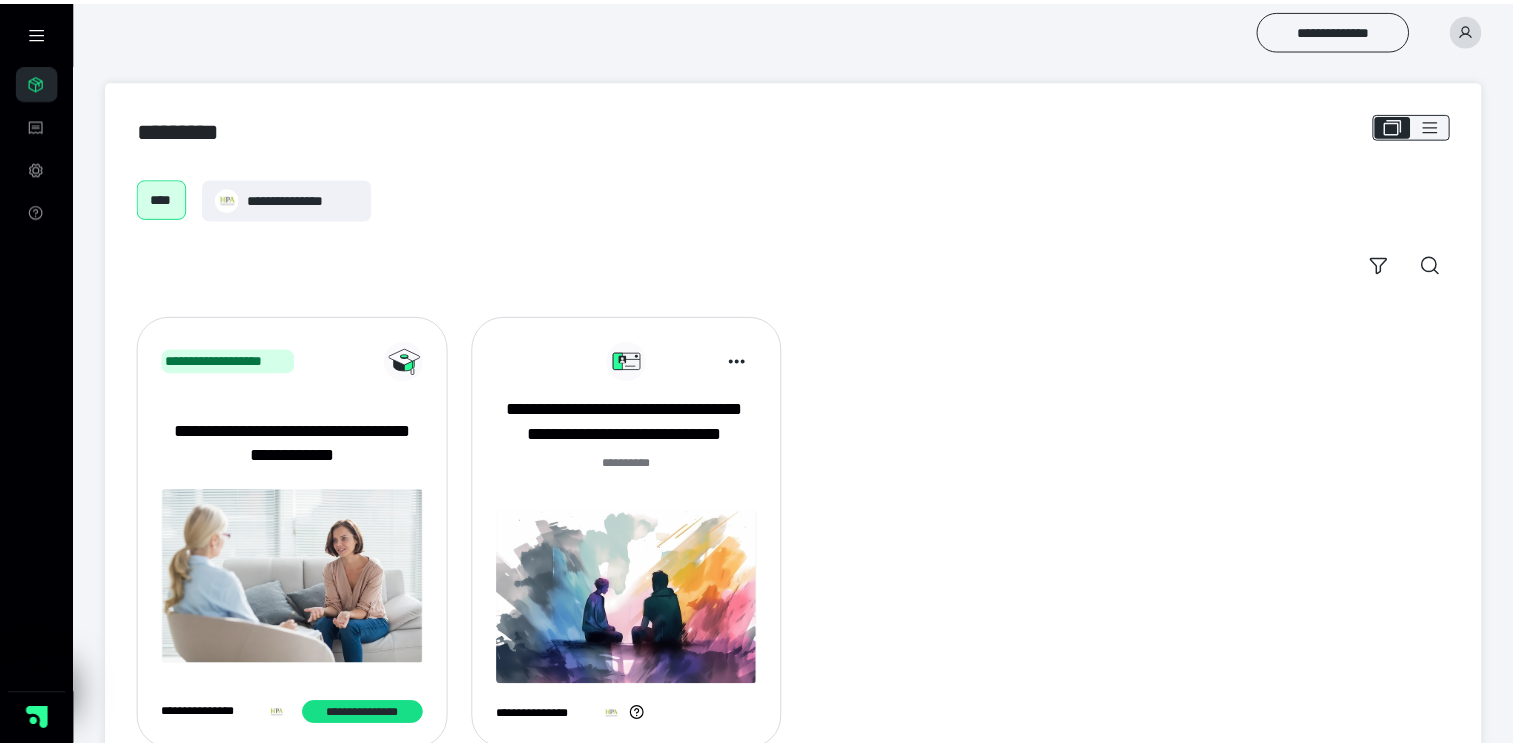 scroll, scrollTop: 0, scrollLeft: 0, axis: both 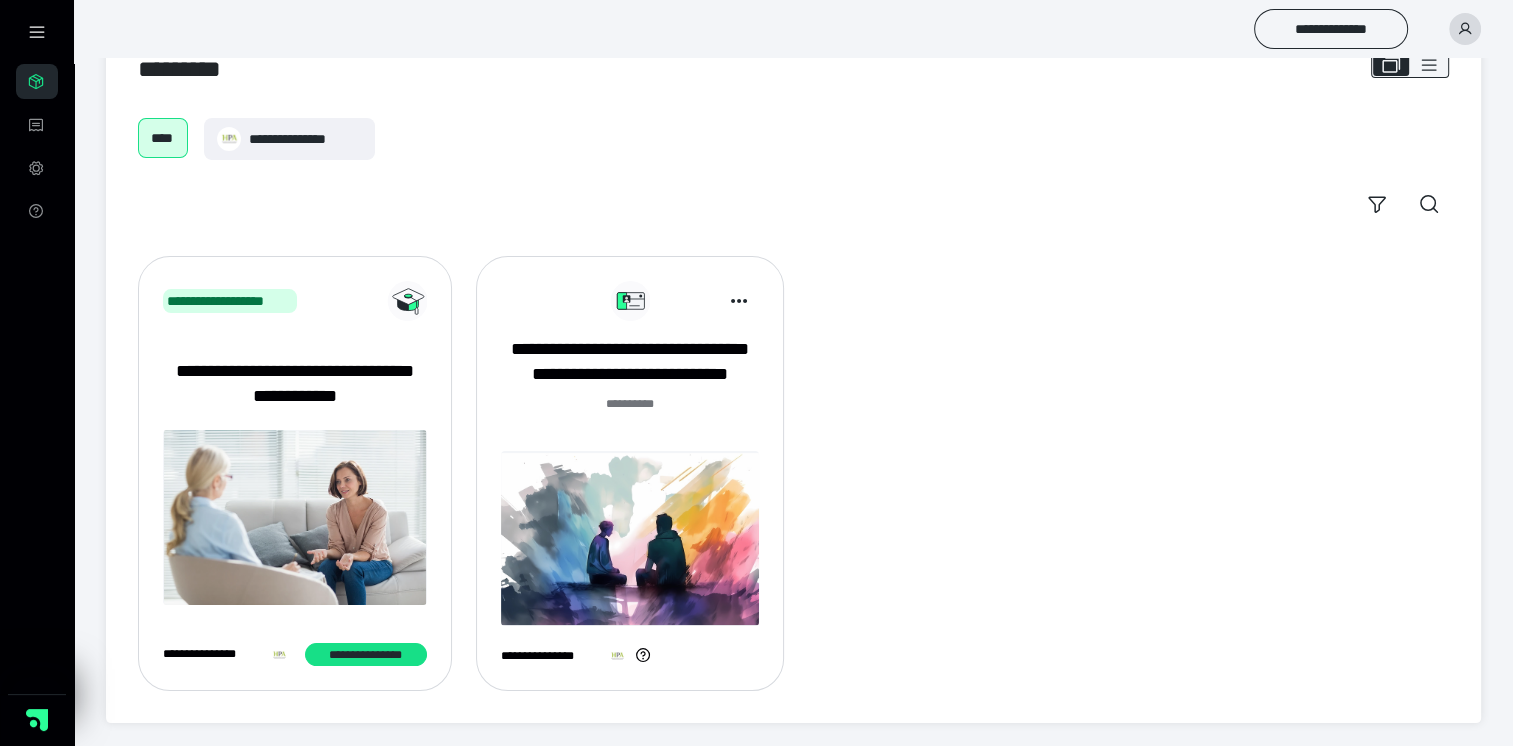 click on "**********" at bounding box center [630, 481] 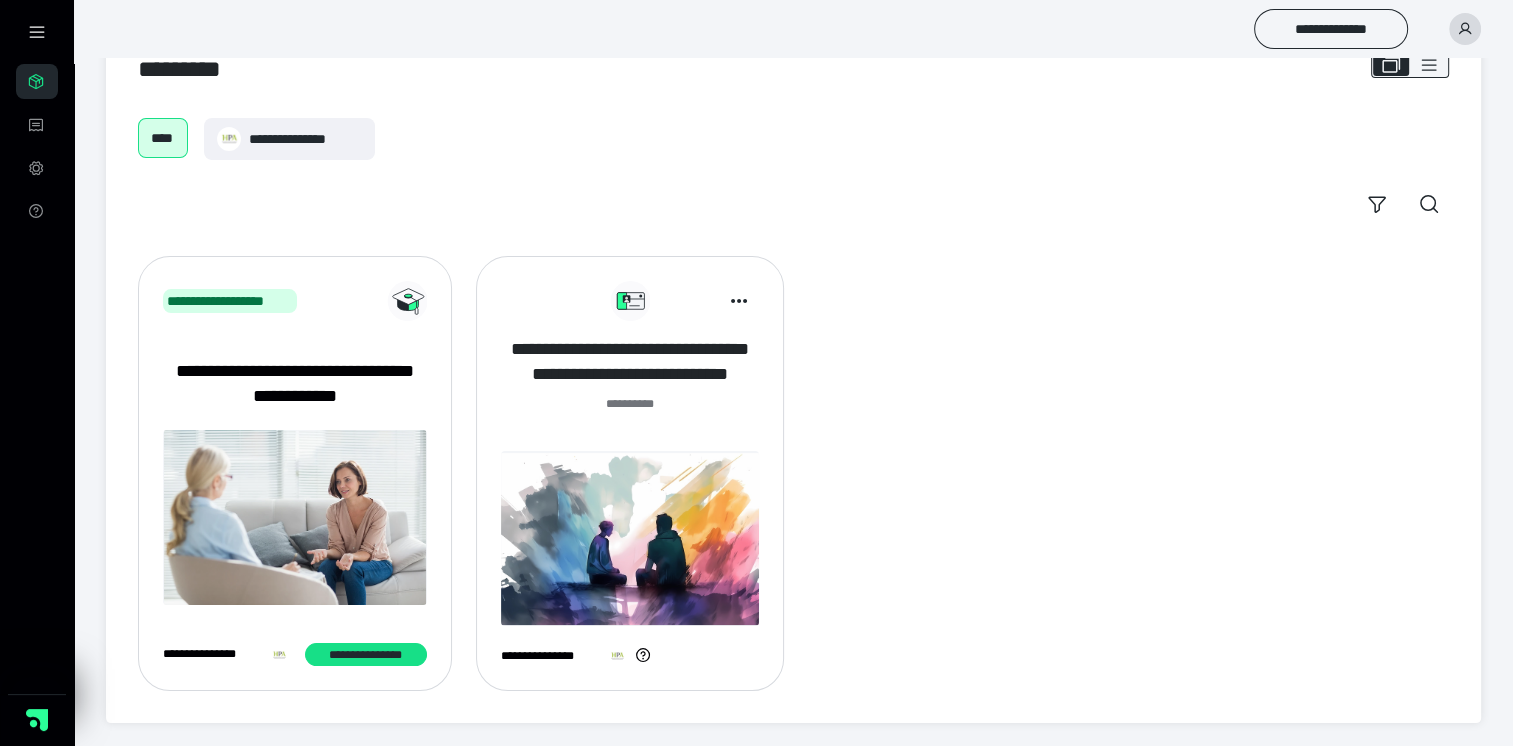click on "**********" at bounding box center [630, 362] 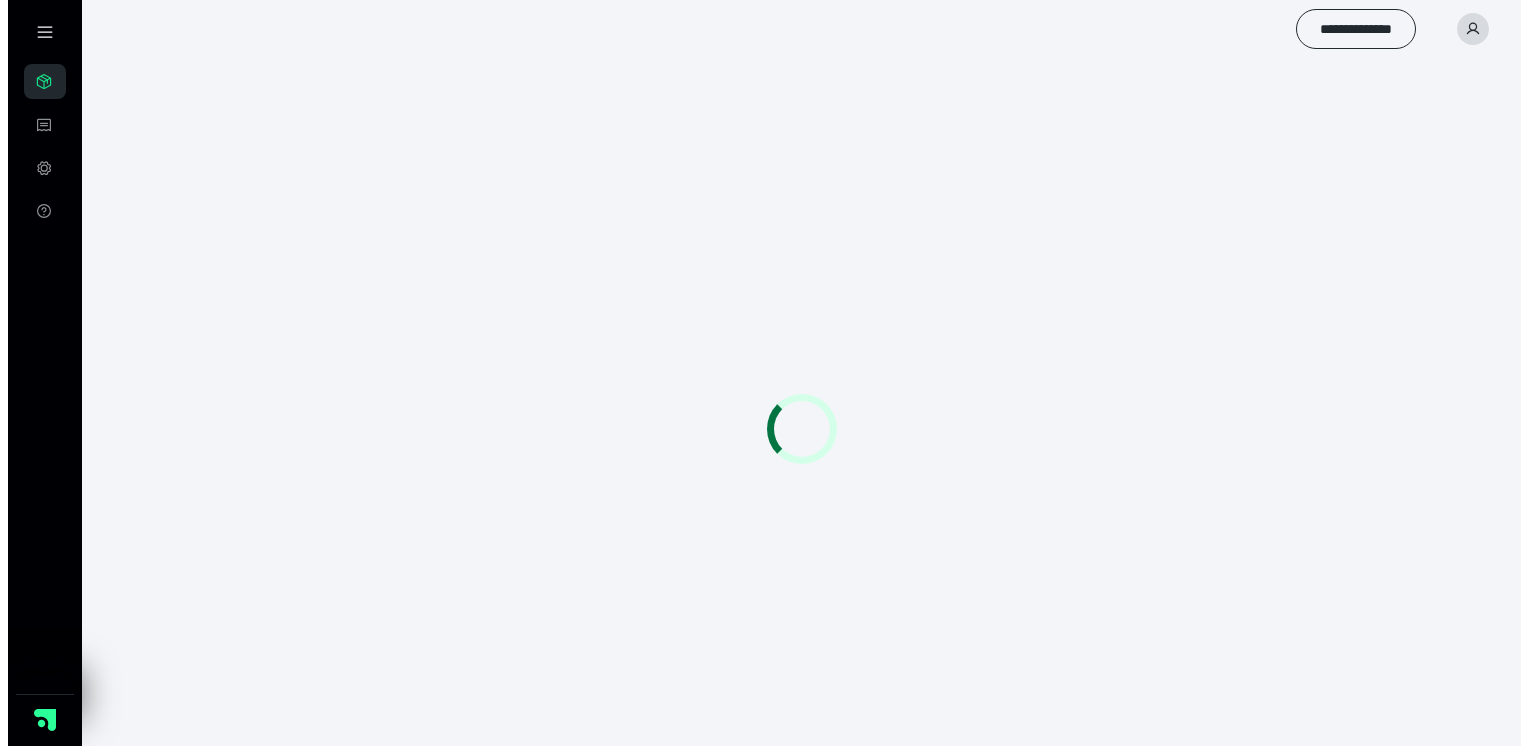 scroll, scrollTop: 0, scrollLeft: 0, axis: both 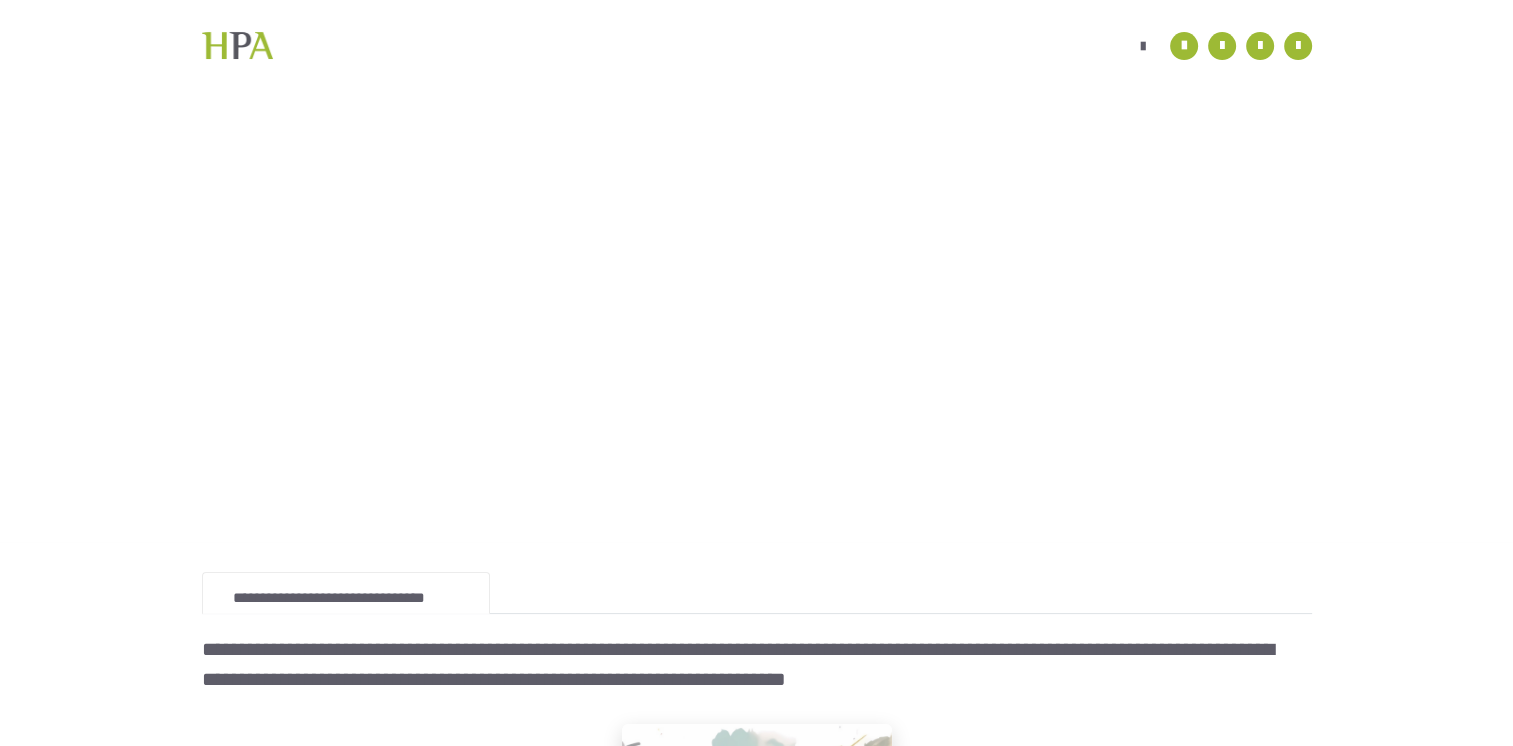 click at bounding box center (756, 337) 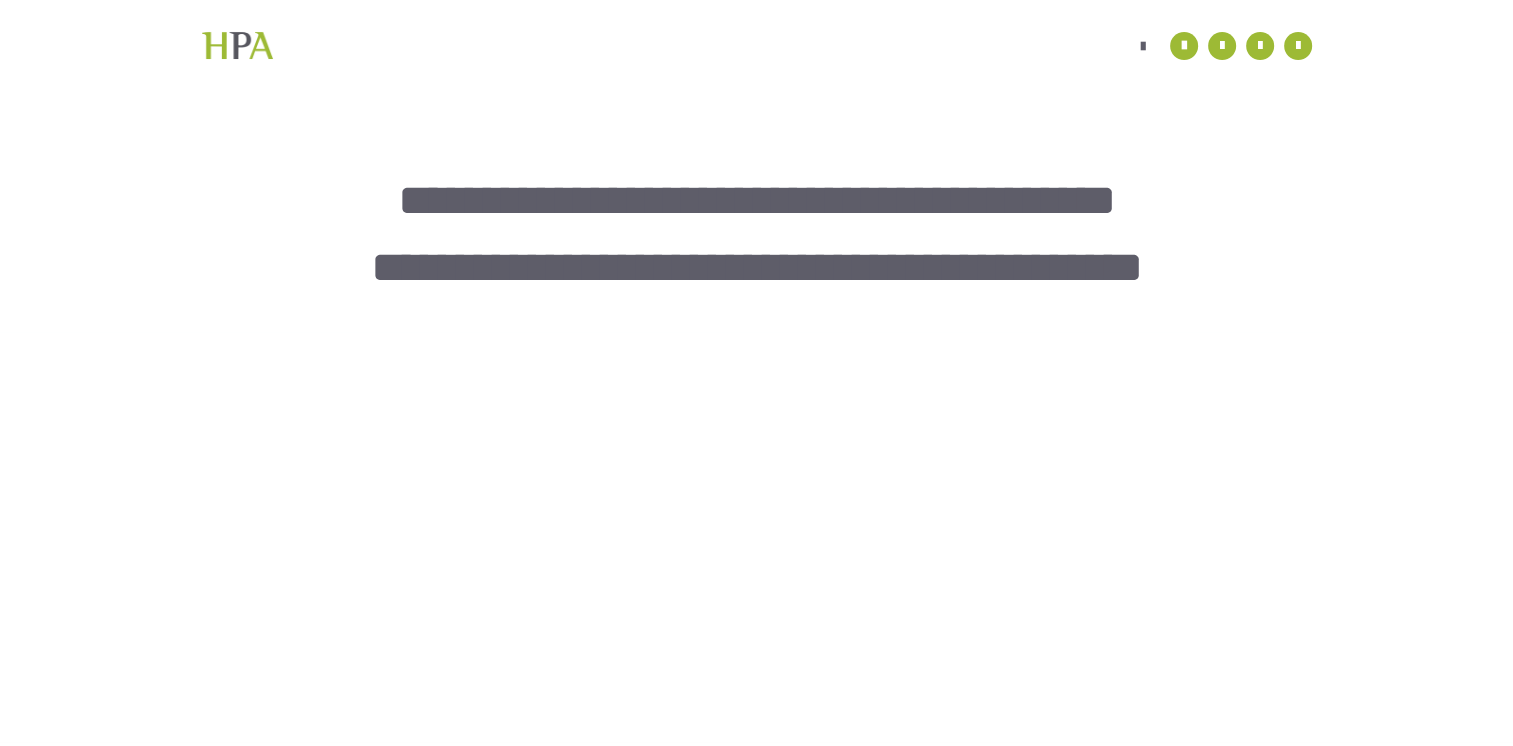 scroll, scrollTop: 200, scrollLeft: 0, axis: vertical 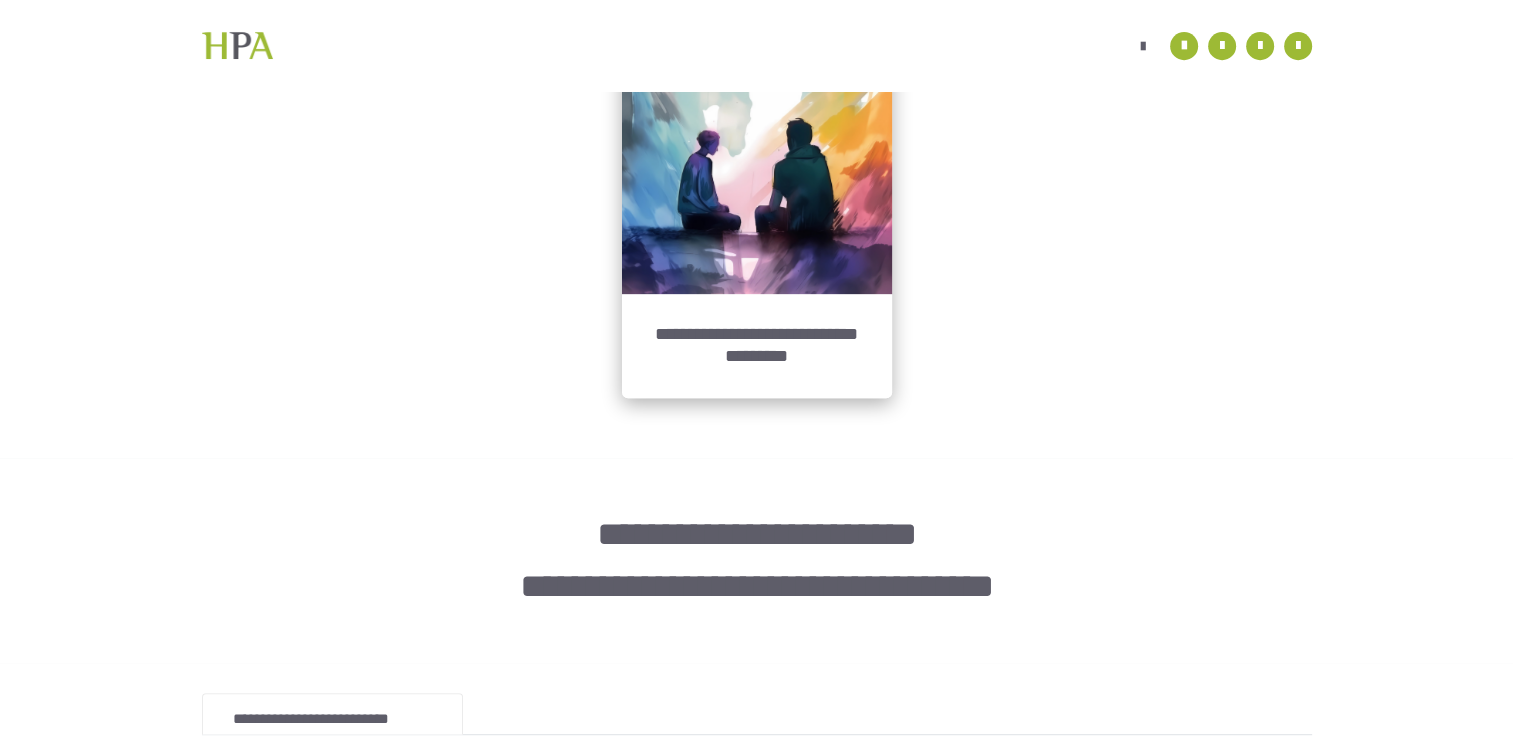 click on "**********" at bounding box center (757, 345) 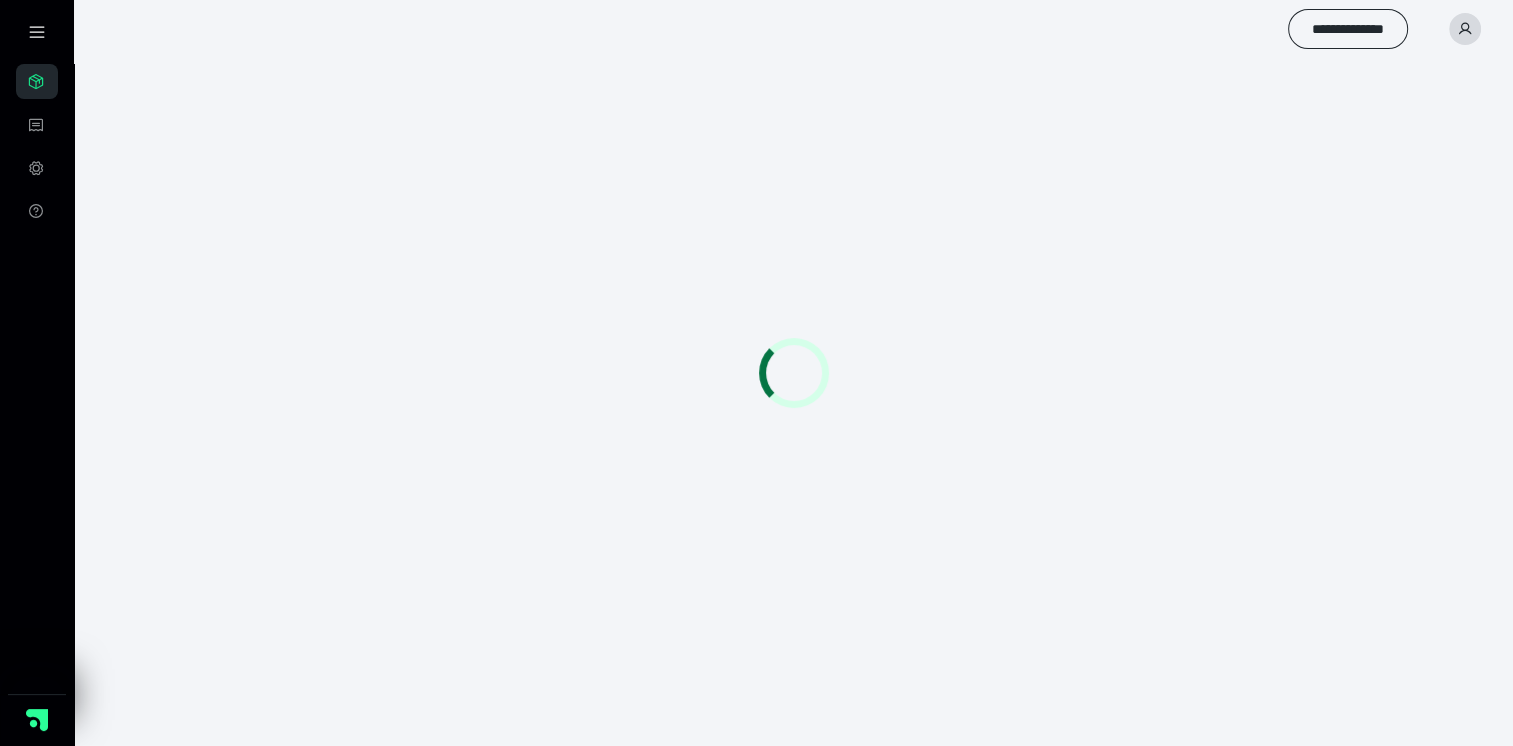 scroll, scrollTop: 56, scrollLeft: 0, axis: vertical 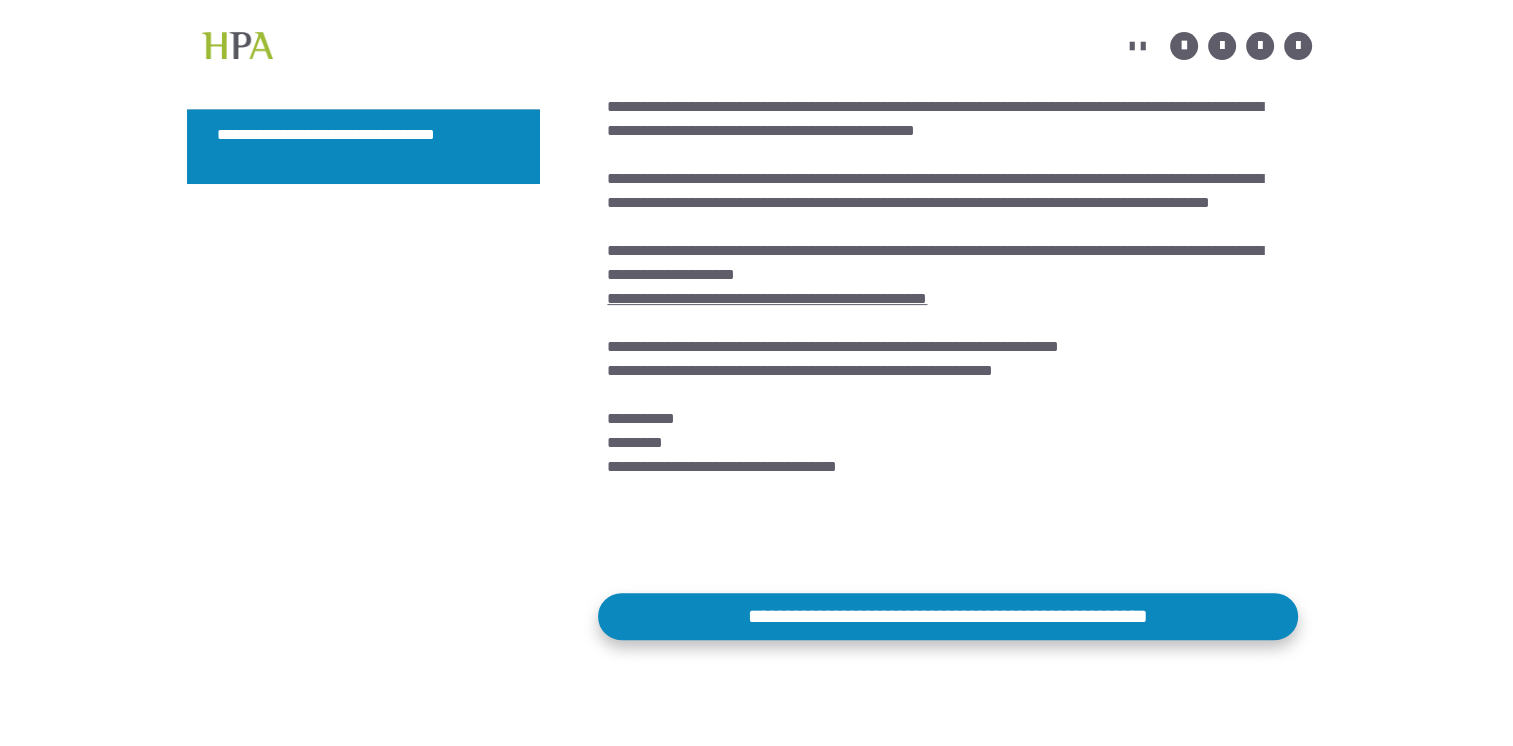 click on "**********" at bounding box center (948, 616) 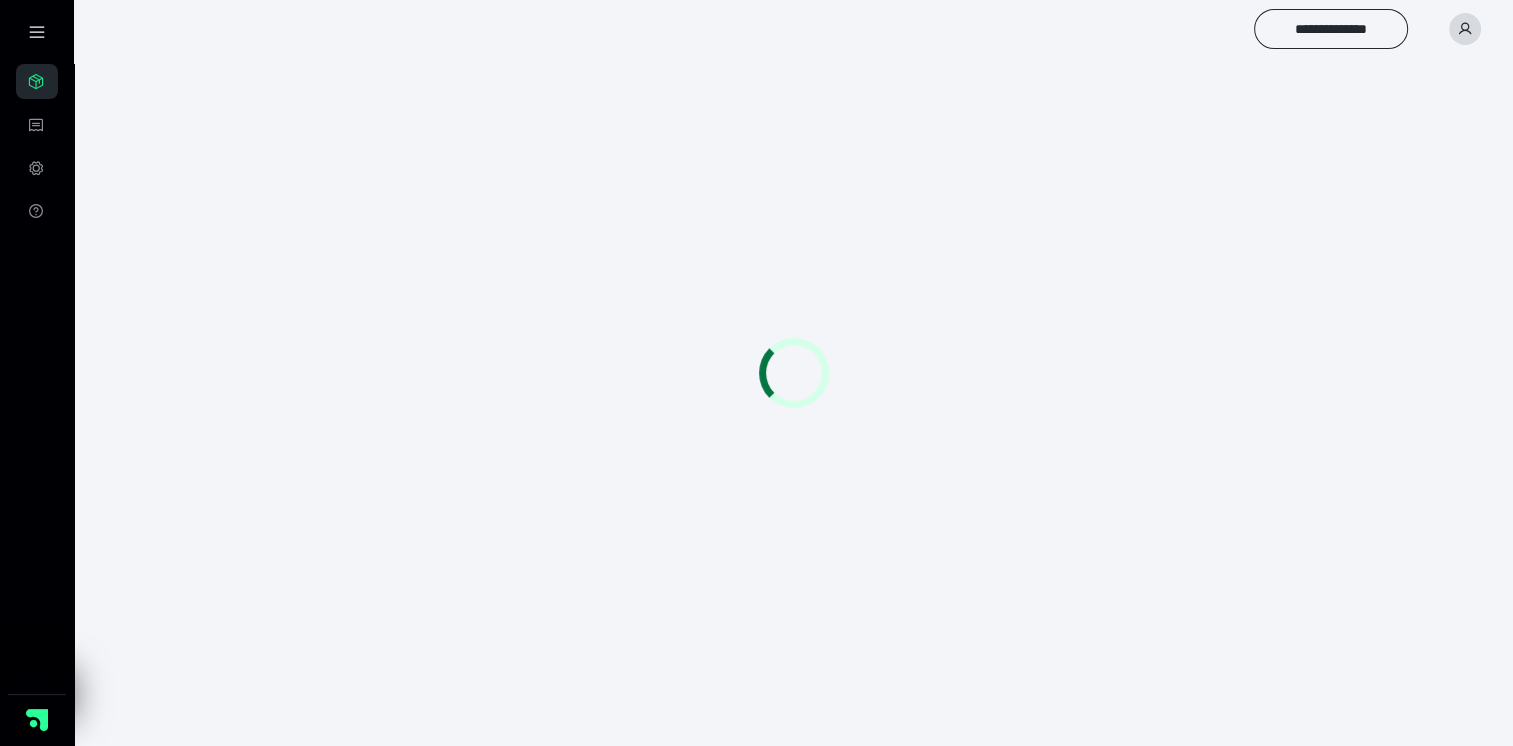 scroll, scrollTop: 0, scrollLeft: 0, axis: both 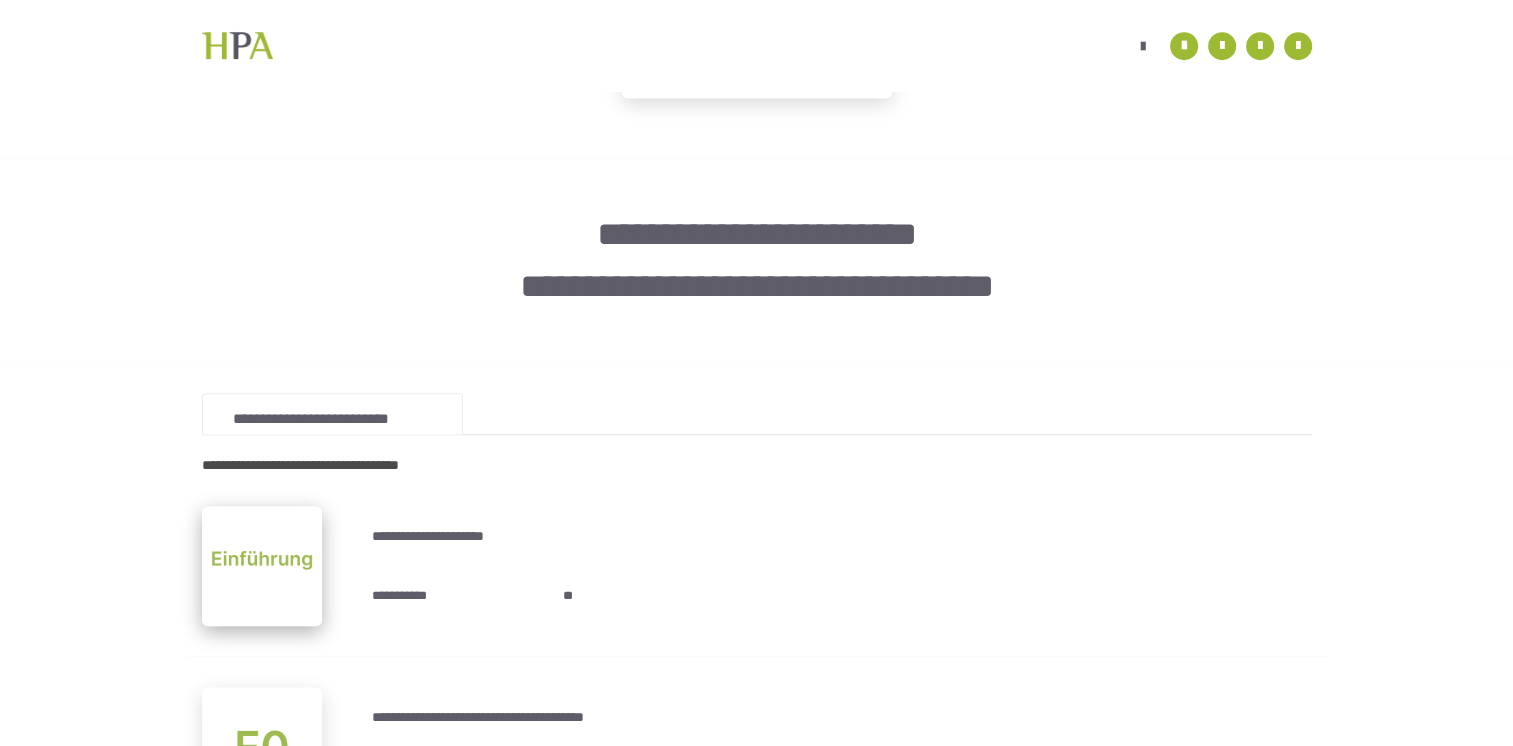 click at bounding box center [262, 566] 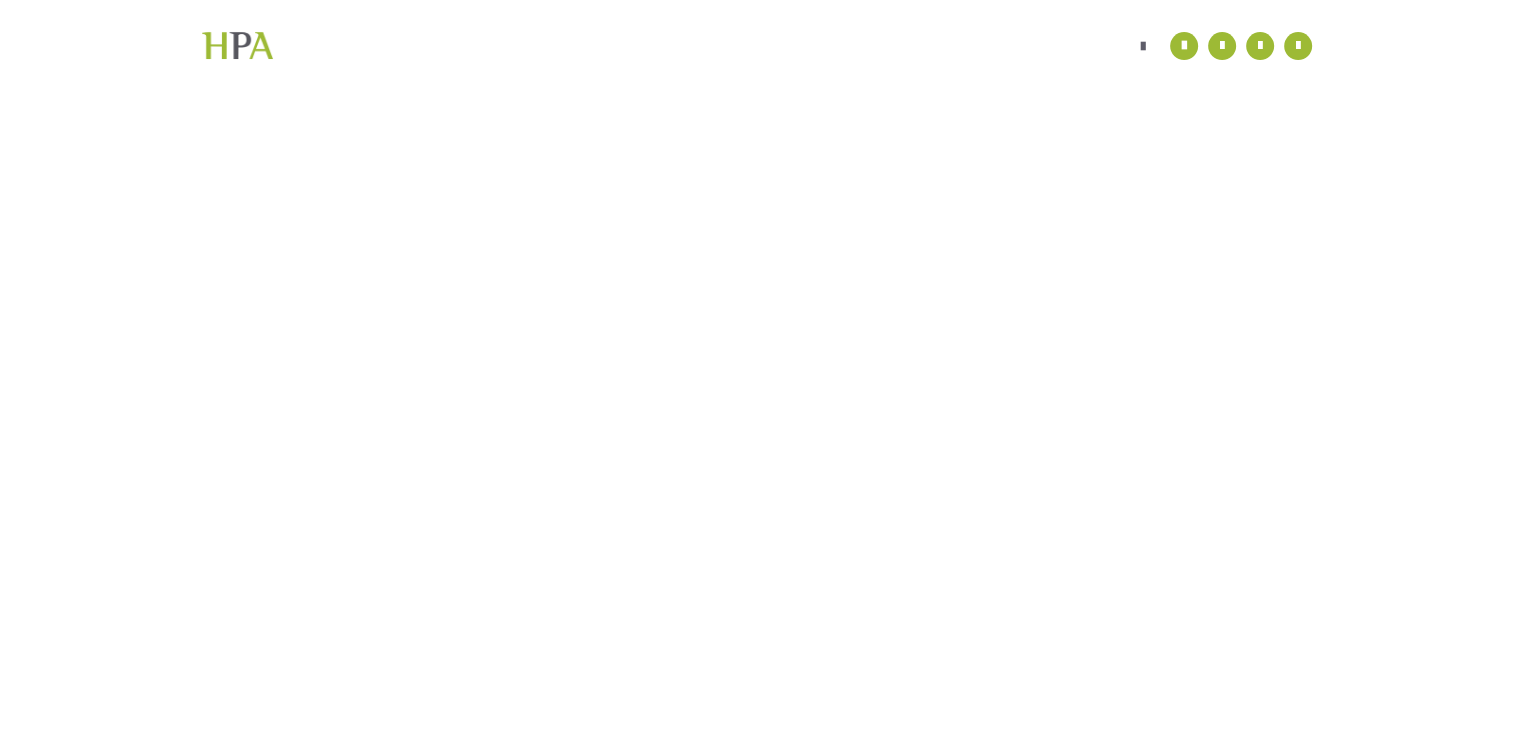 scroll, scrollTop: 56, scrollLeft: 0, axis: vertical 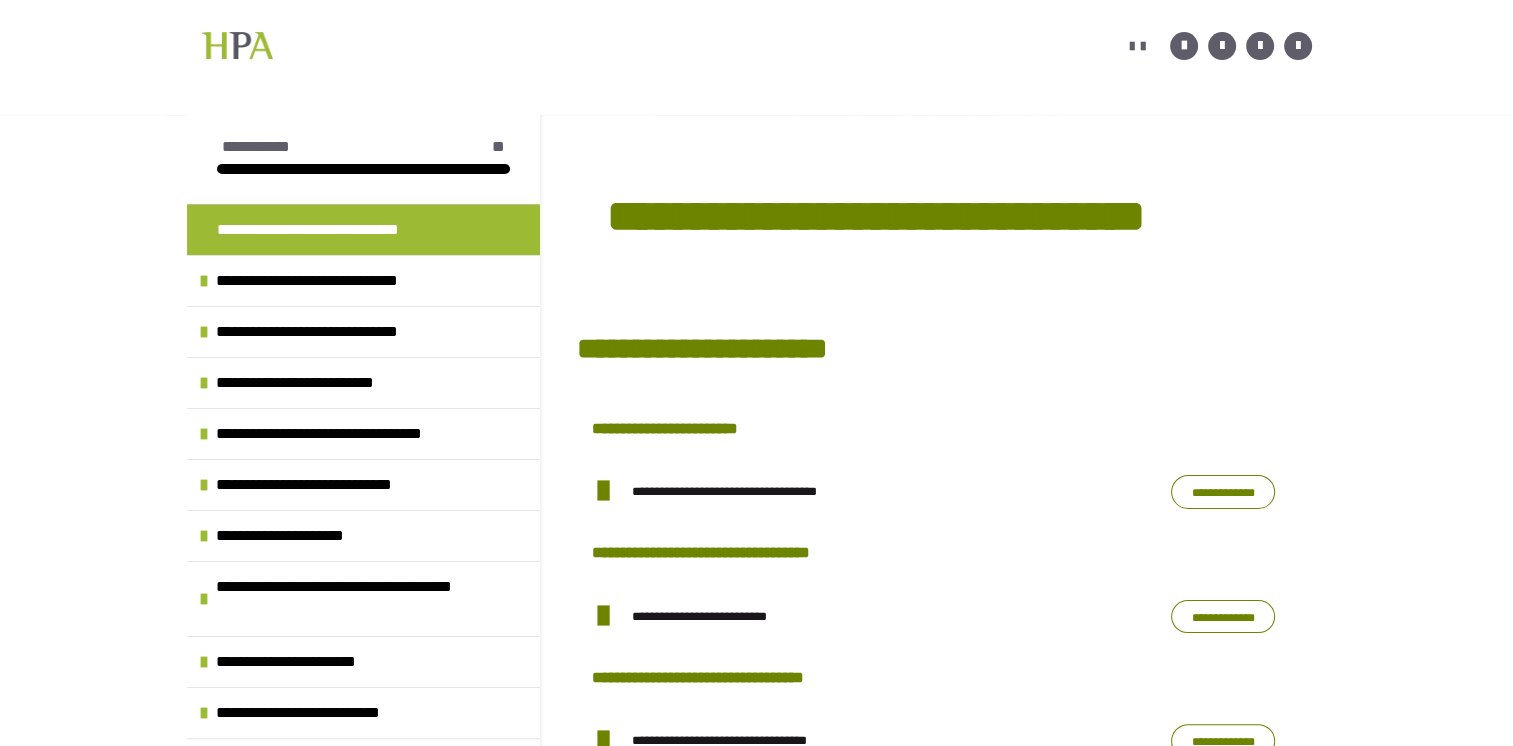click on "**********" at bounding box center [1223, 492] 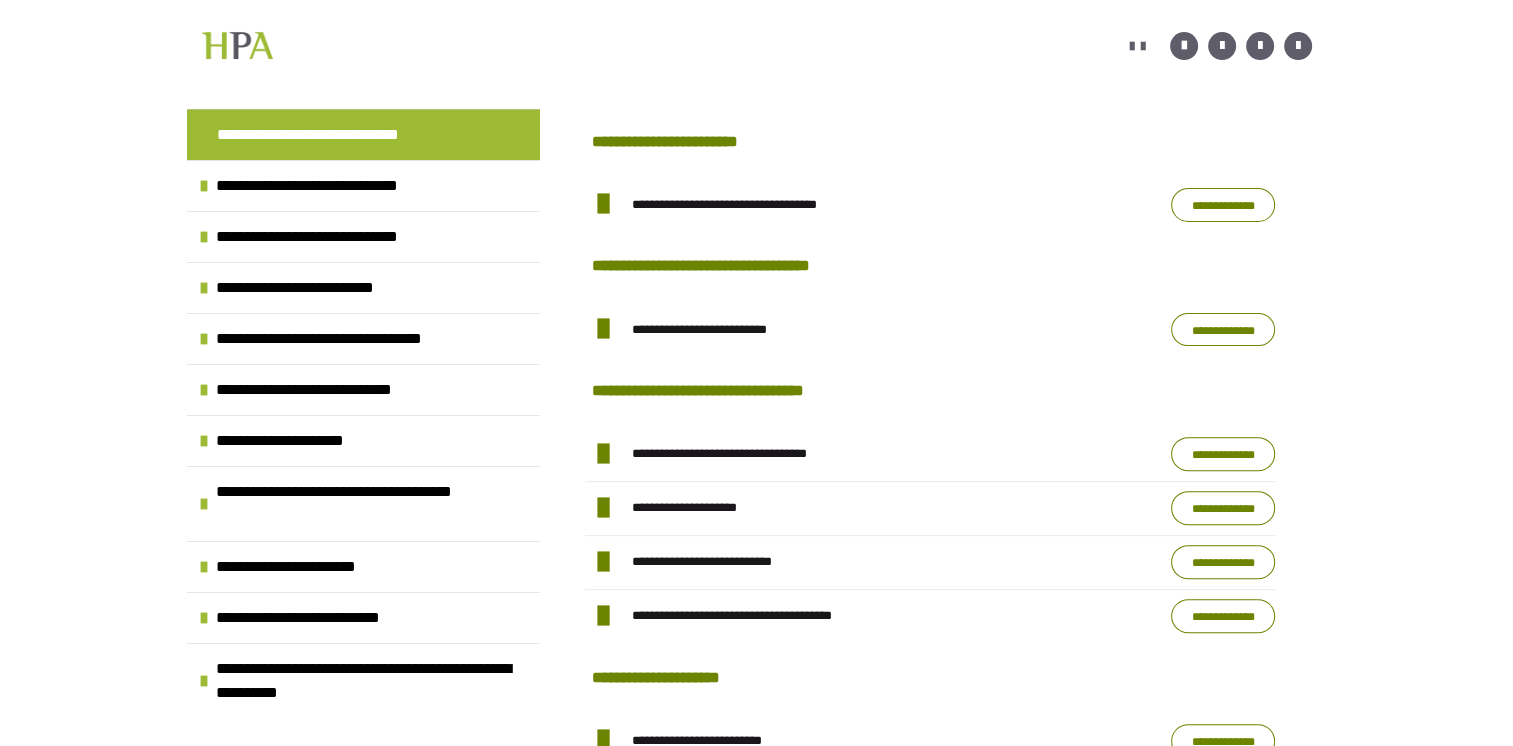 scroll, scrollTop: 556, scrollLeft: 0, axis: vertical 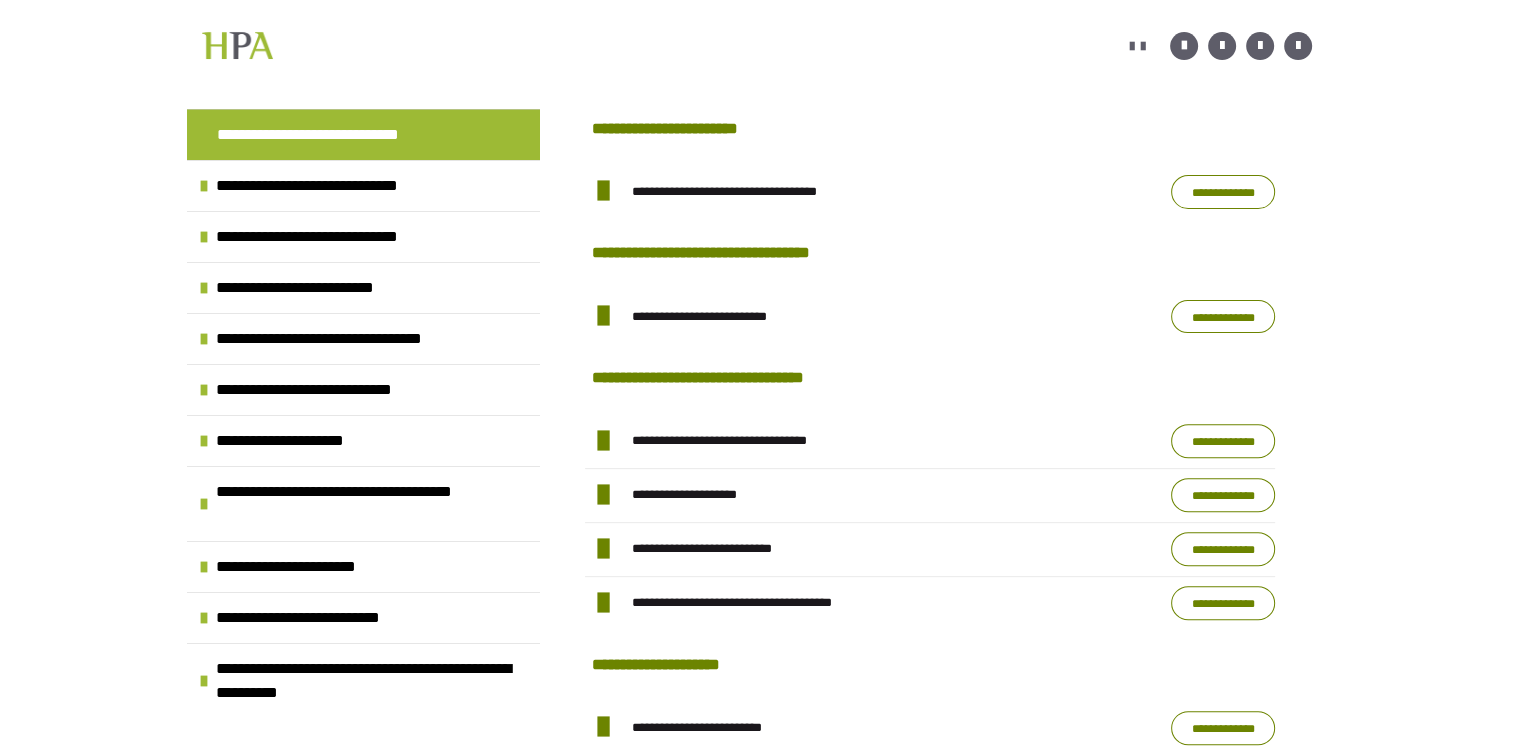 click on "**********" at bounding box center [1223, 317] 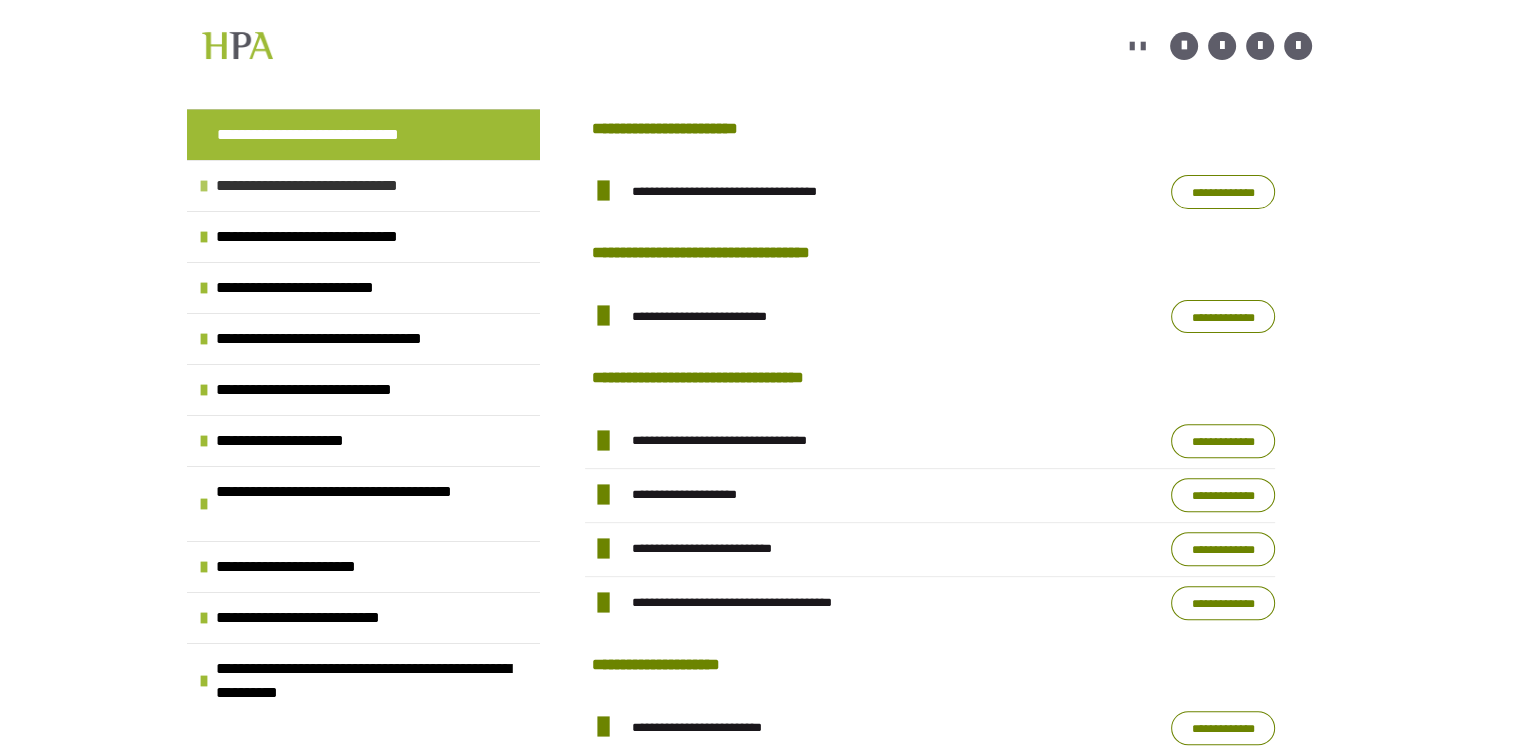 click on "**********" at bounding box center (343, 186) 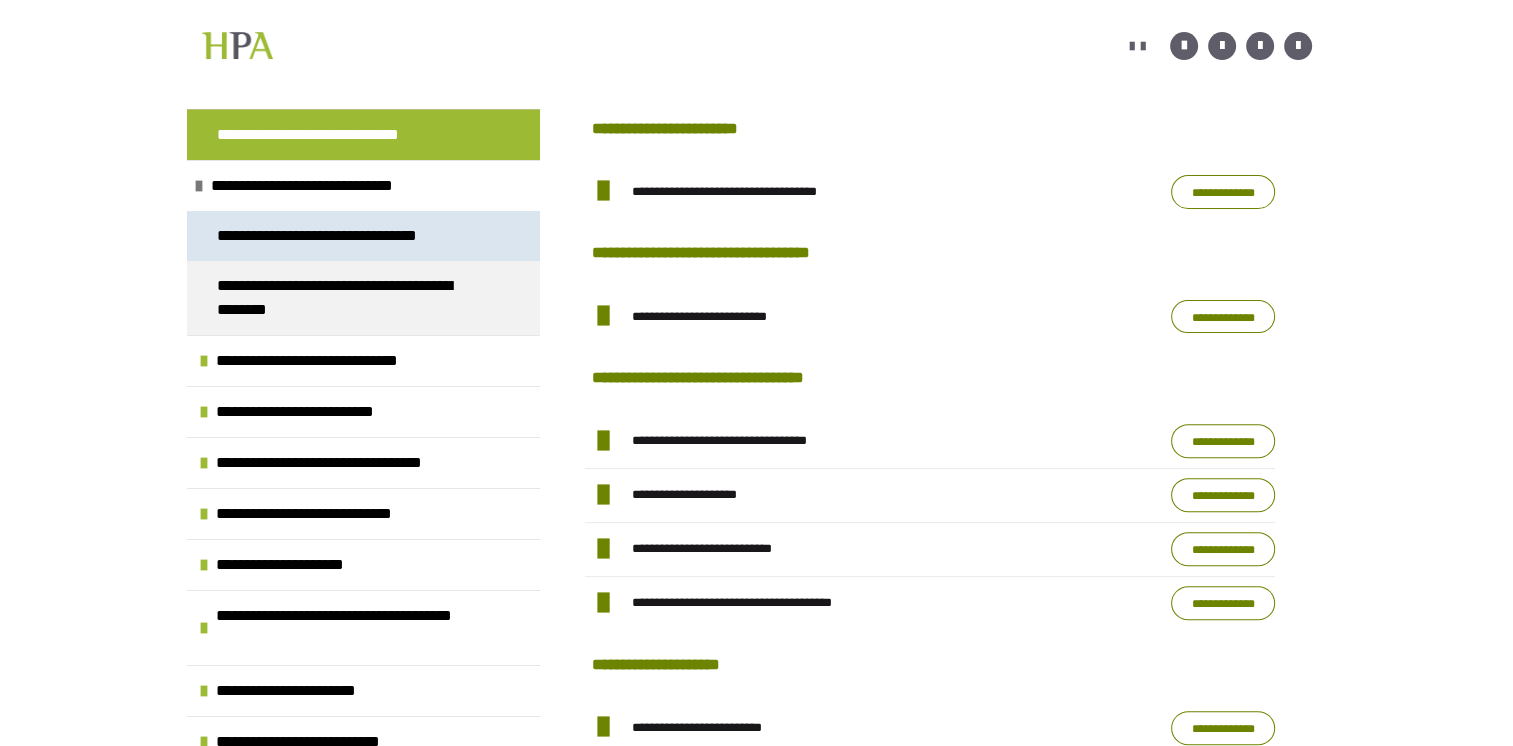 click on "**********" at bounding box center [336, 236] 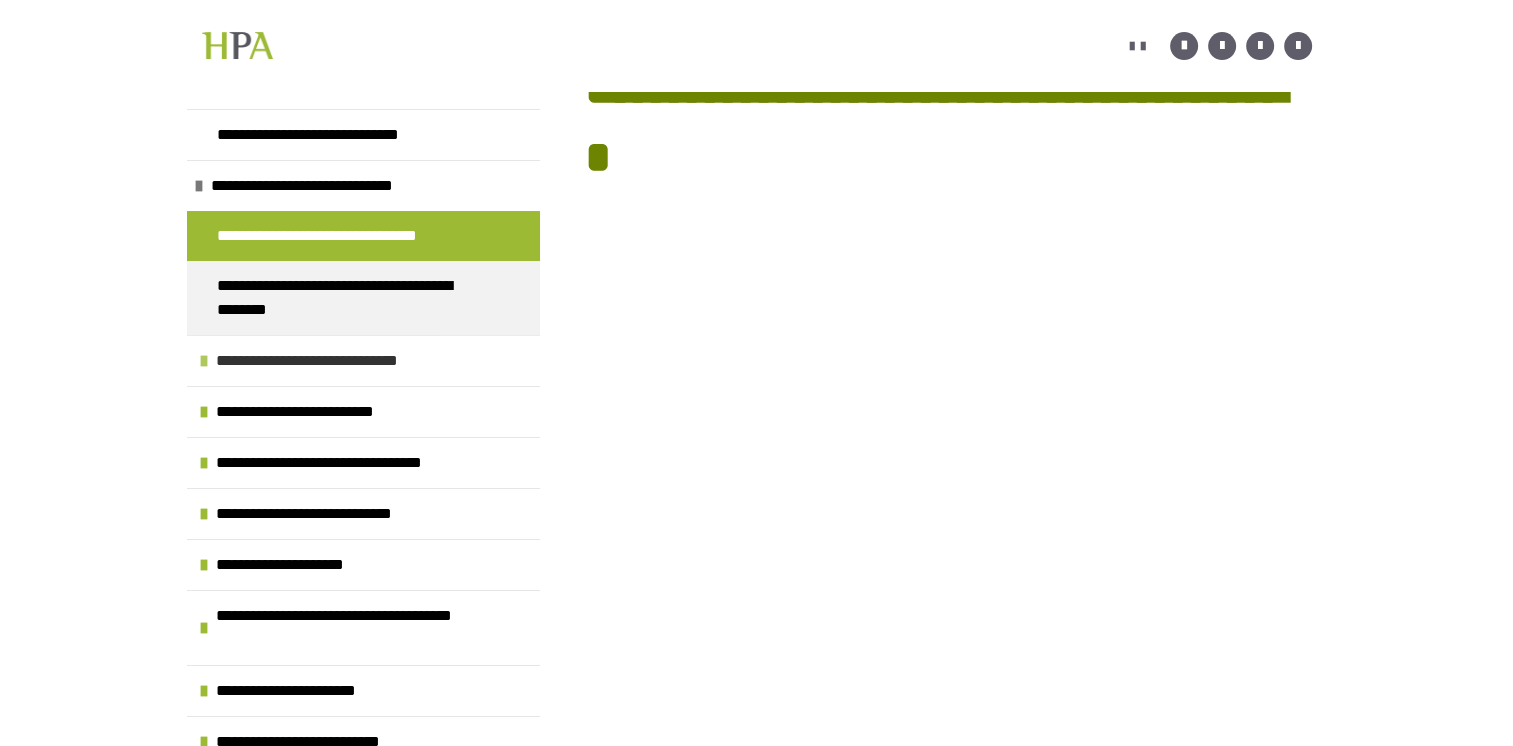 click at bounding box center [204, 361] 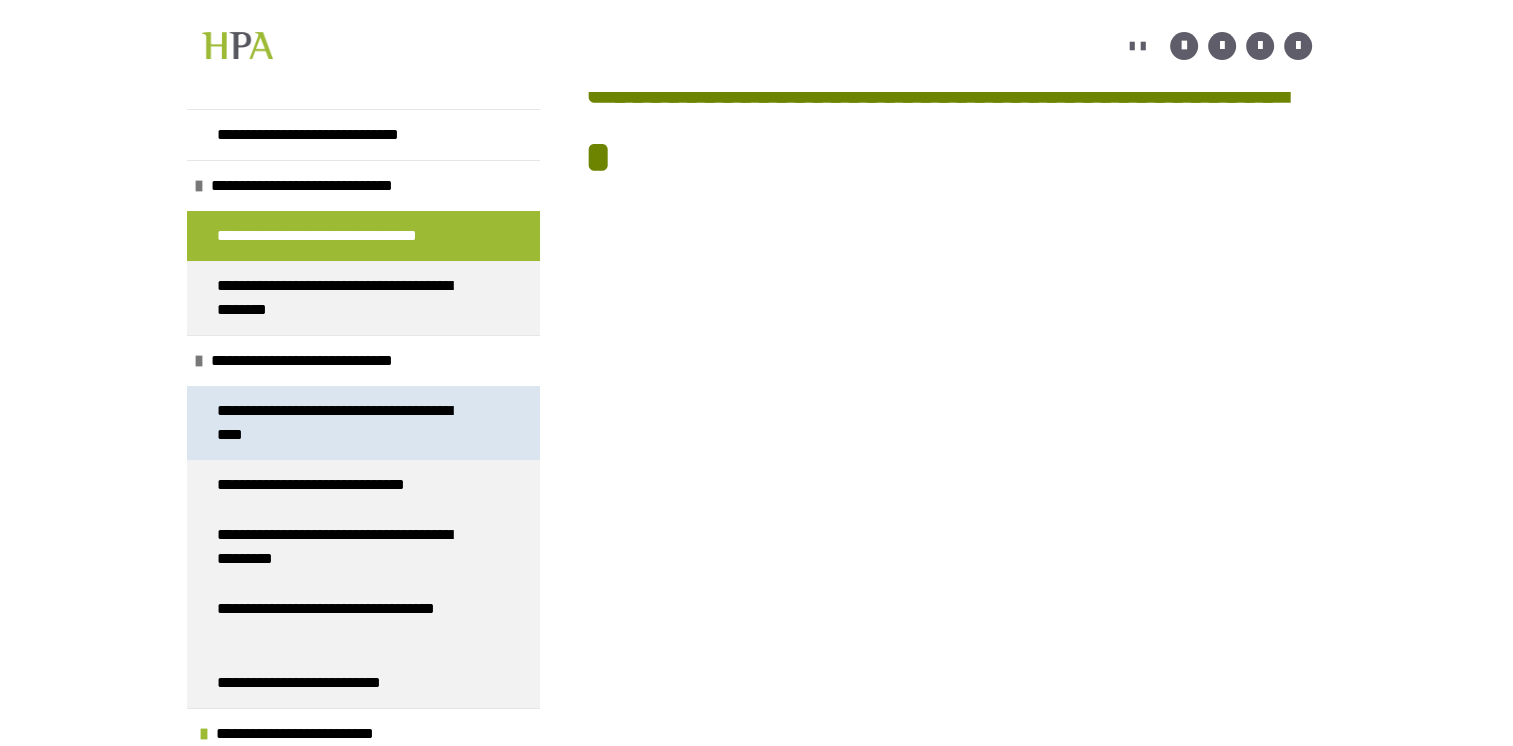 click on "**********" at bounding box center [348, 423] 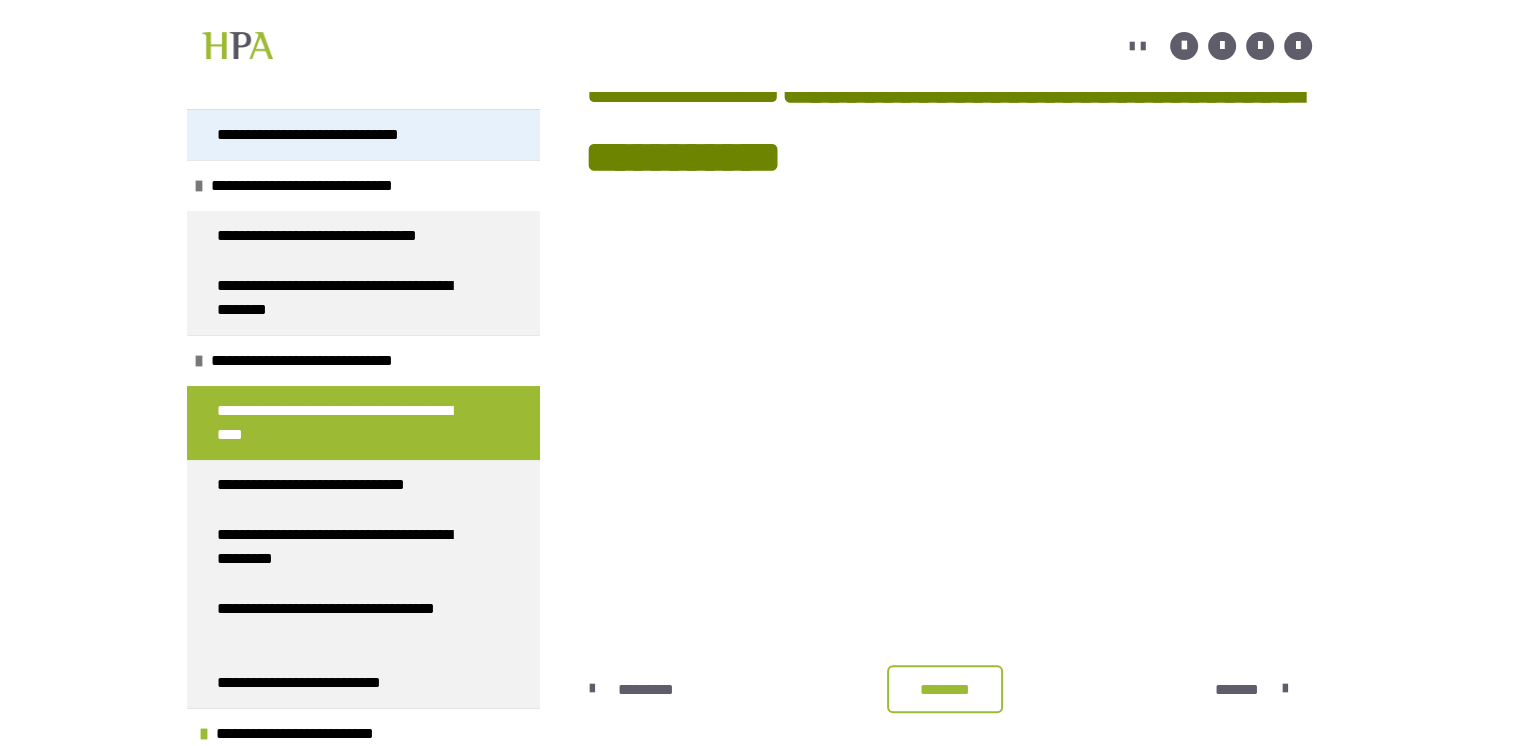 click on "**********" at bounding box center (333, 135) 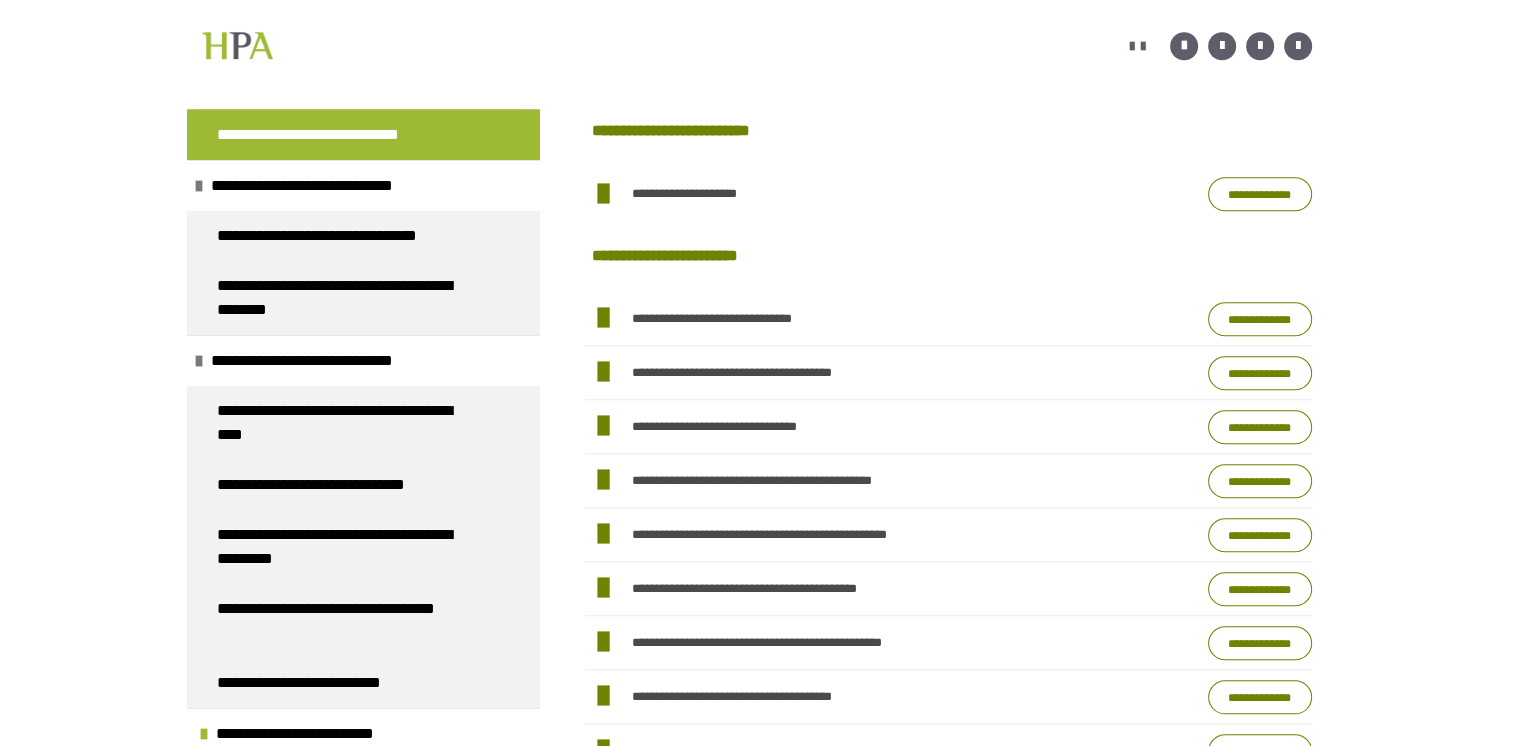 scroll, scrollTop: 1860, scrollLeft: 0, axis: vertical 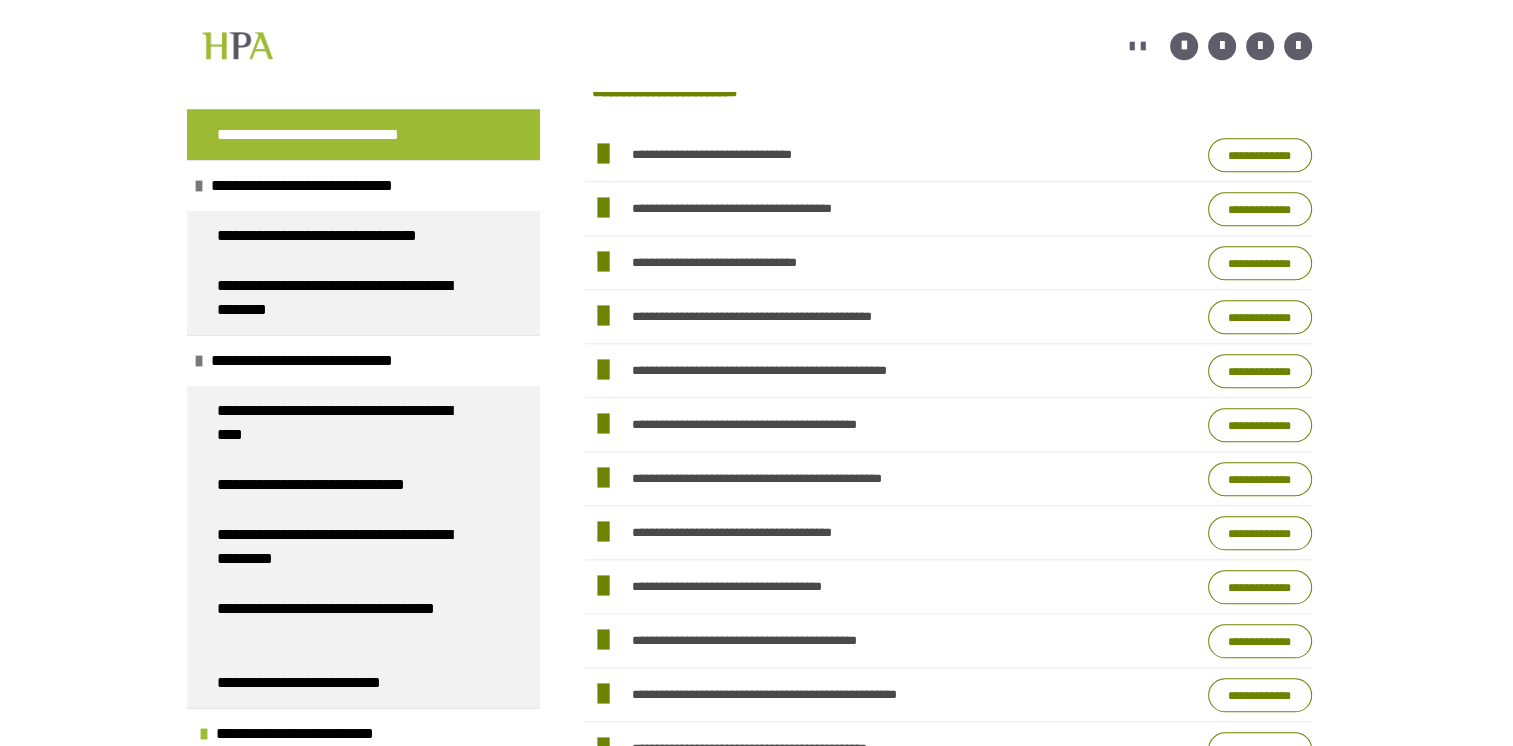 click on "**********" at bounding box center (1260, 155) 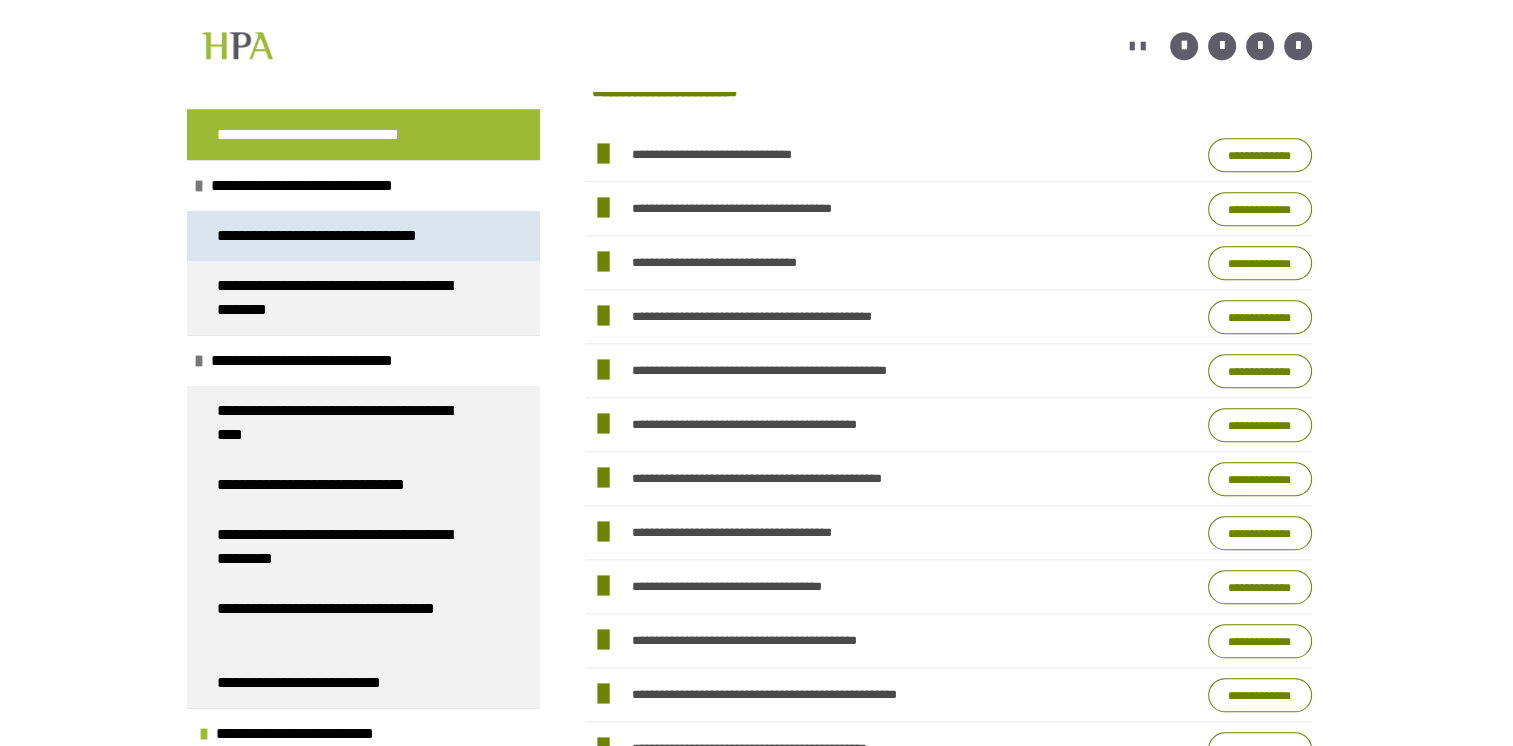 click on "**********" at bounding box center (336, 236) 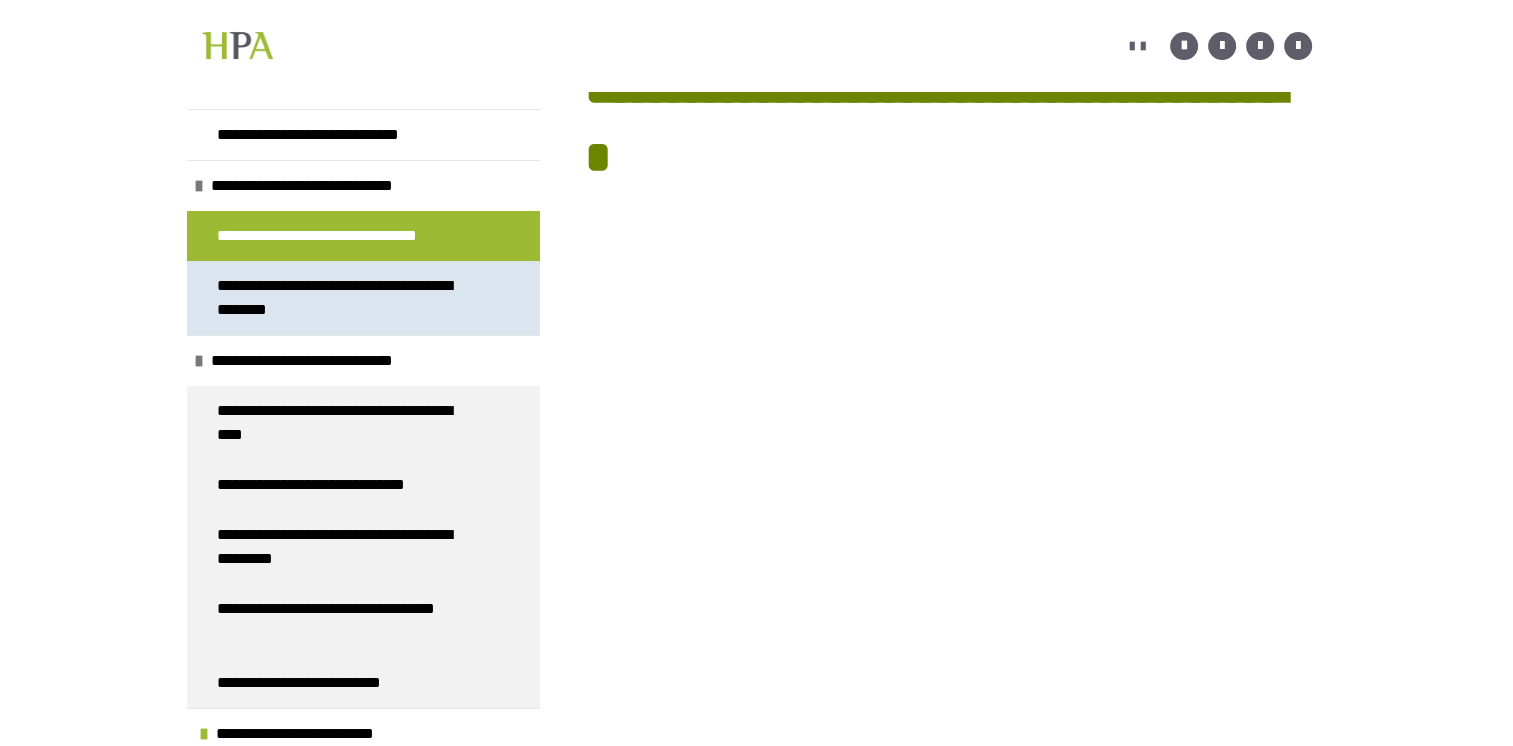 click on "**********" at bounding box center [348, 298] 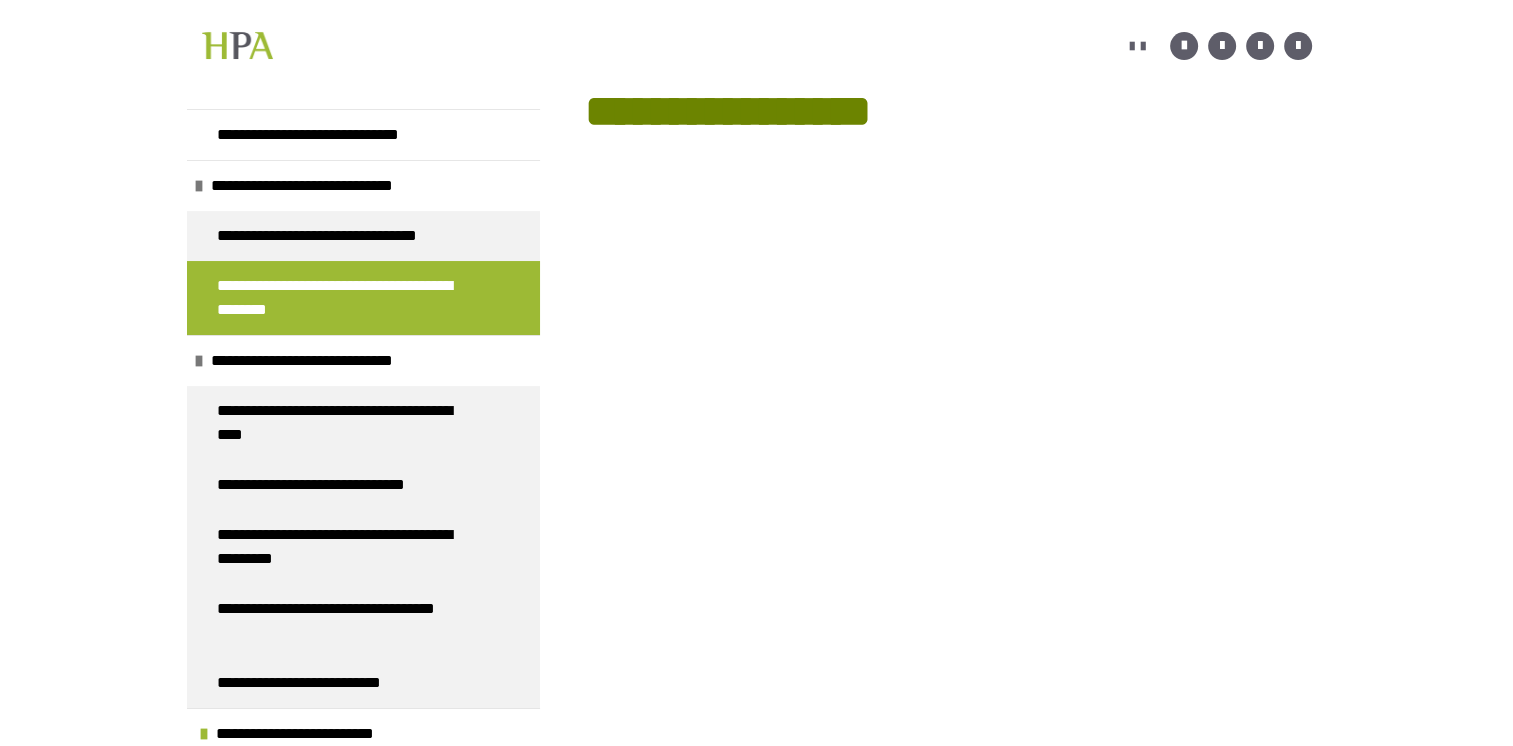 scroll, scrollTop: 460, scrollLeft: 0, axis: vertical 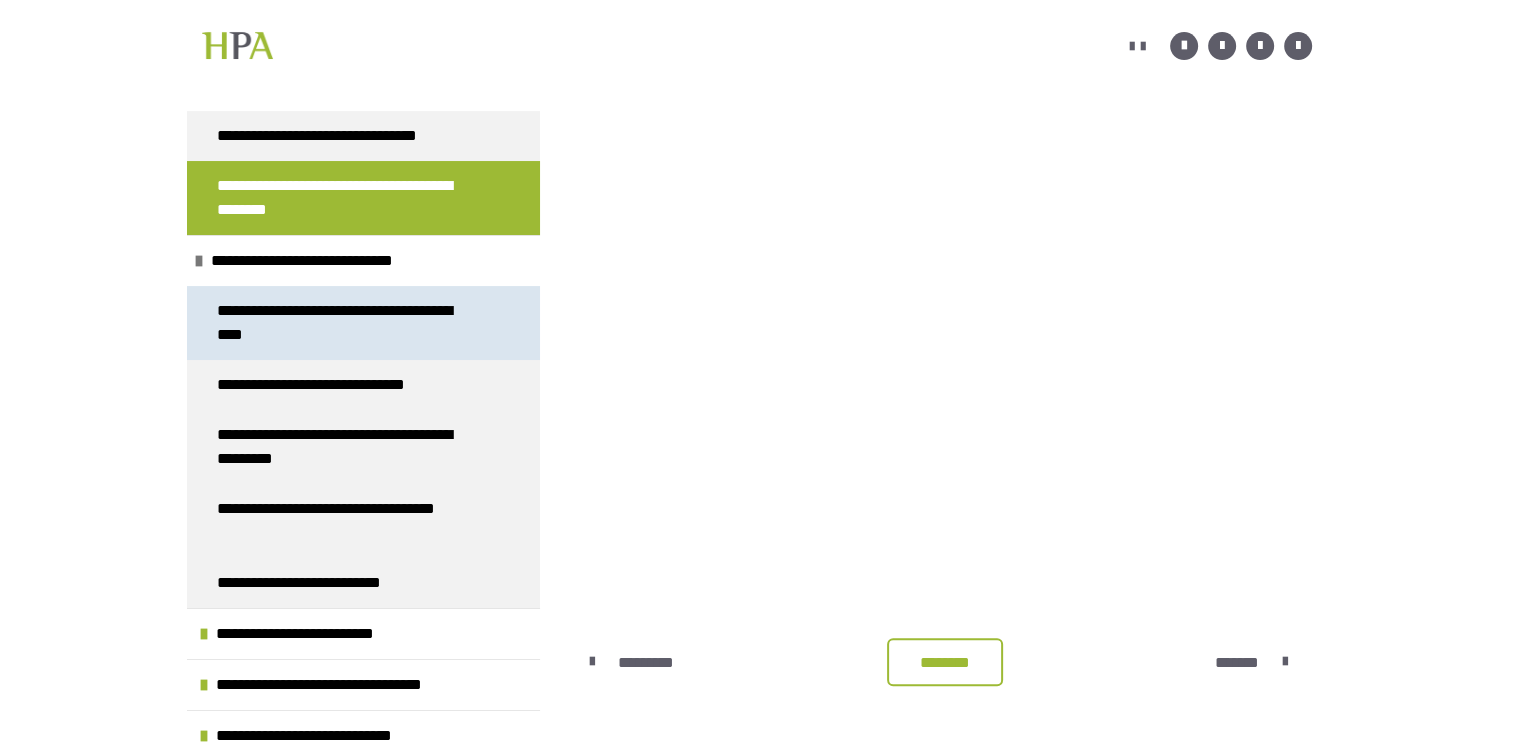 click on "**********" at bounding box center (348, 323) 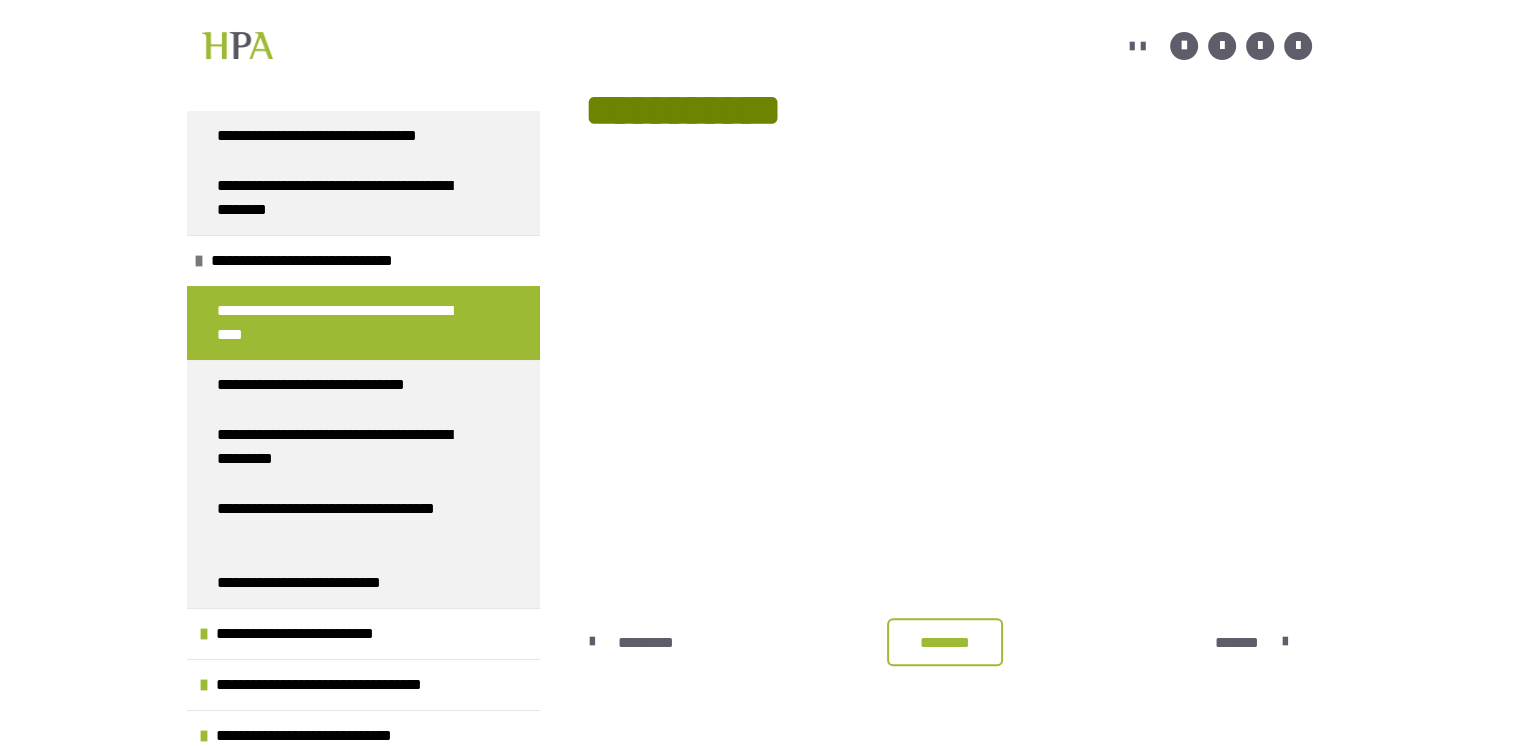 scroll, scrollTop: 431, scrollLeft: 0, axis: vertical 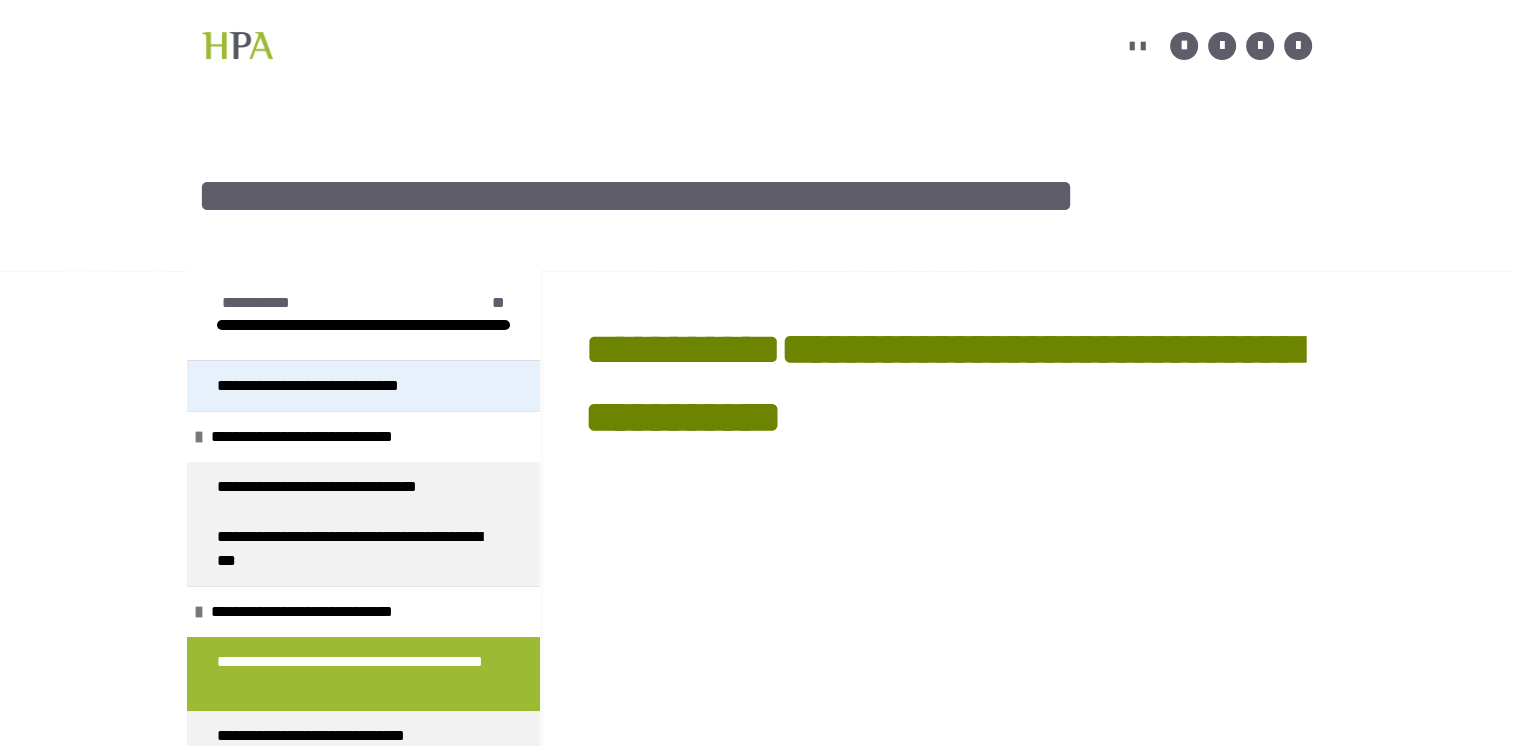 click on "**********" at bounding box center (333, 386) 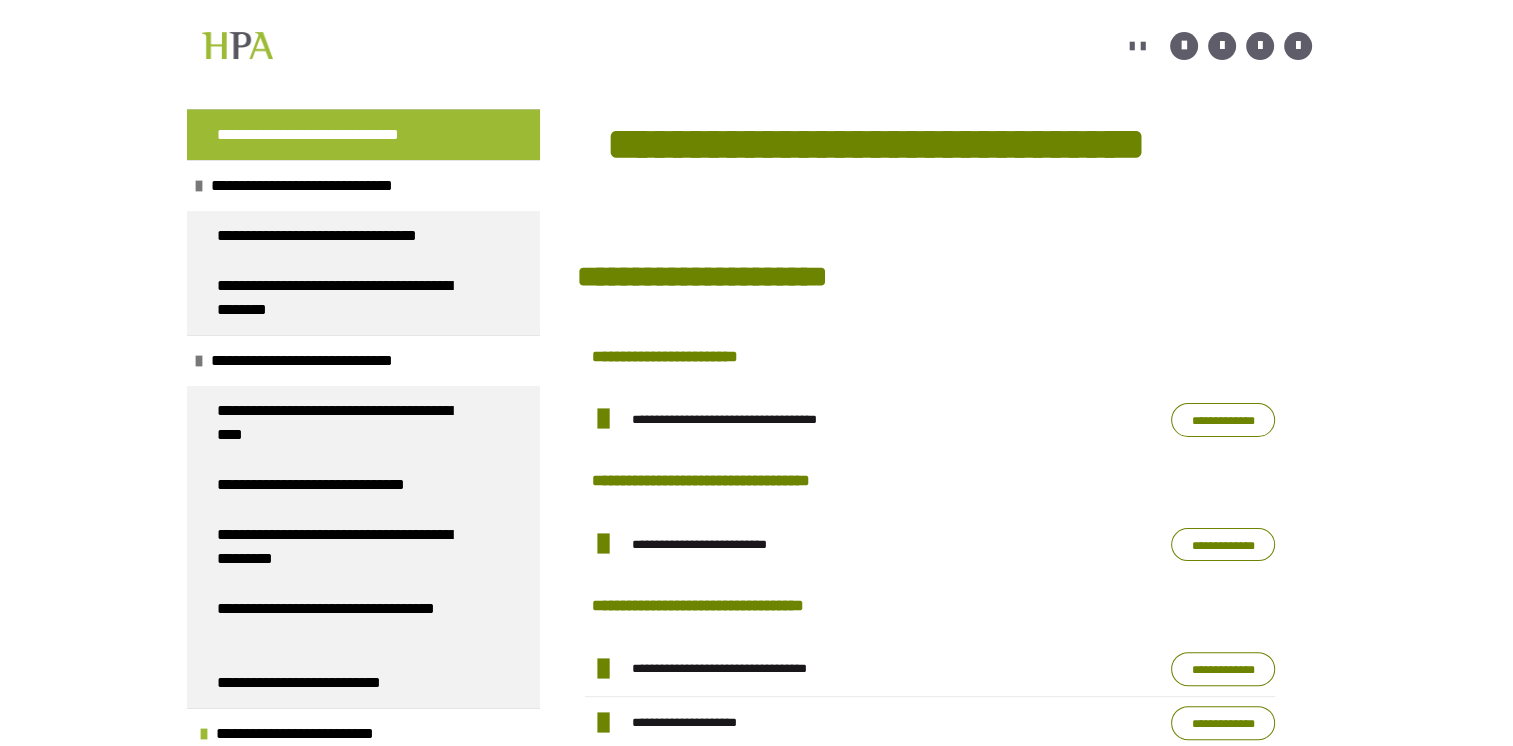 scroll, scrollTop: 400, scrollLeft: 0, axis: vertical 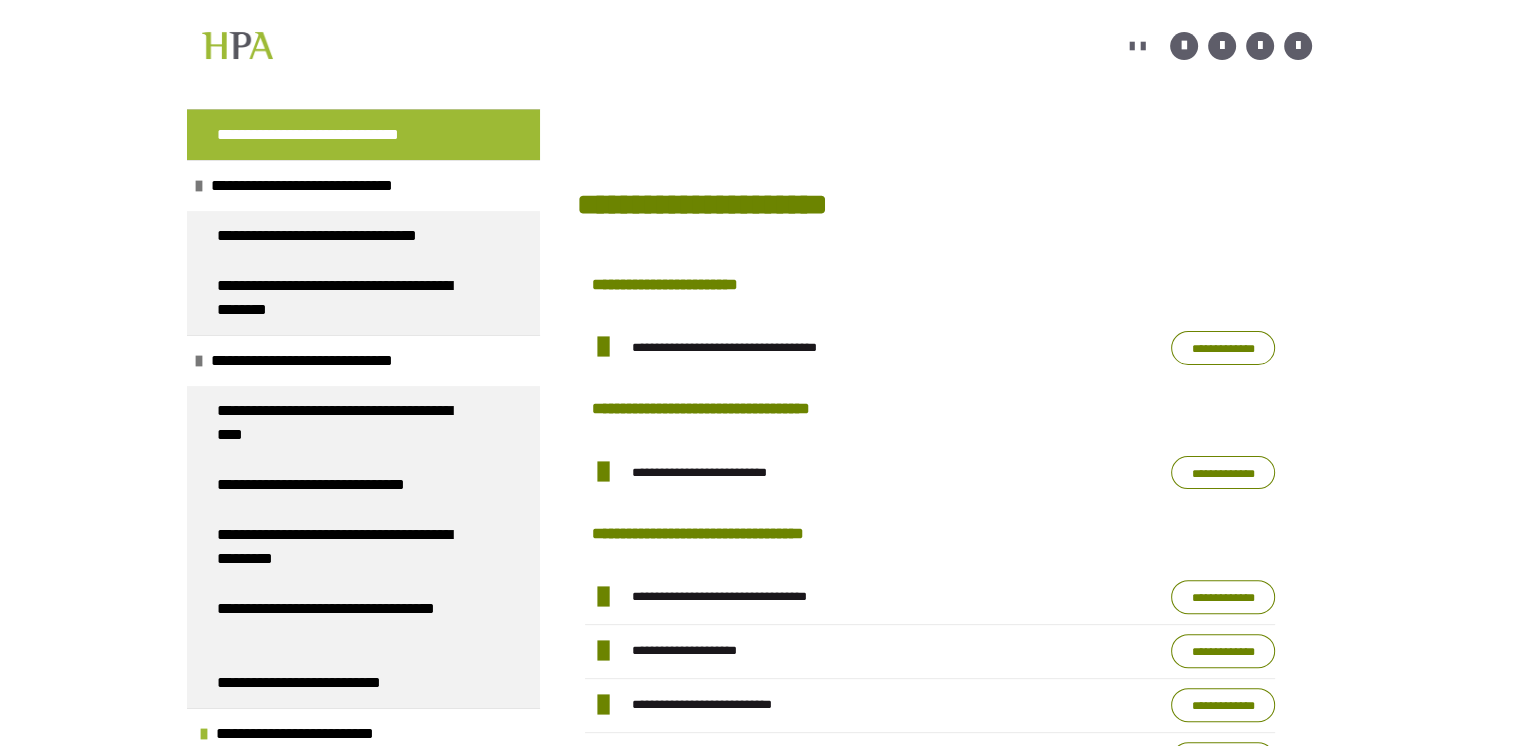 click on "**********" at bounding box center (1223, 348) 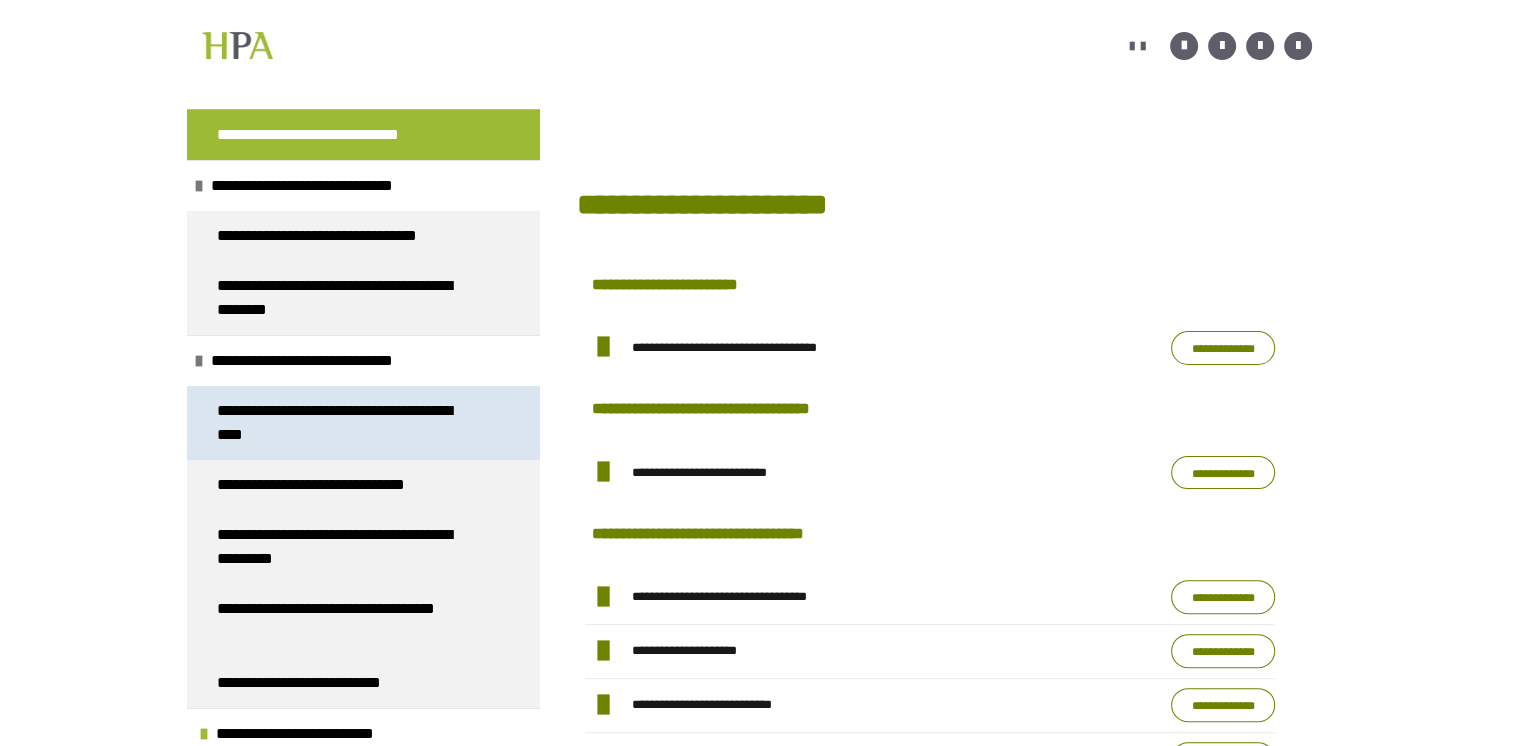 click on "**********" at bounding box center (348, 423) 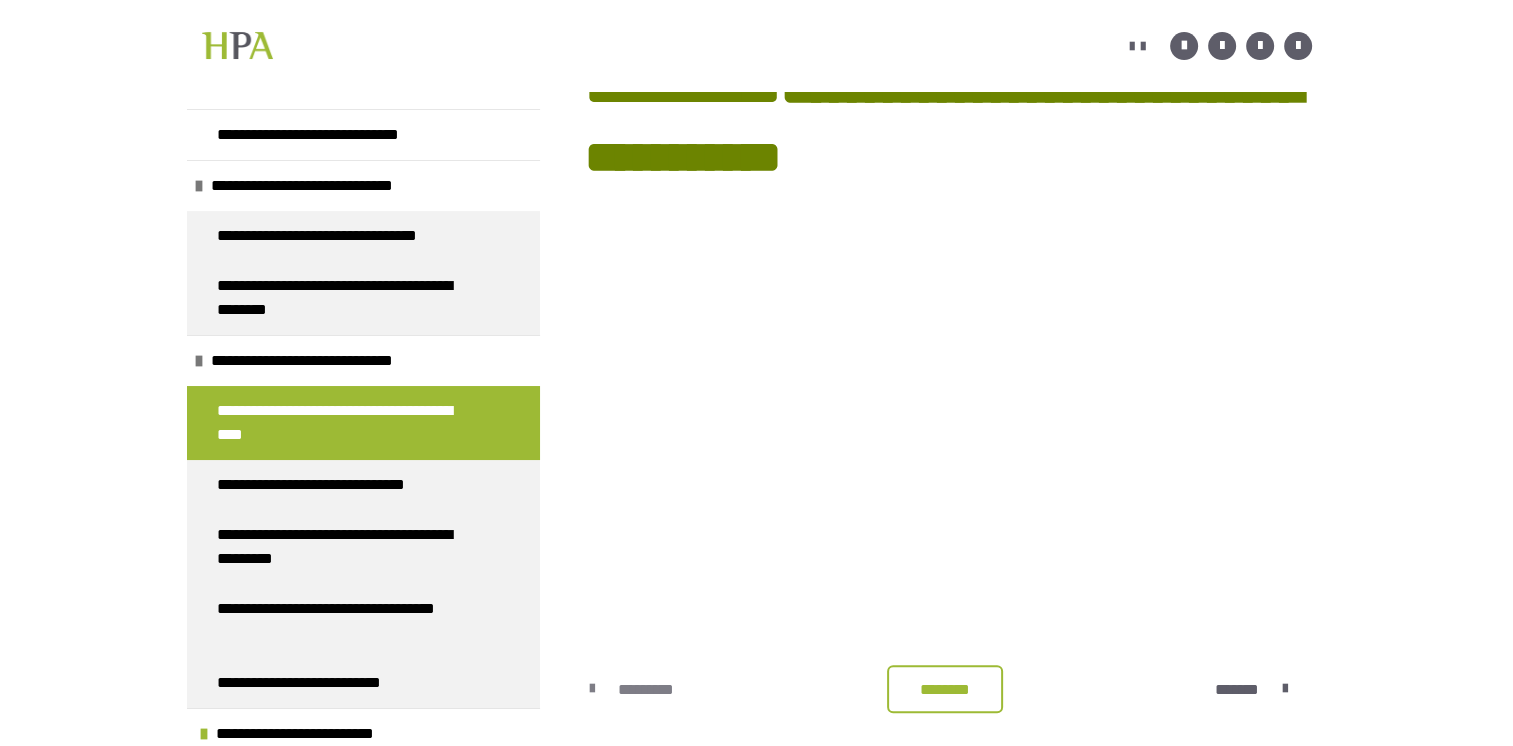 click on "*********" at bounding box center [647, 690] 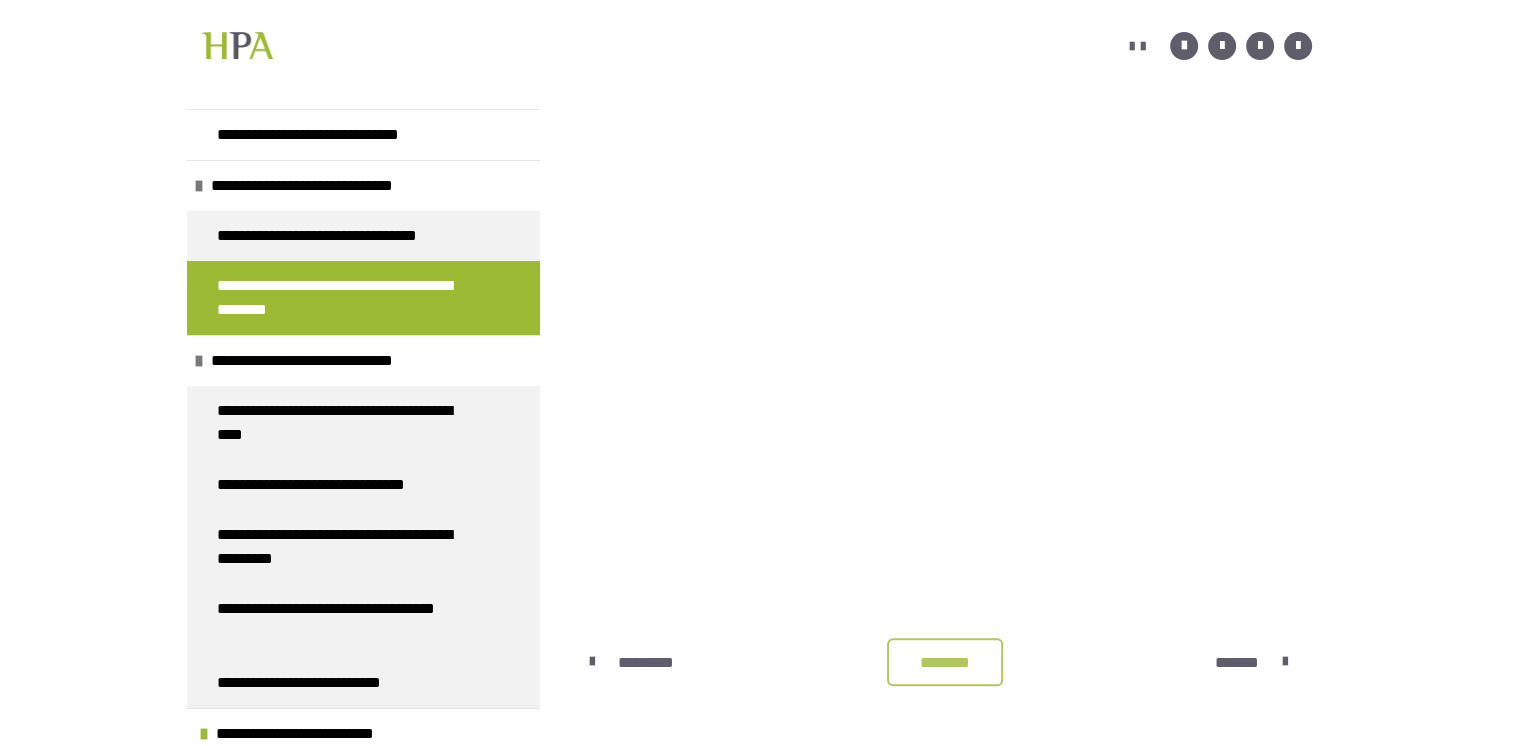 scroll, scrollTop: 571, scrollLeft: 0, axis: vertical 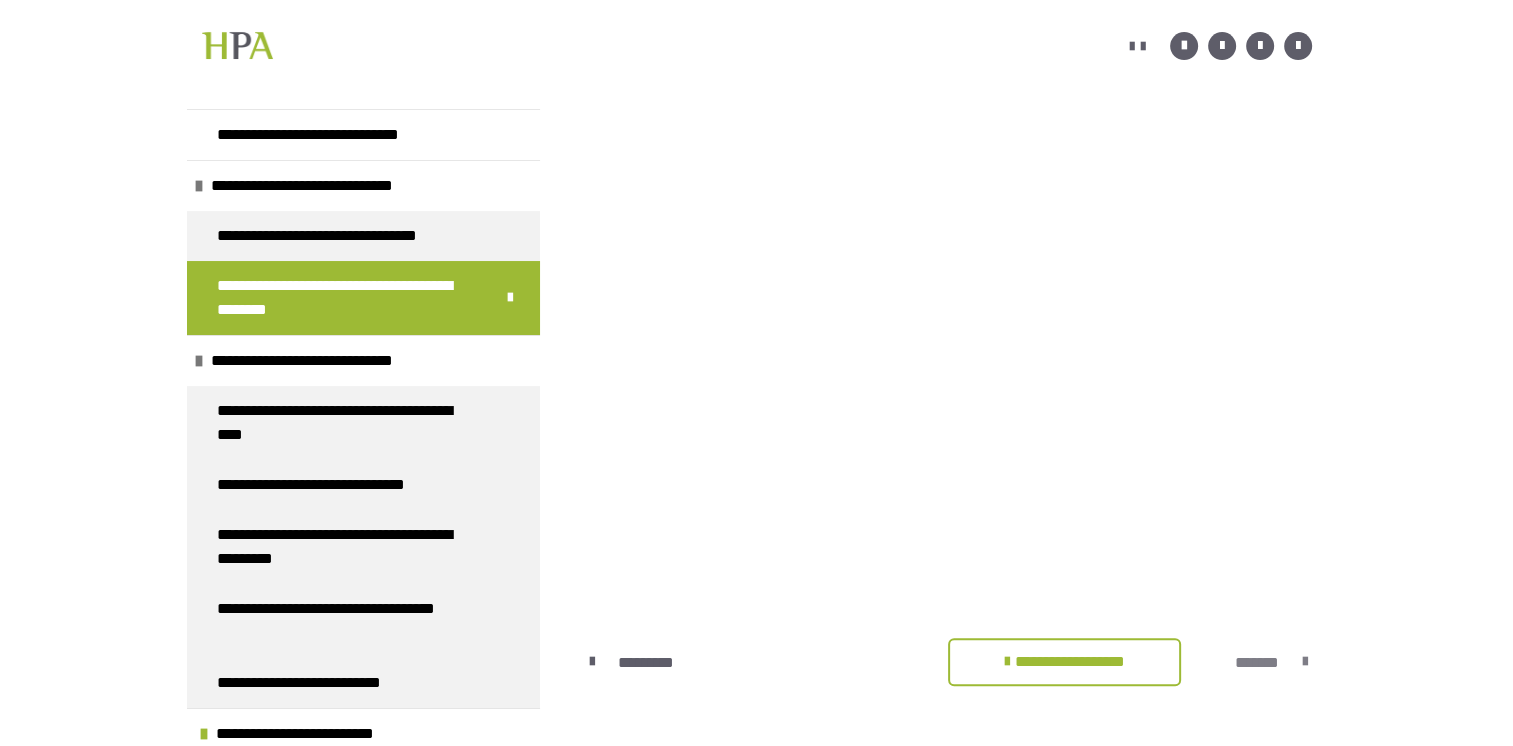 click on "*******" at bounding box center [1257, 663] 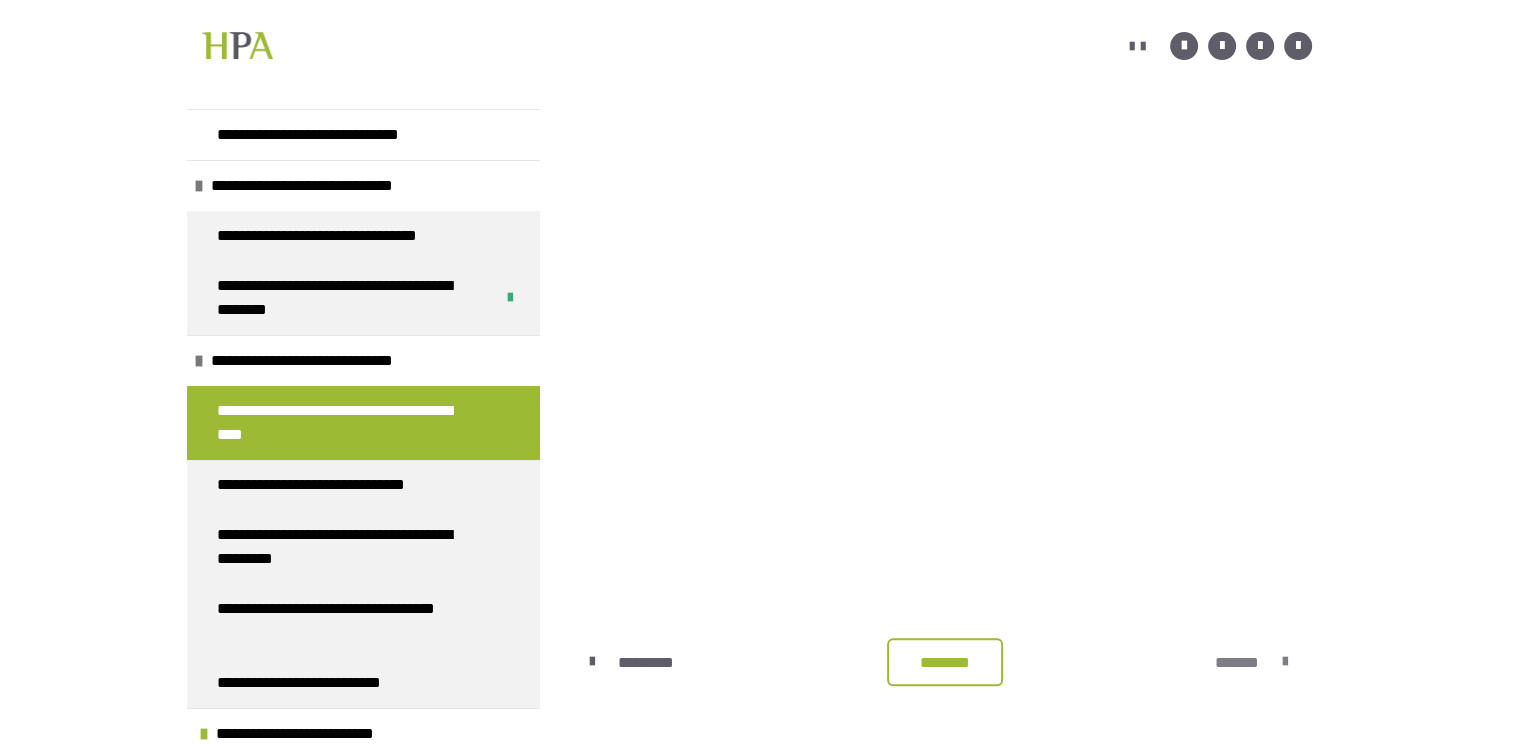 scroll, scrollTop: 431, scrollLeft: 0, axis: vertical 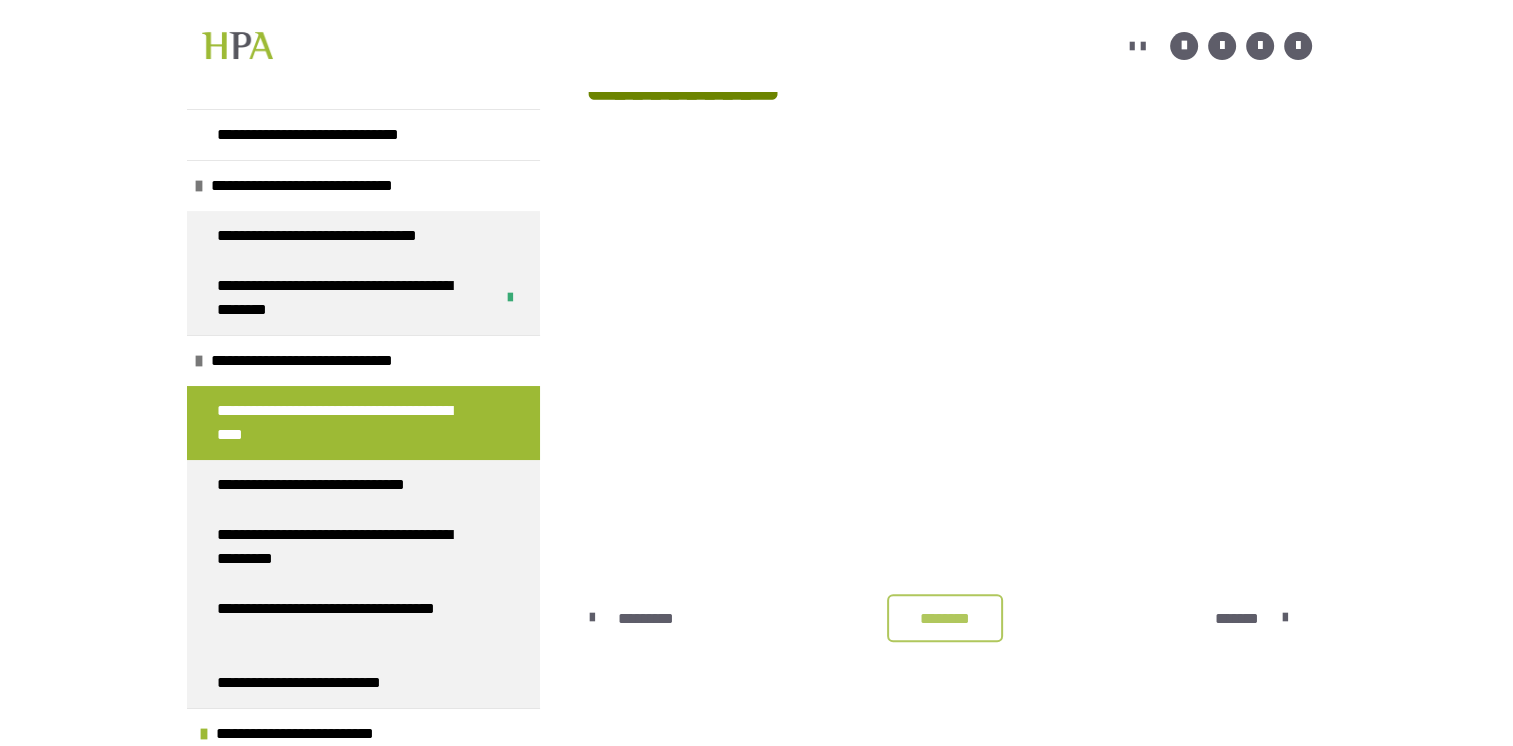 click on "********" at bounding box center [945, 619] 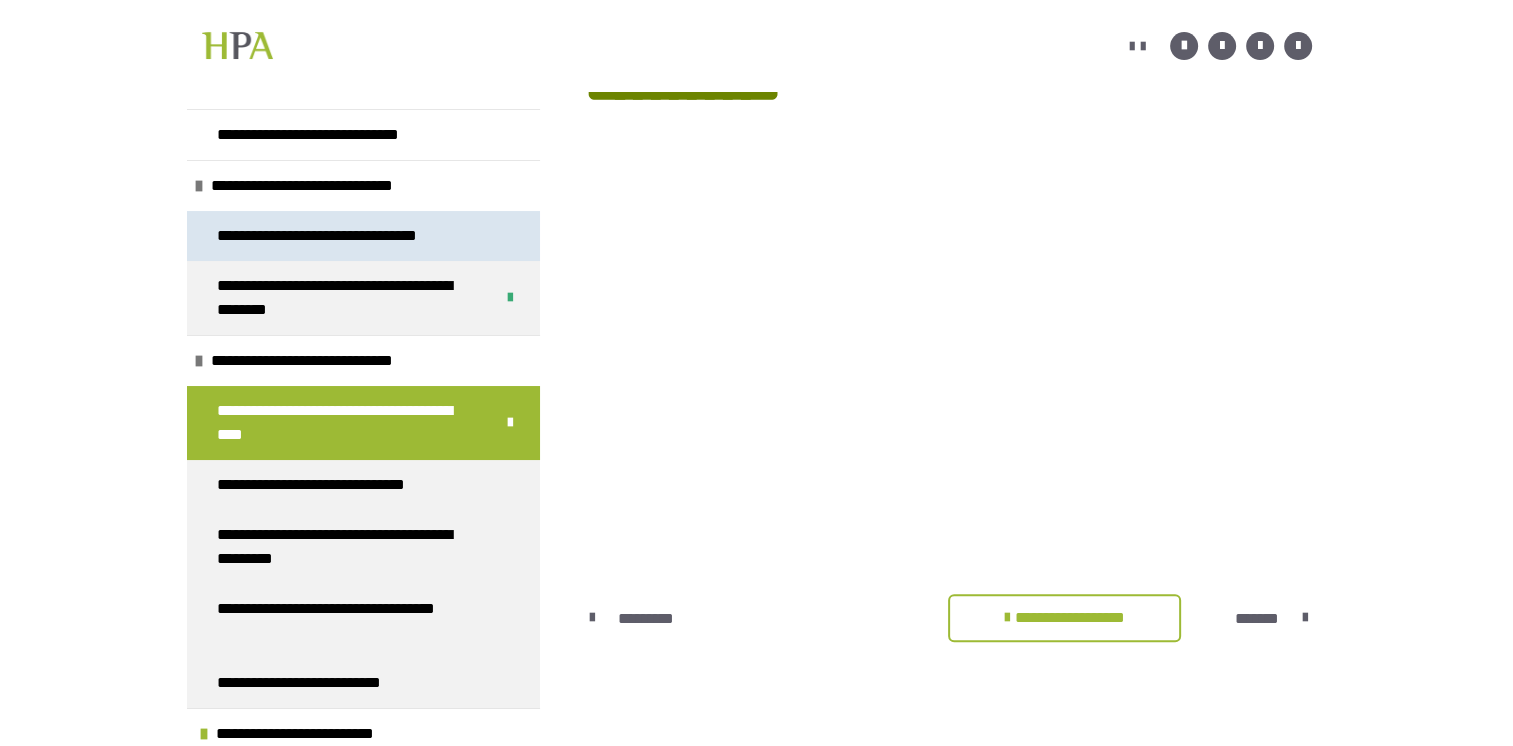 click on "**********" at bounding box center (336, 236) 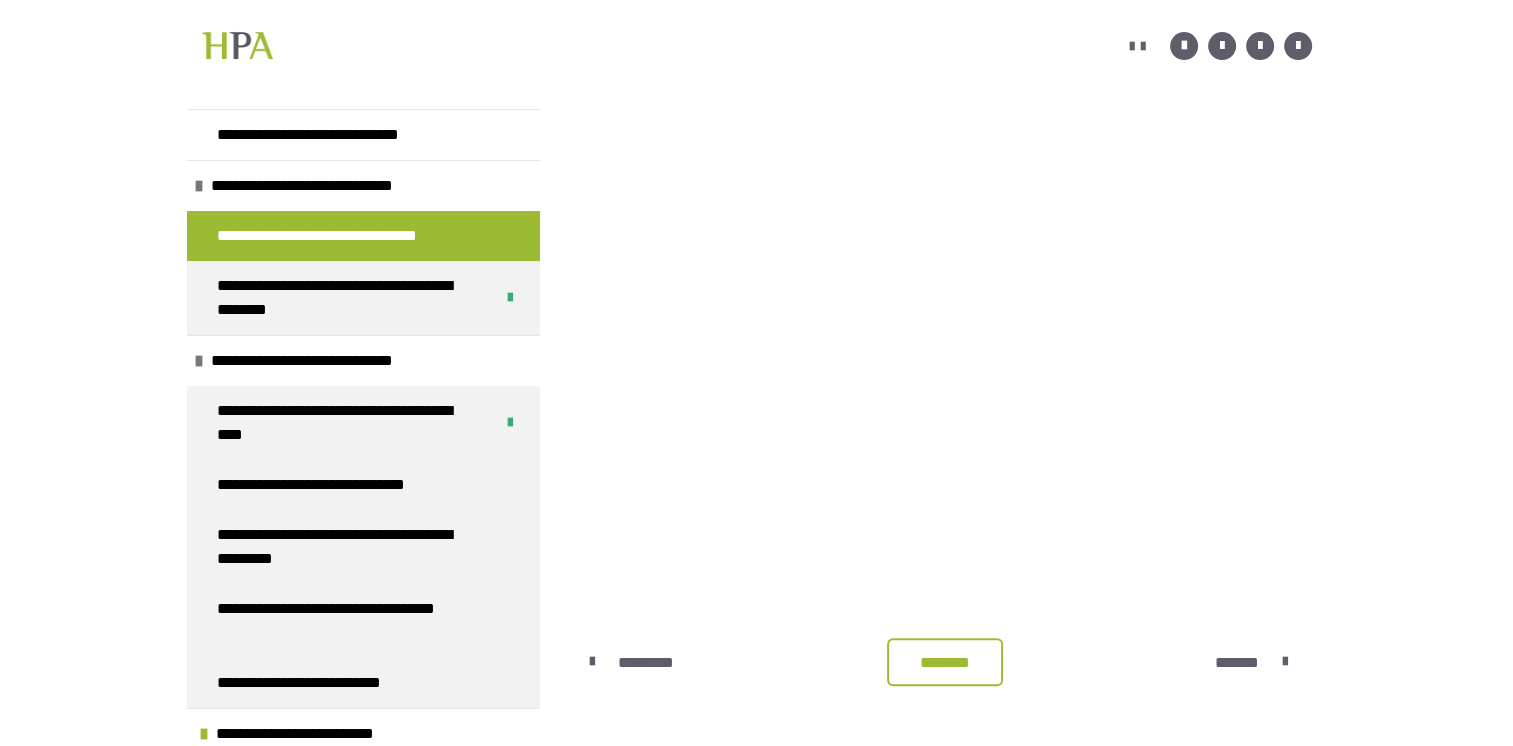 scroll, scrollTop: 473, scrollLeft: 0, axis: vertical 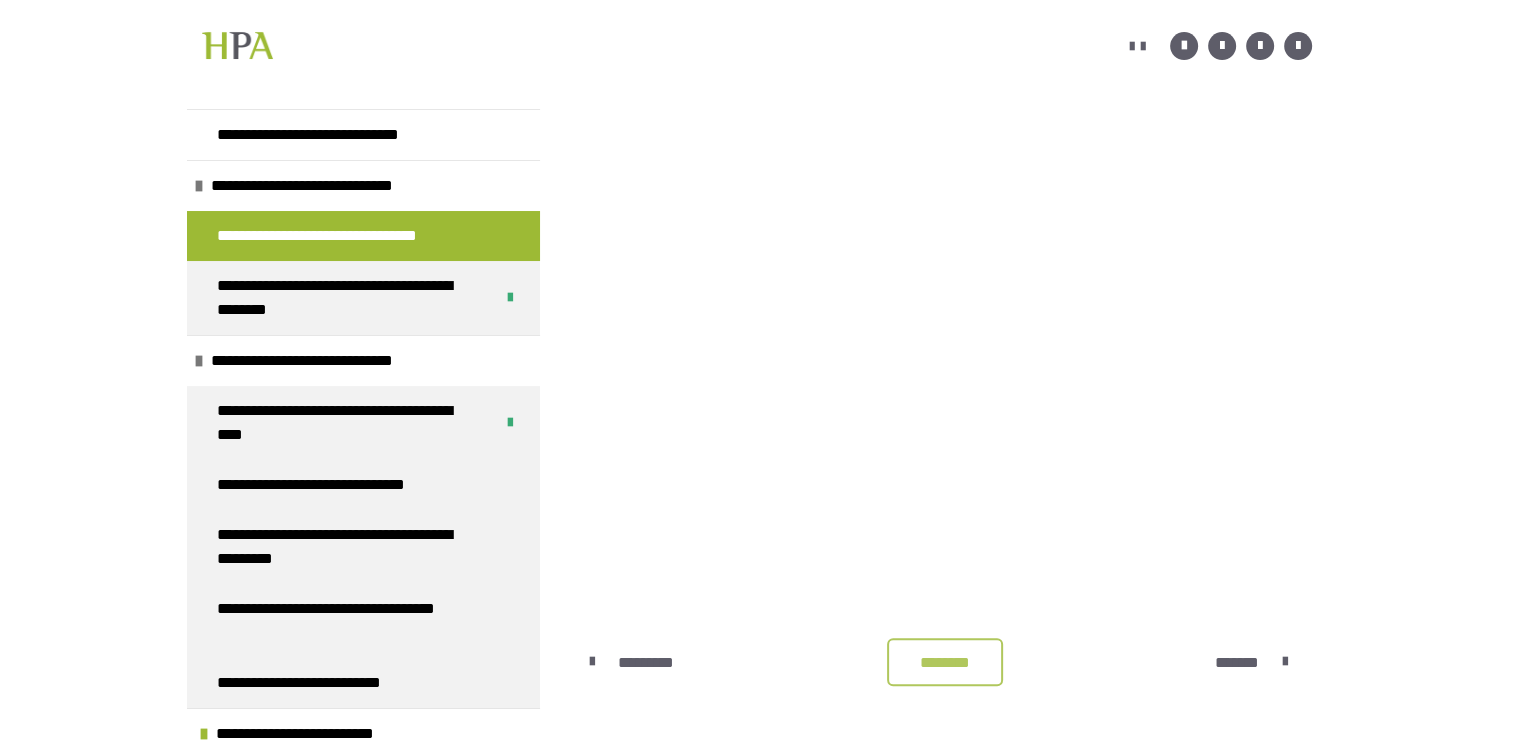 click on "********" at bounding box center [945, 663] 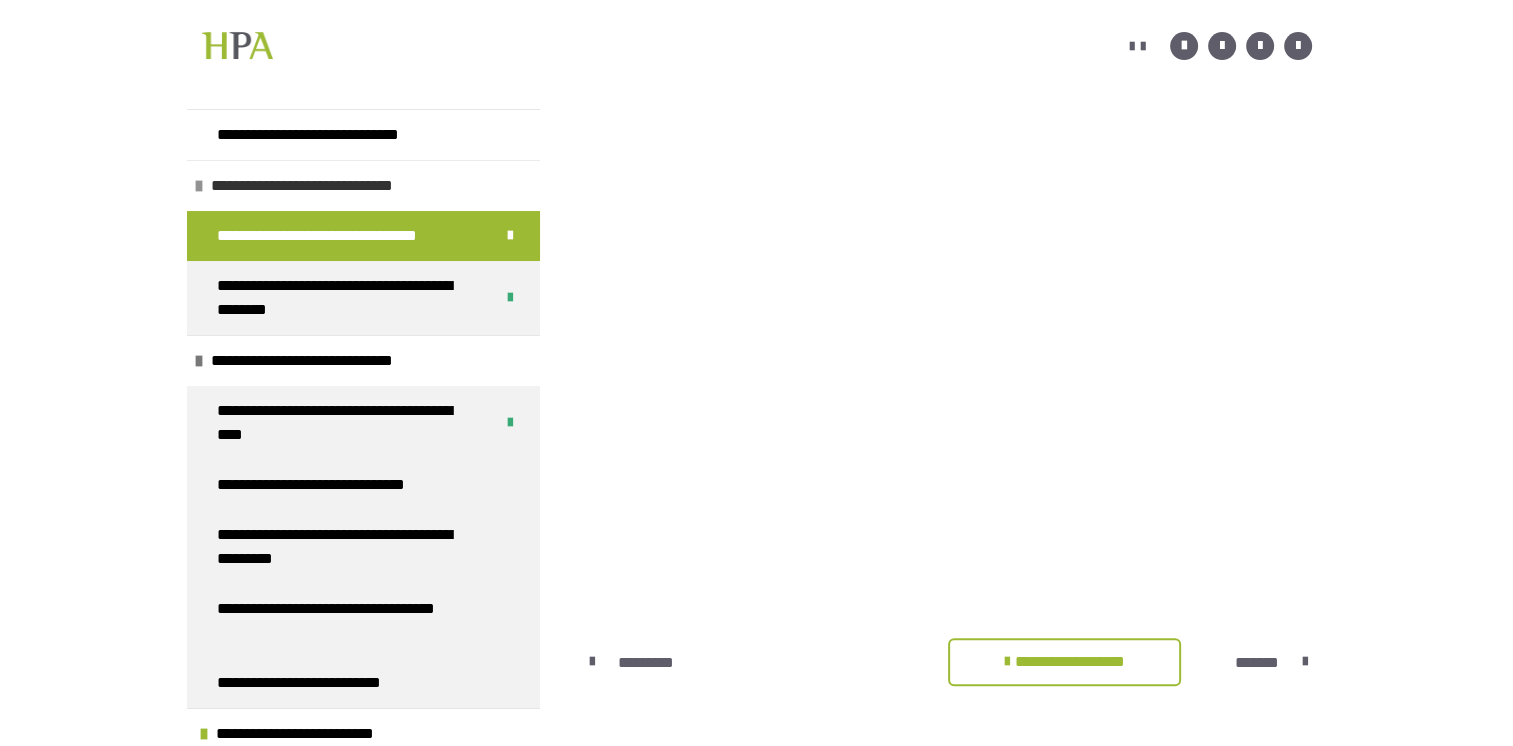 click at bounding box center [199, 186] 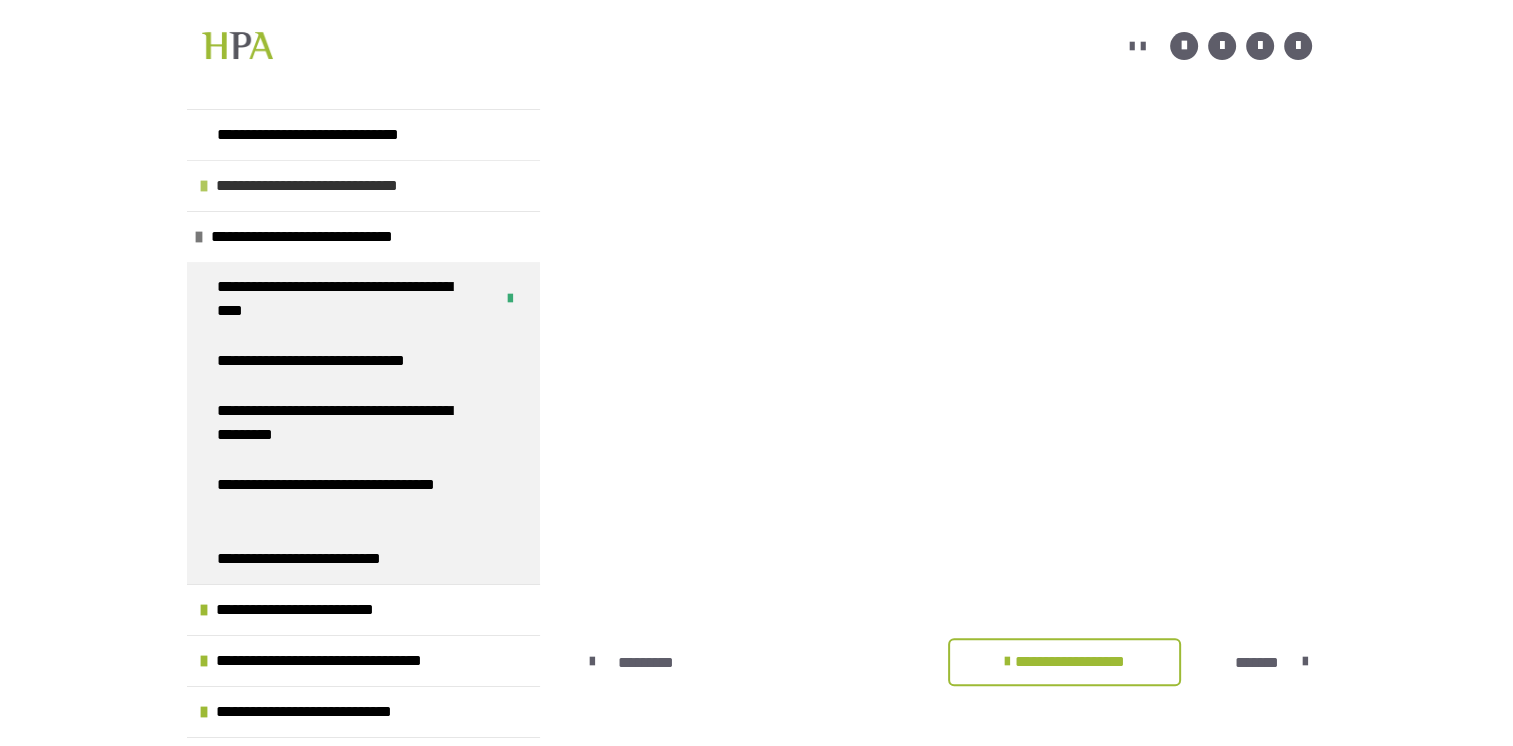 click at bounding box center (204, 186) 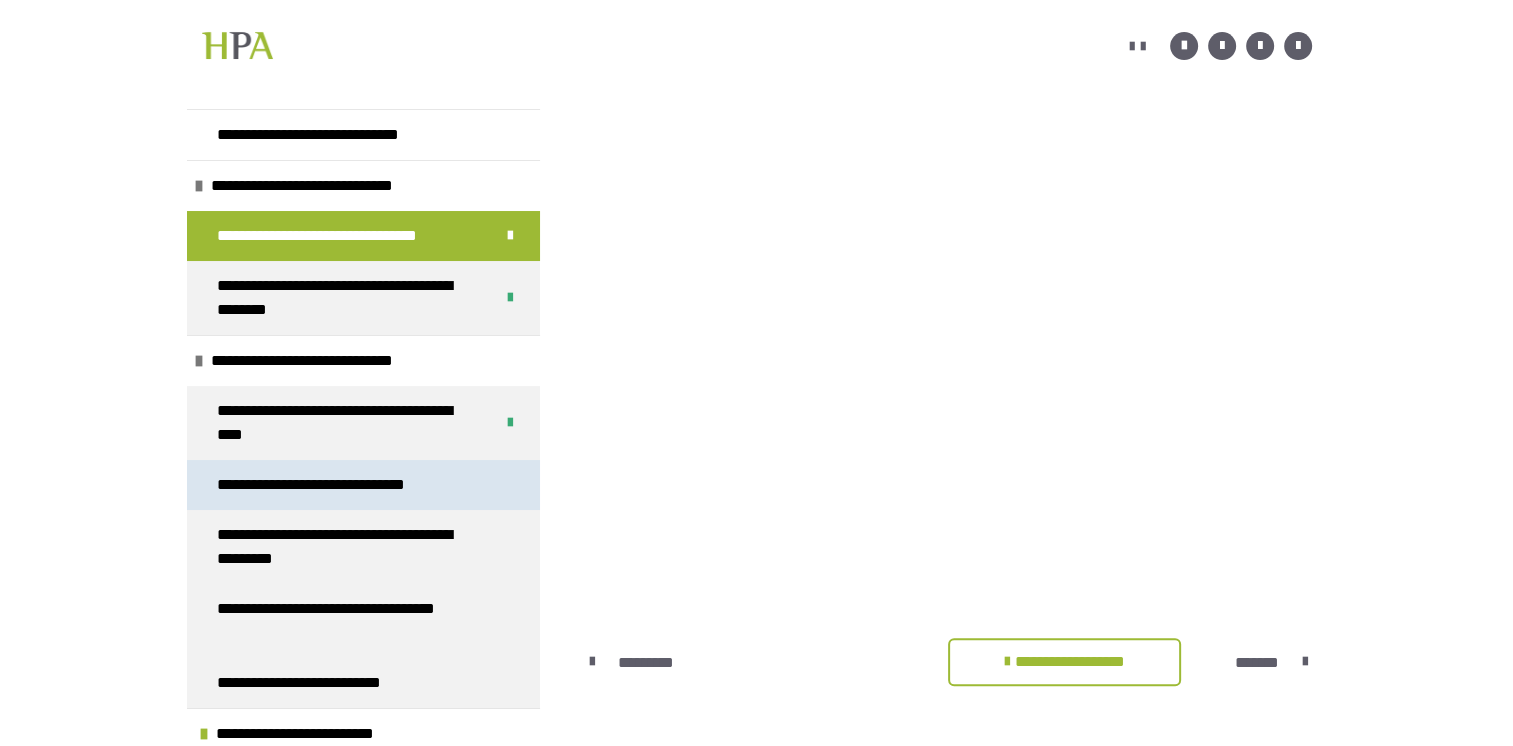 click on "**********" at bounding box center [336, 485] 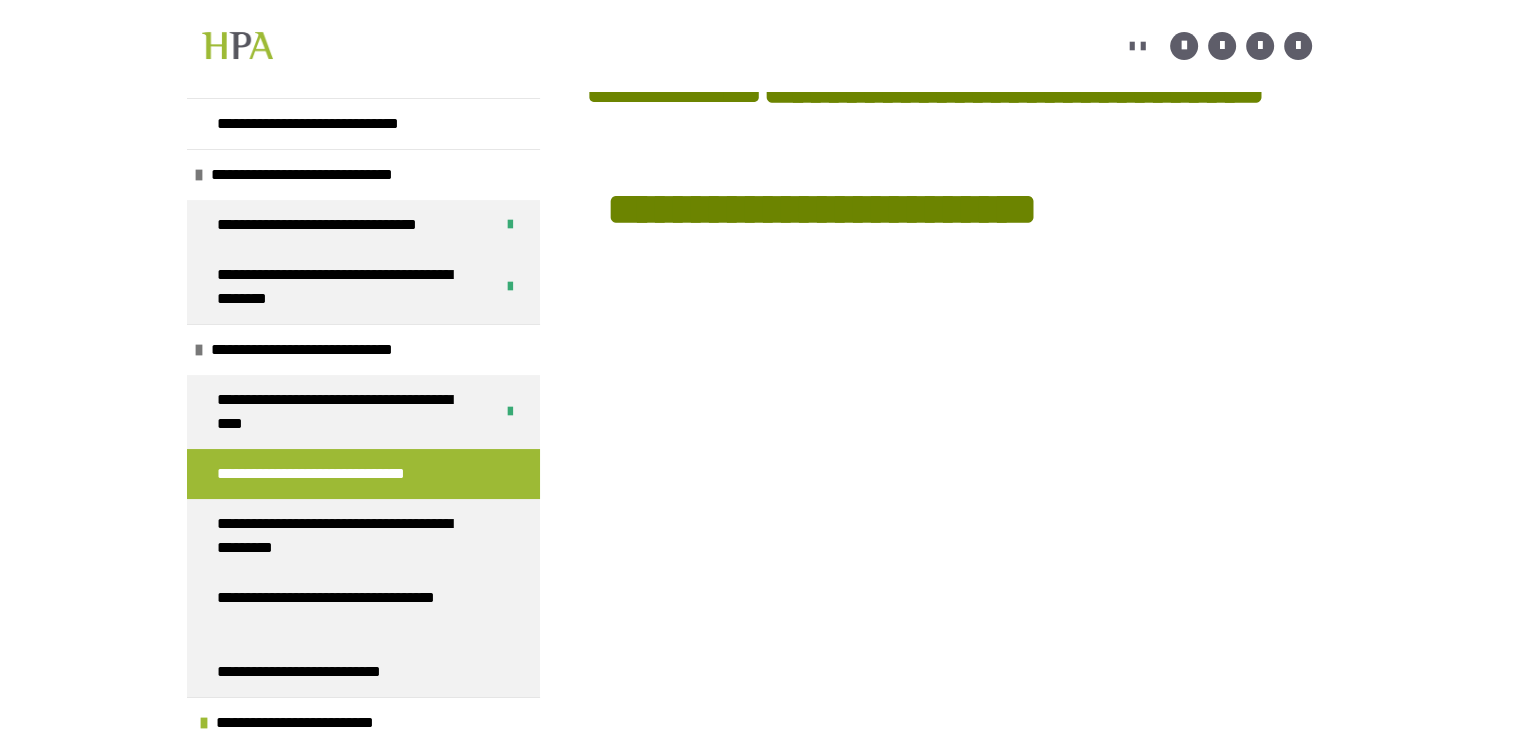 scroll, scrollTop: 0, scrollLeft: 0, axis: both 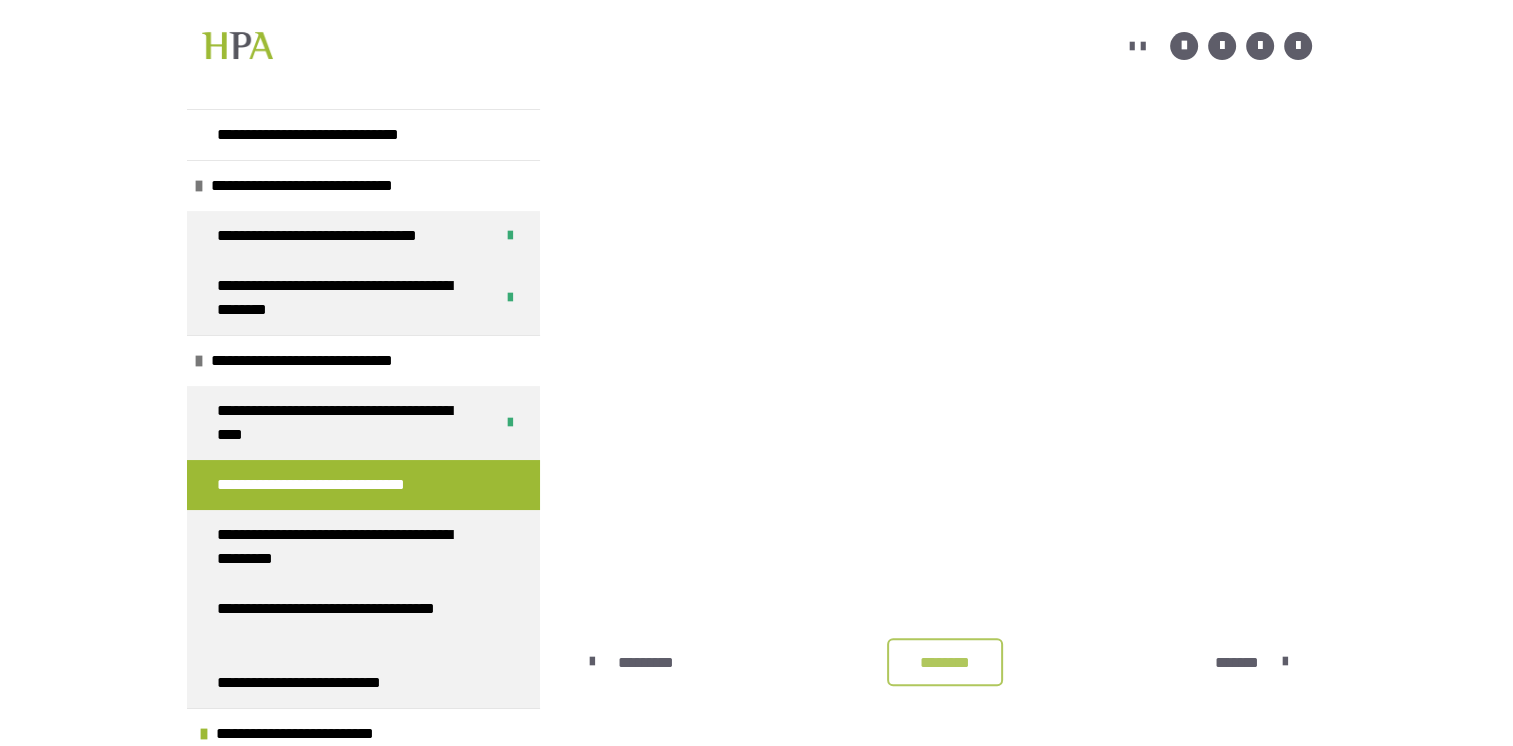 click on "********" at bounding box center (945, 662) 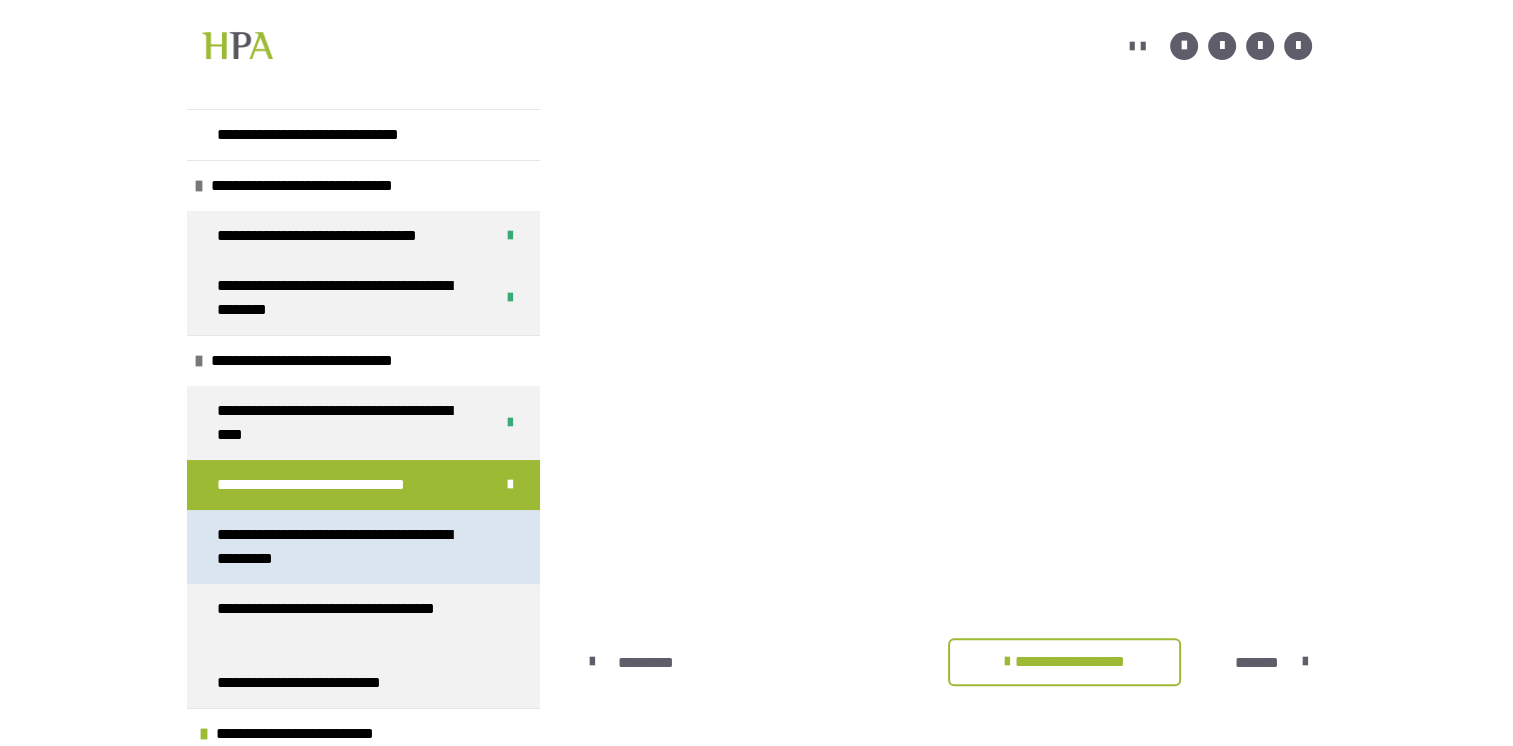 click on "**********" at bounding box center (348, 547) 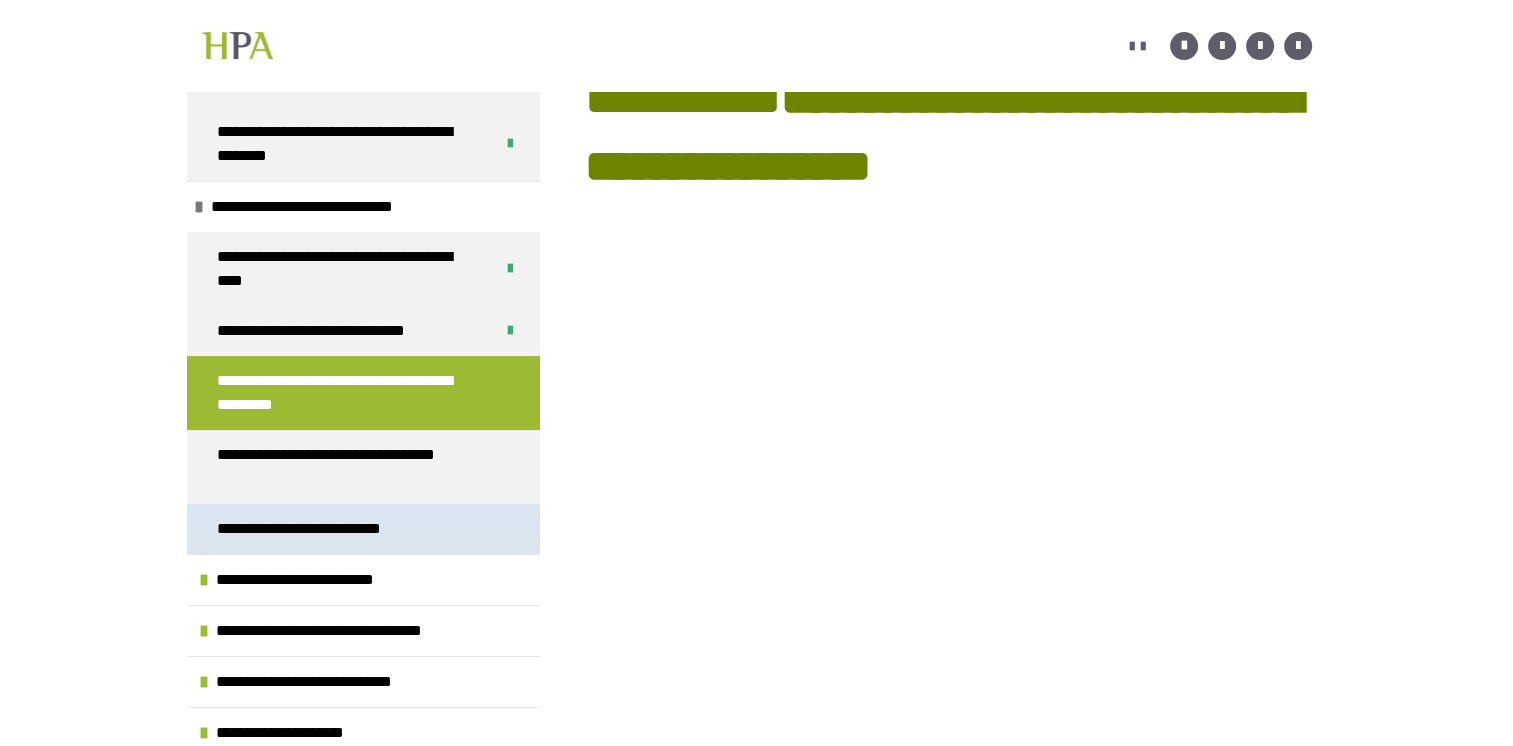 scroll, scrollTop: 110, scrollLeft: 0, axis: vertical 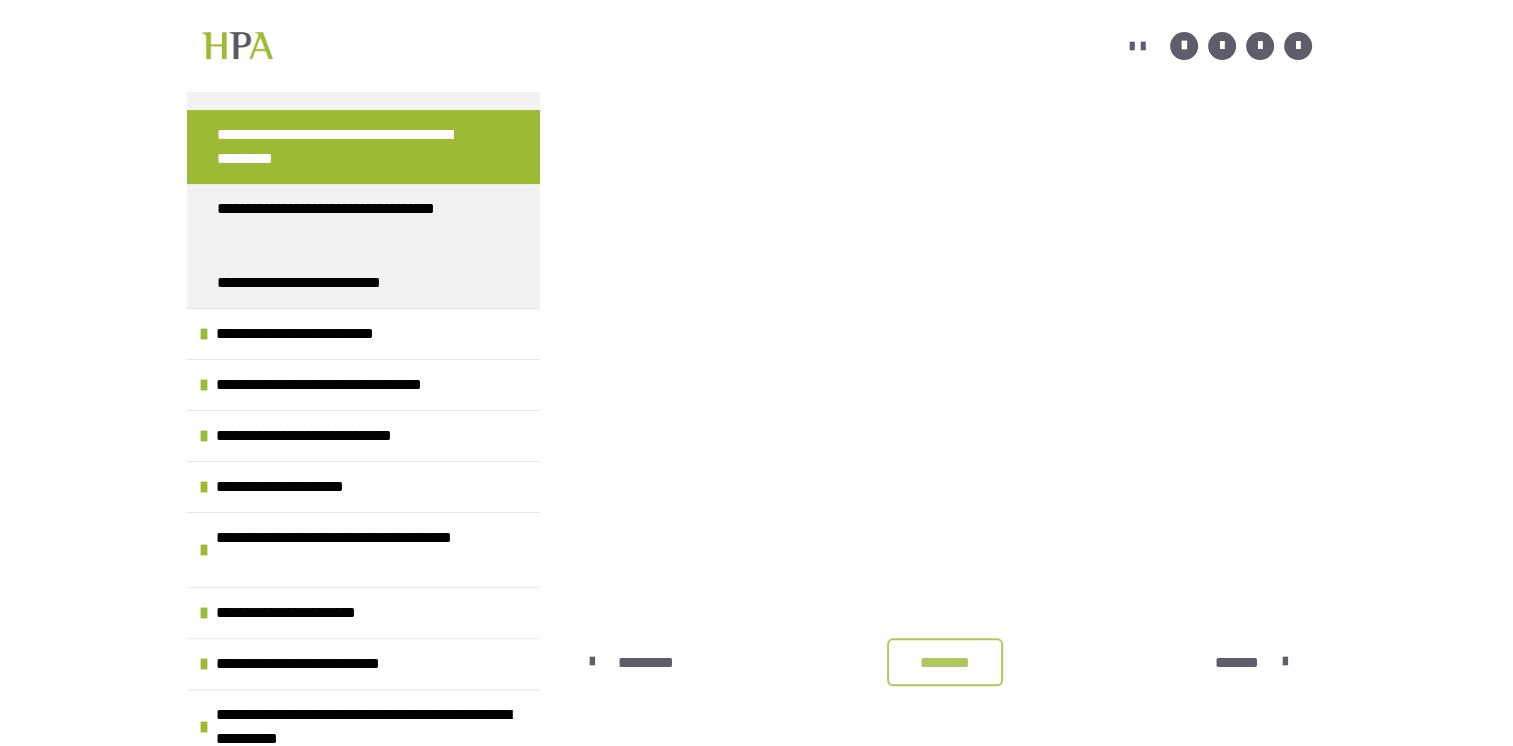 click on "********" at bounding box center [945, 663] 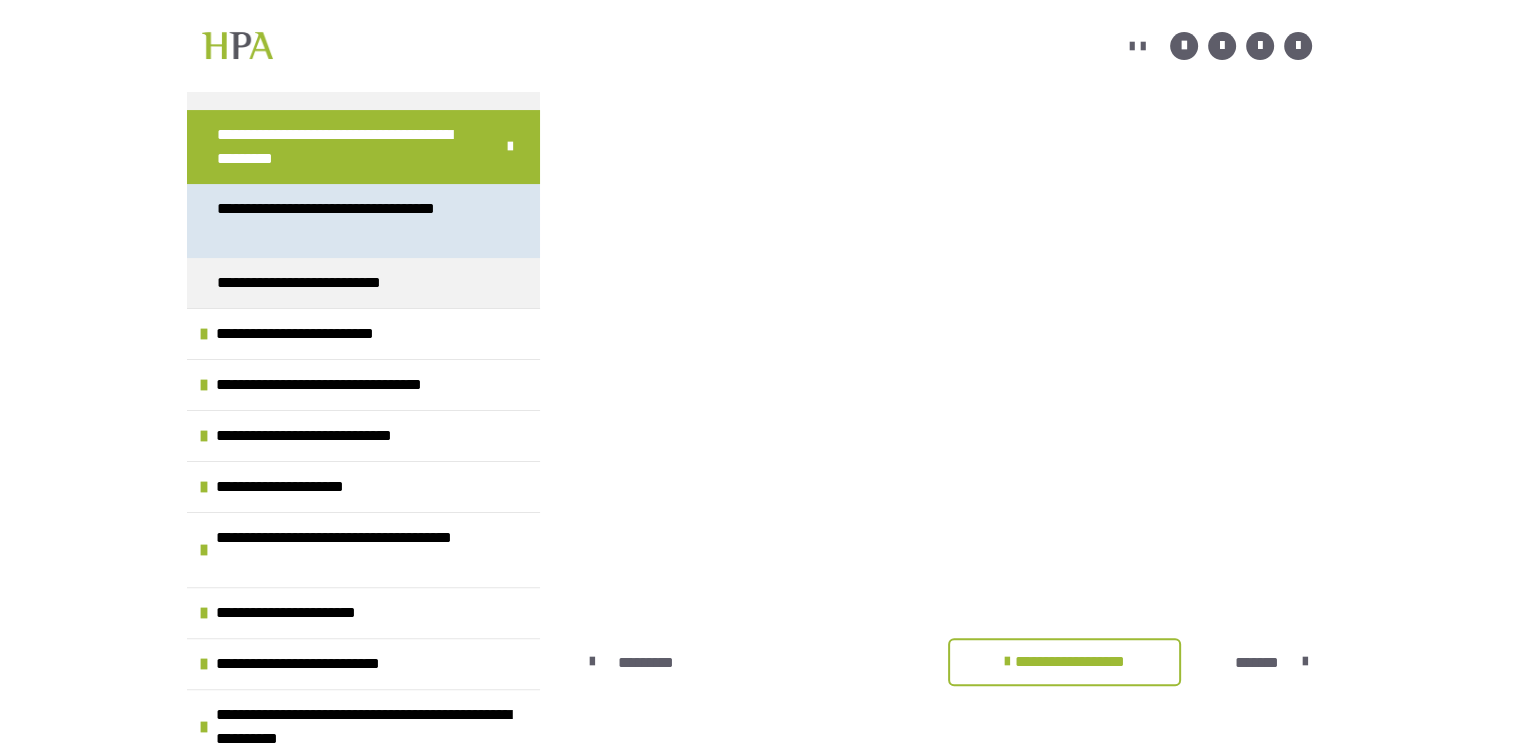 click on "**********" at bounding box center [348, 221] 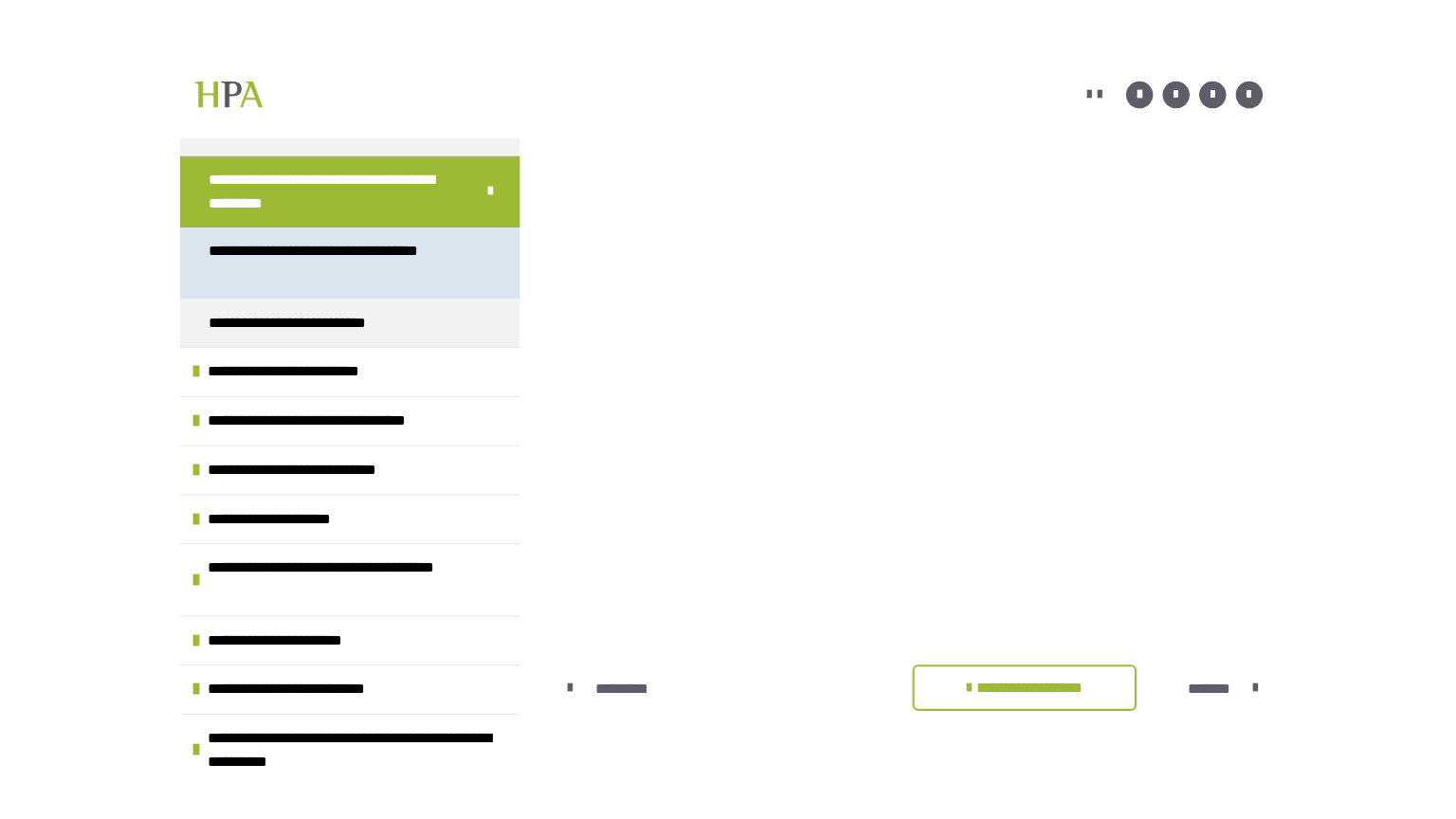 scroll, scrollTop: 341, scrollLeft: 0, axis: vertical 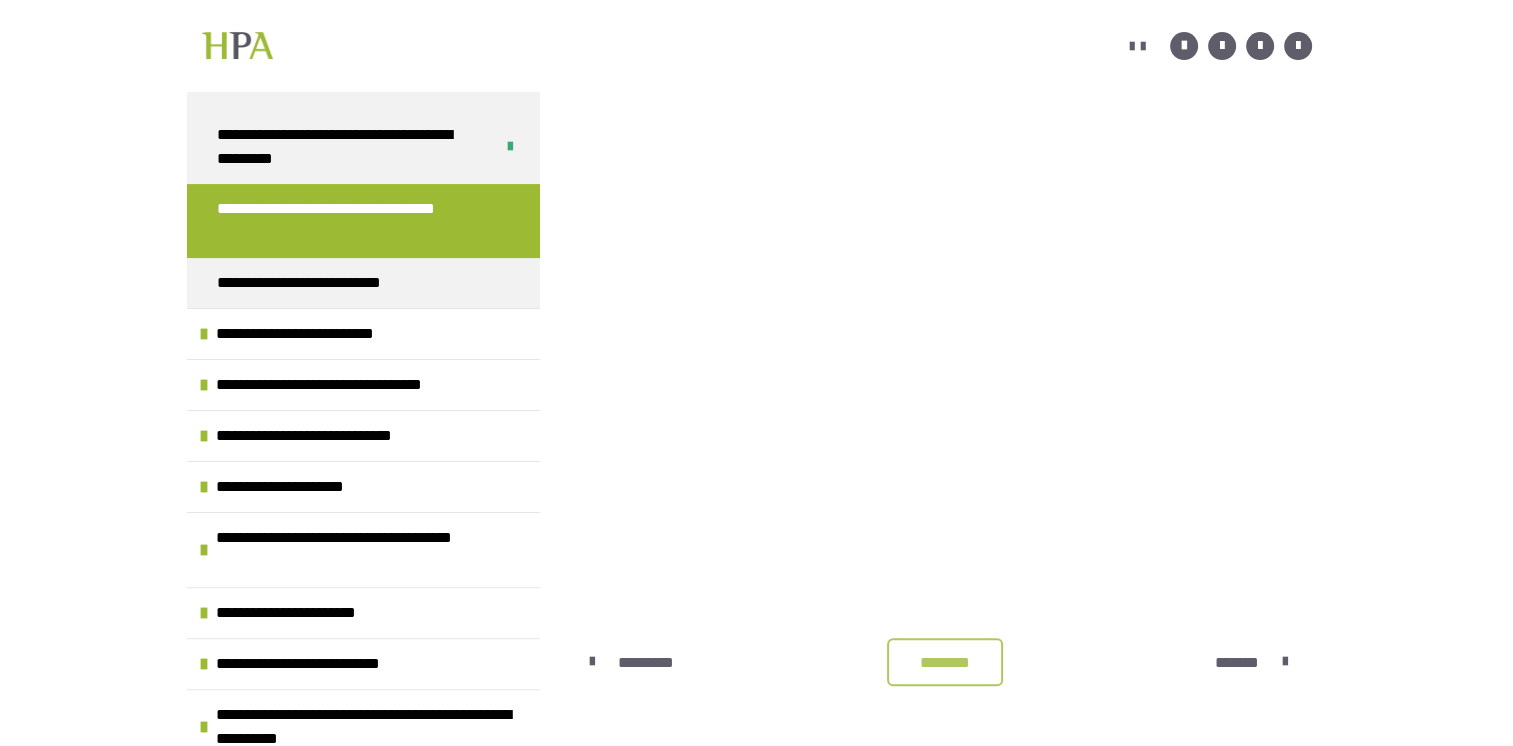 click on "********" at bounding box center [945, 663] 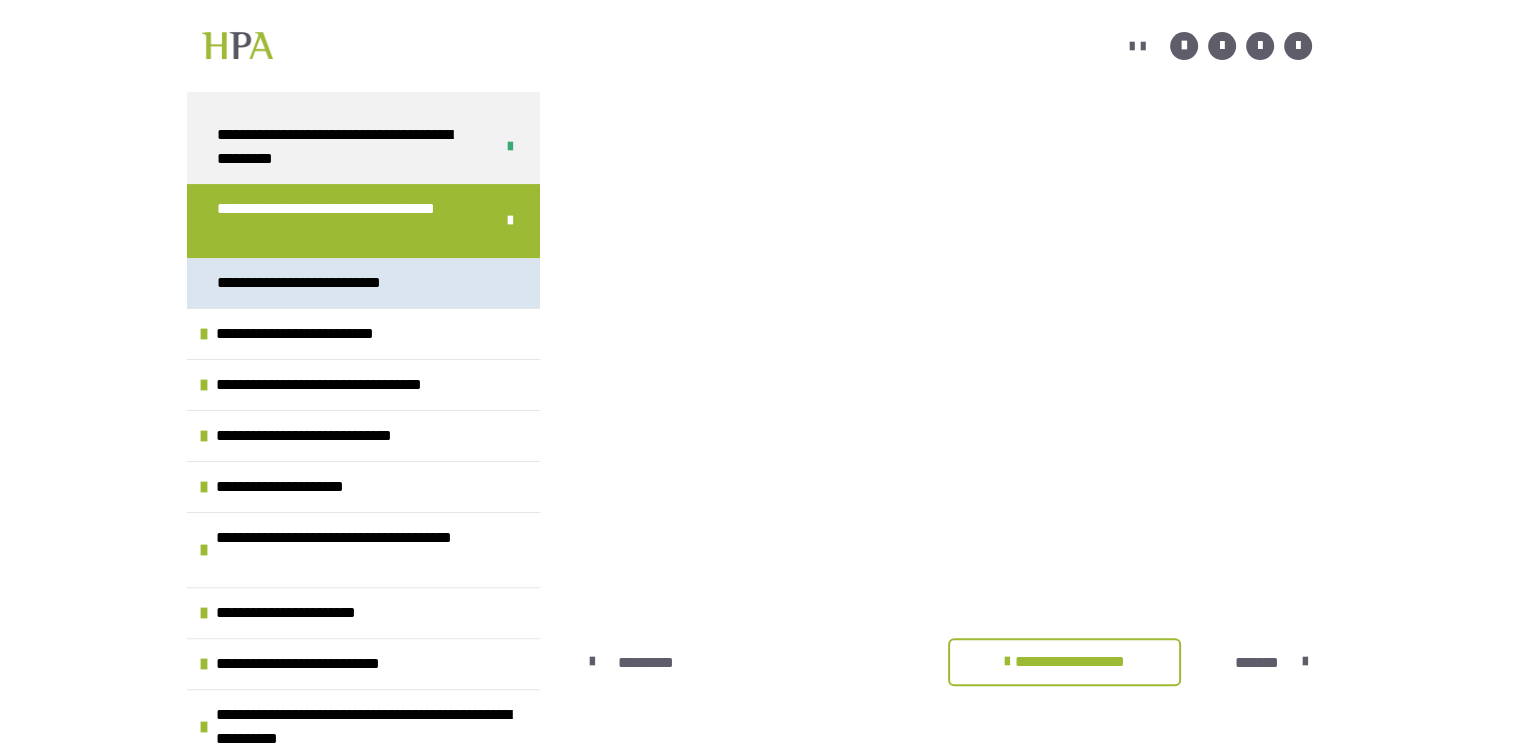 click on "**********" at bounding box center (324, 283) 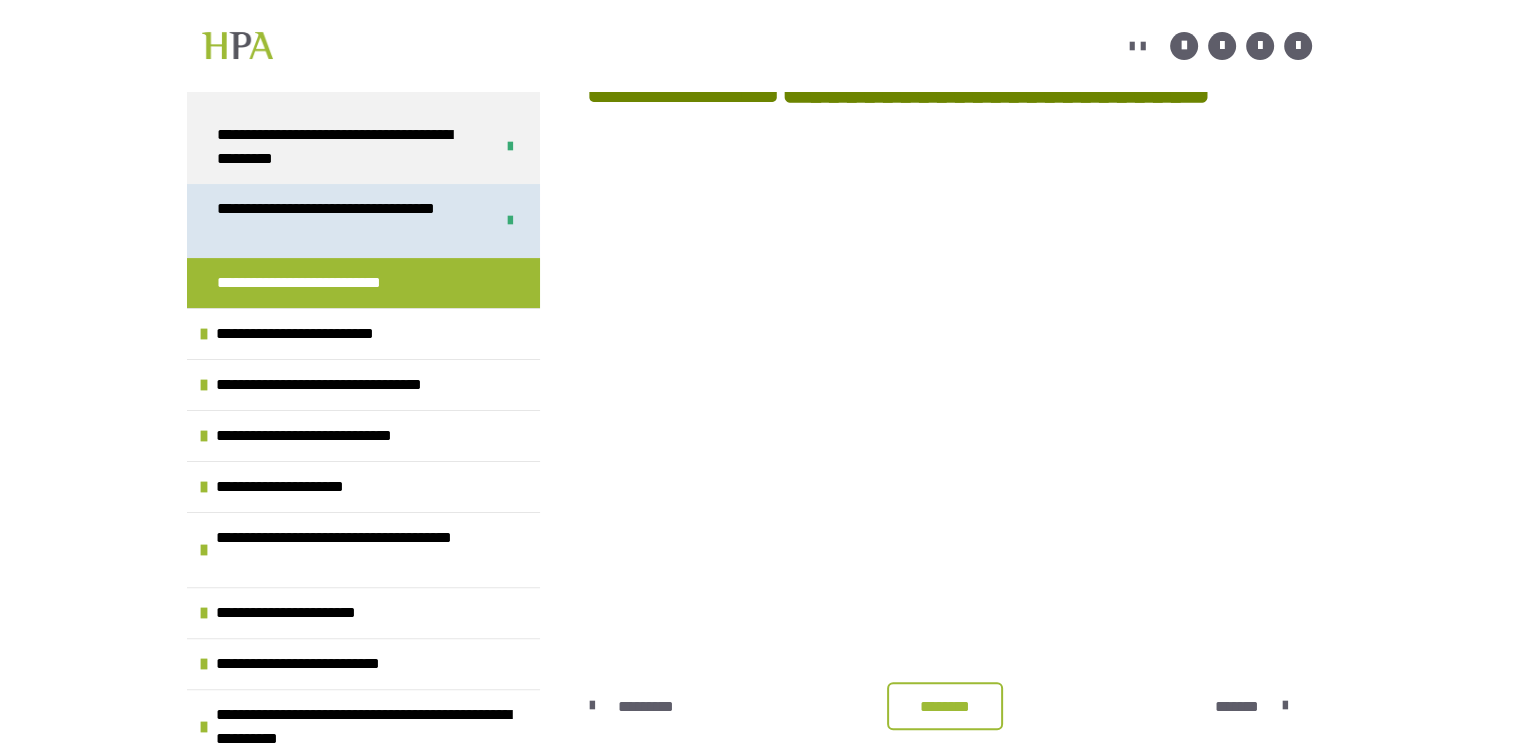 click on "**********" at bounding box center (340, 221) 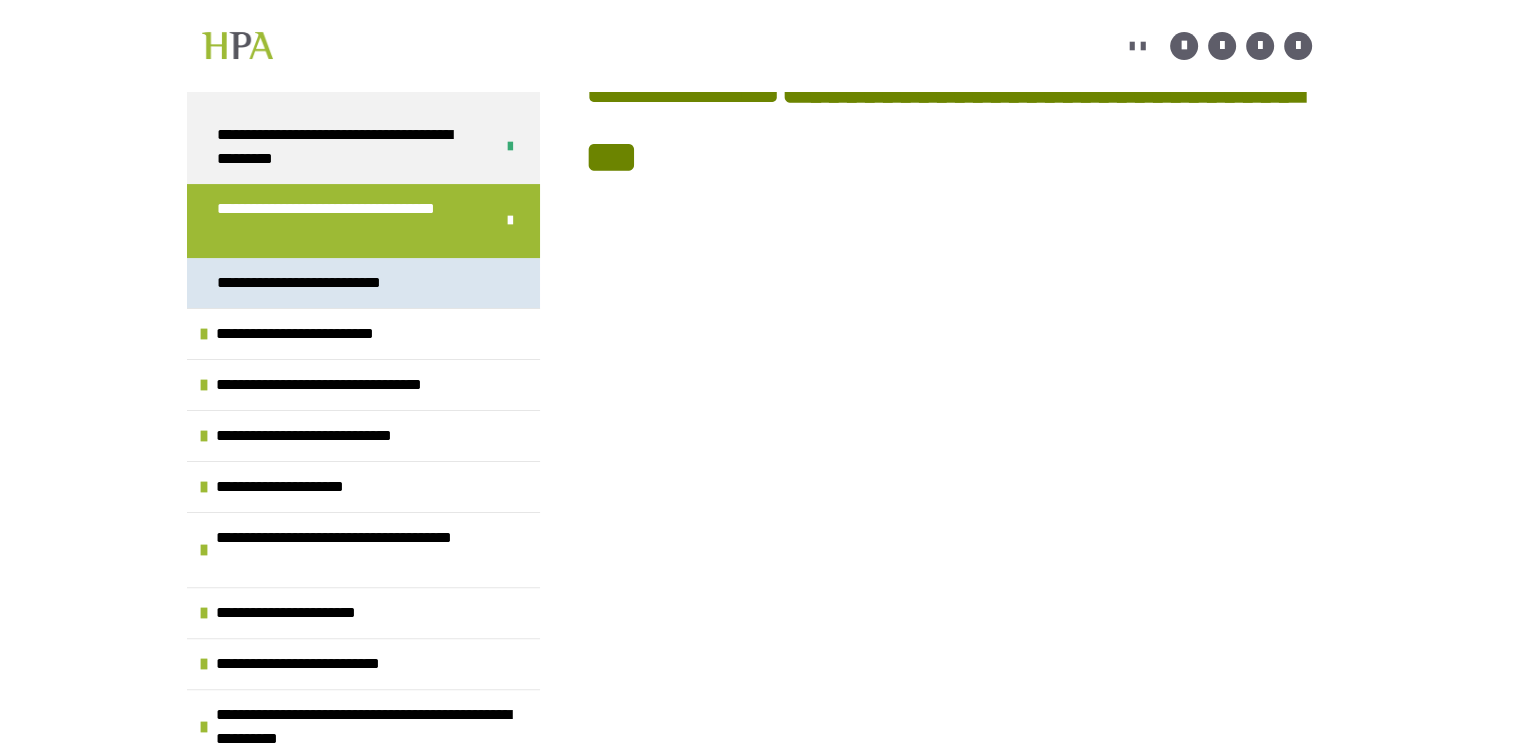 click on "**********" at bounding box center [324, 283] 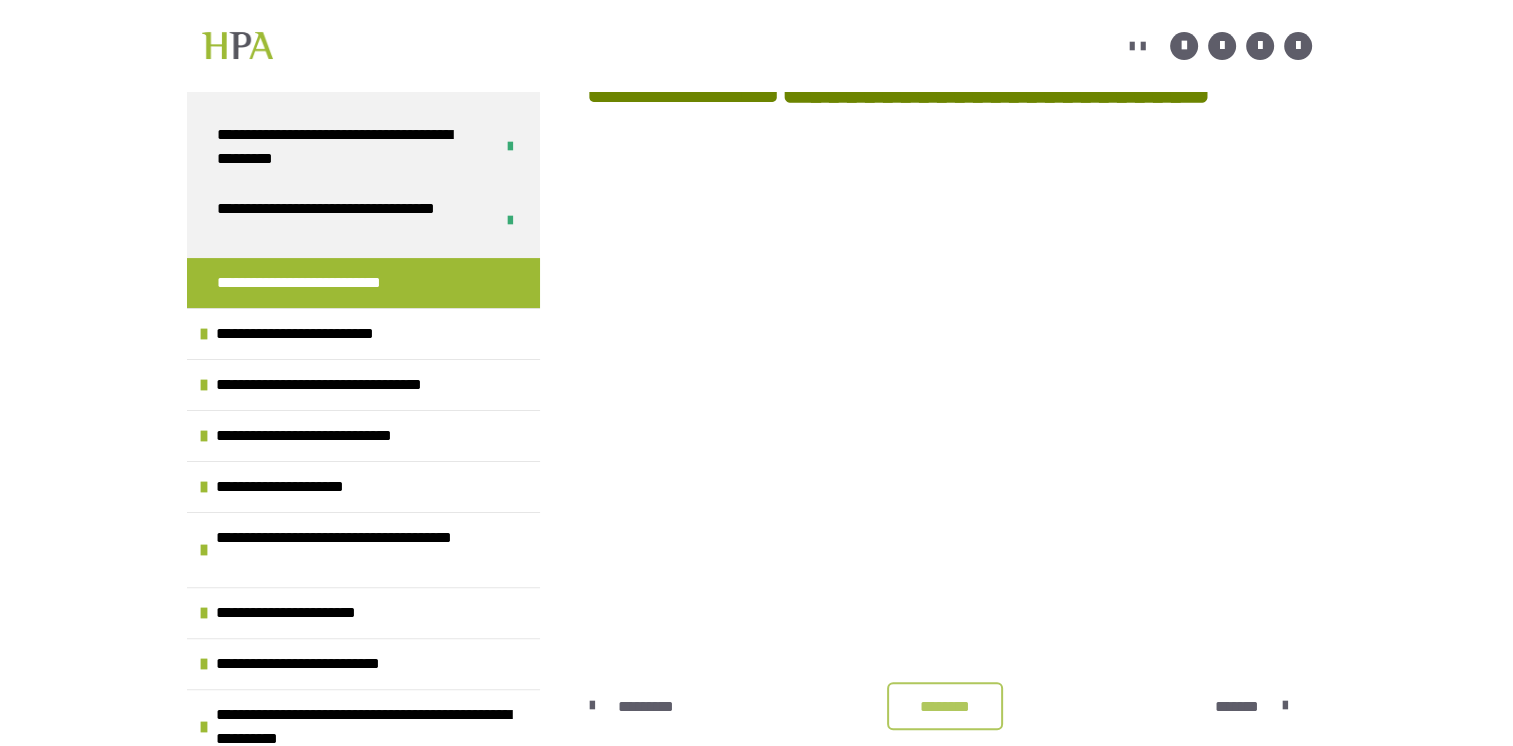 click on "********" at bounding box center (945, 707) 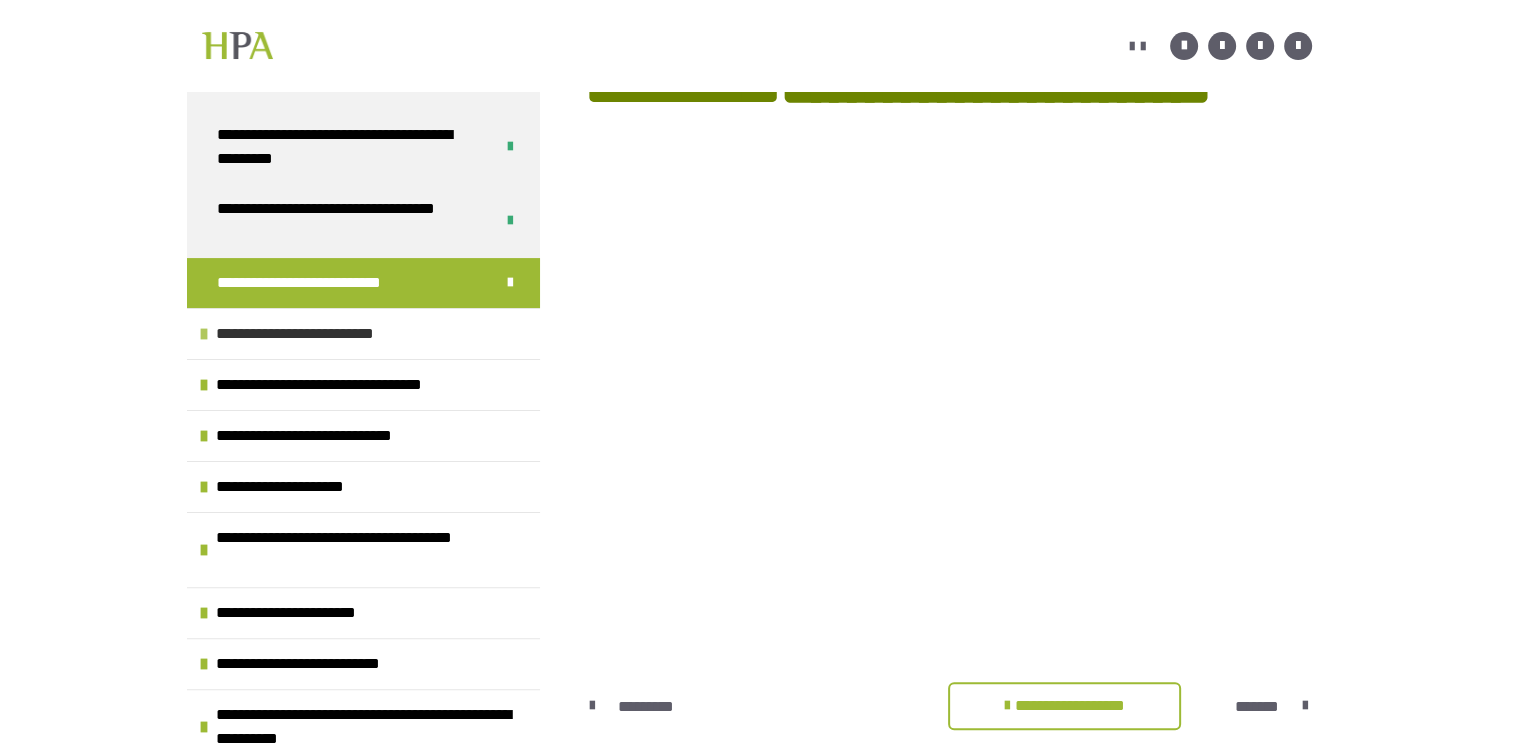click on "**********" at bounding box center (363, 333) 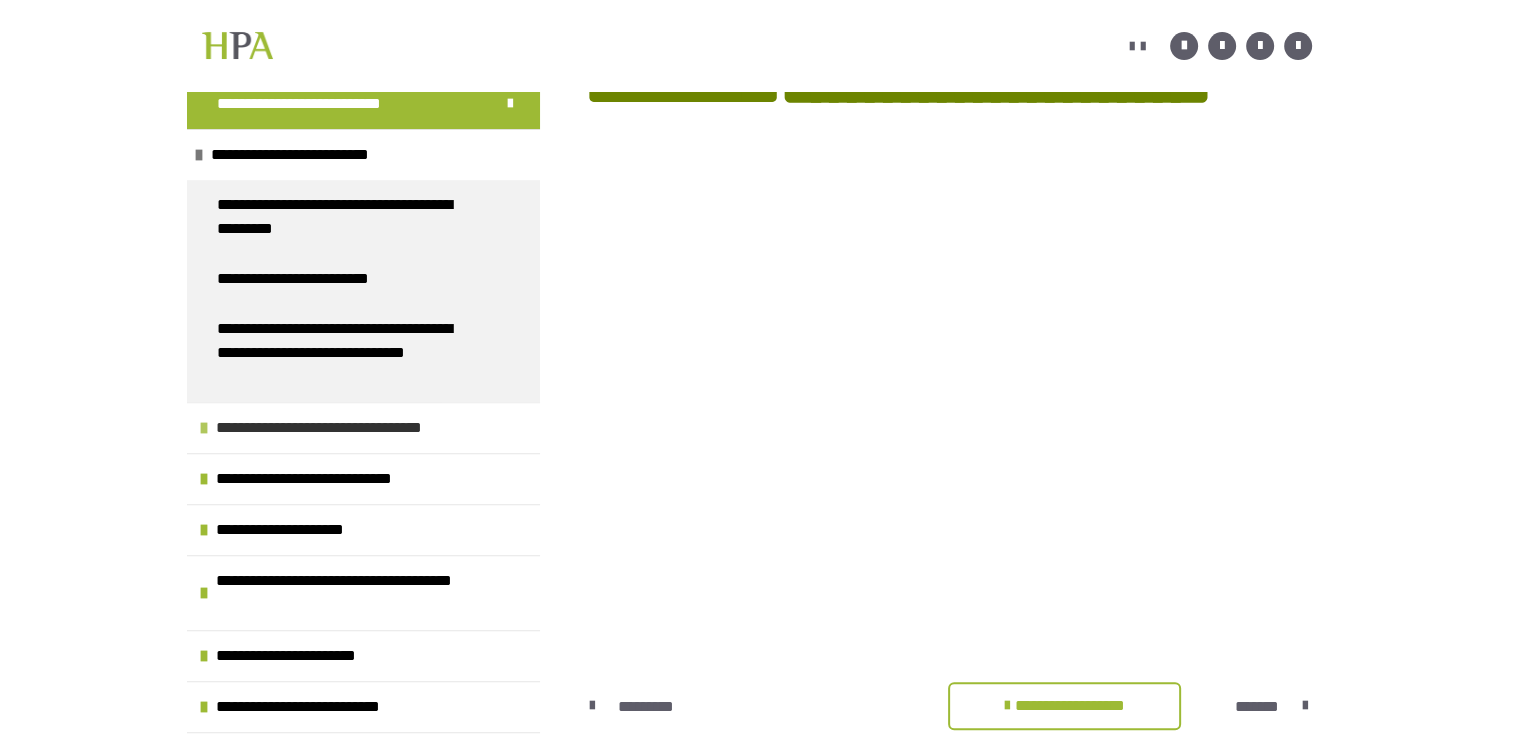 scroll, scrollTop: 600, scrollLeft: 0, axis: vertical 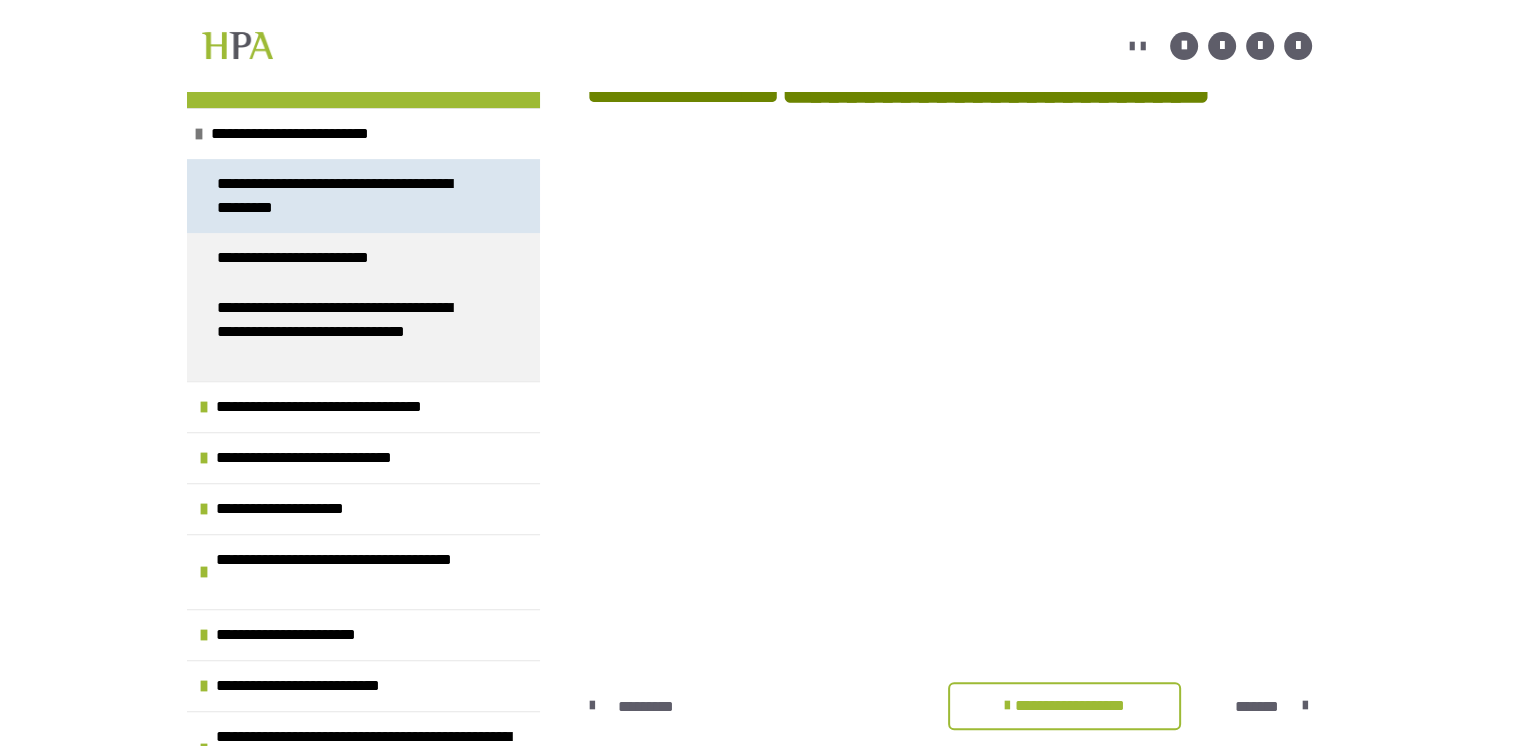 click on "**********" at bounding box center (348, 196) 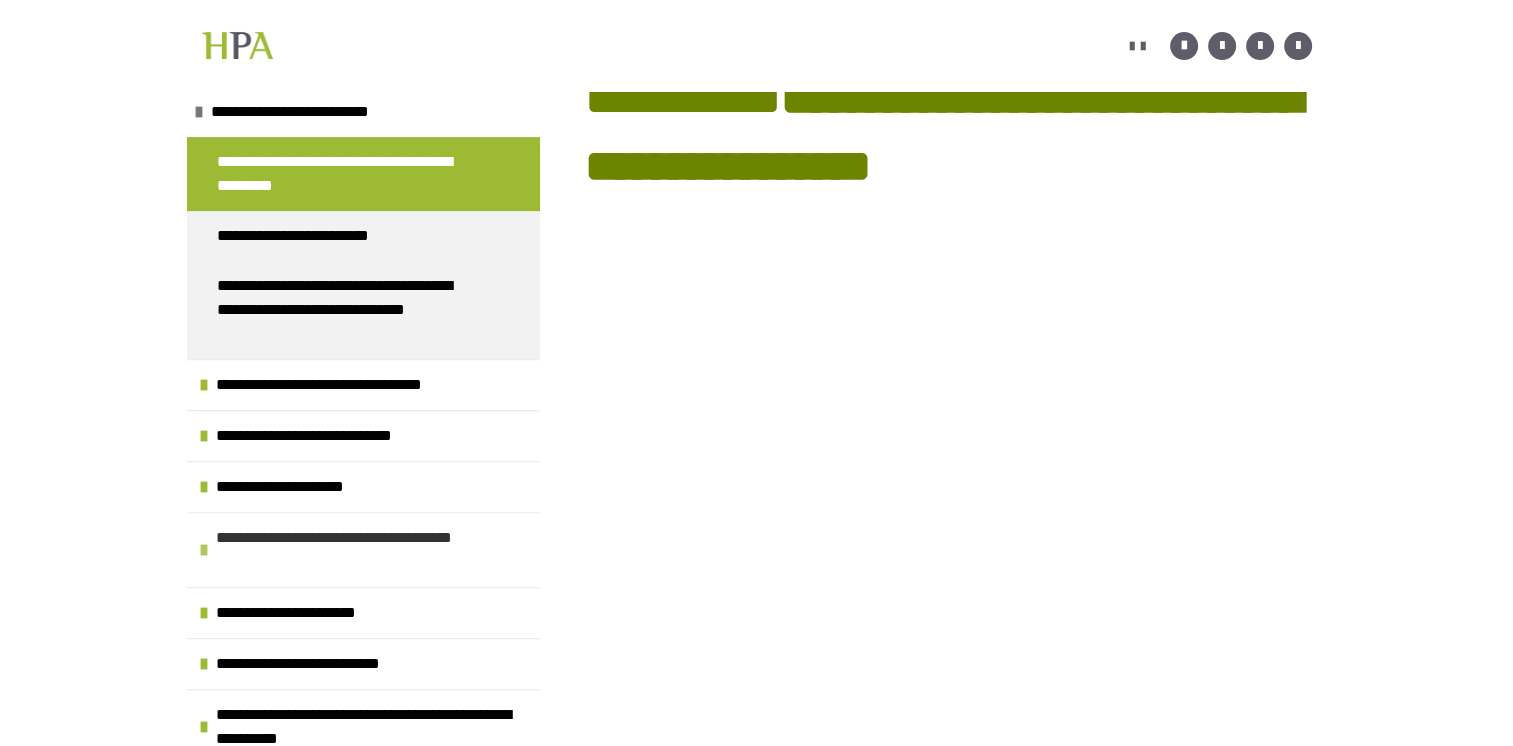 scroll, scrollTop: 632, scrollLeft: 0, axis: vertical 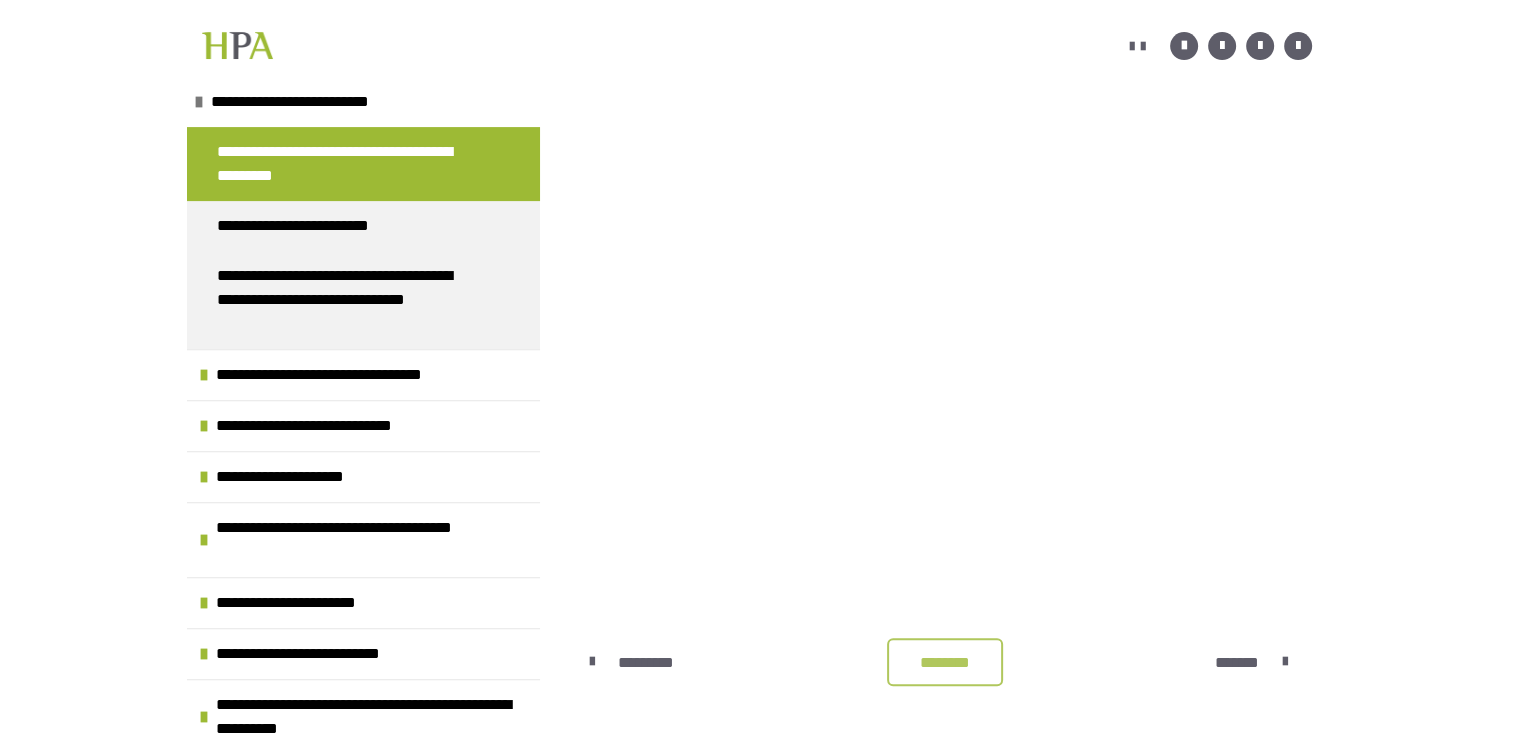 click on "********" at bounding box center (945, 663) 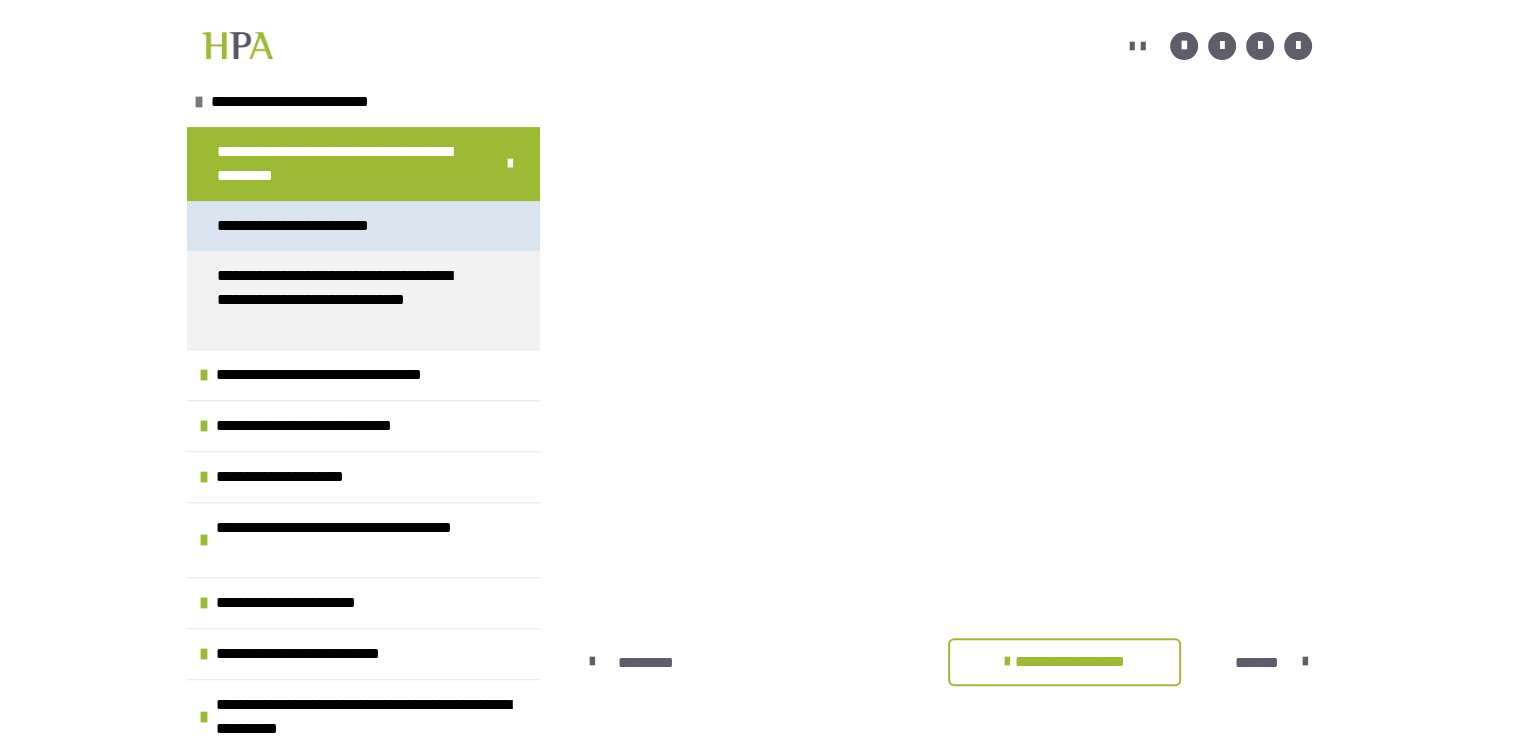 click on "**********" at bounding box center [316, 226] 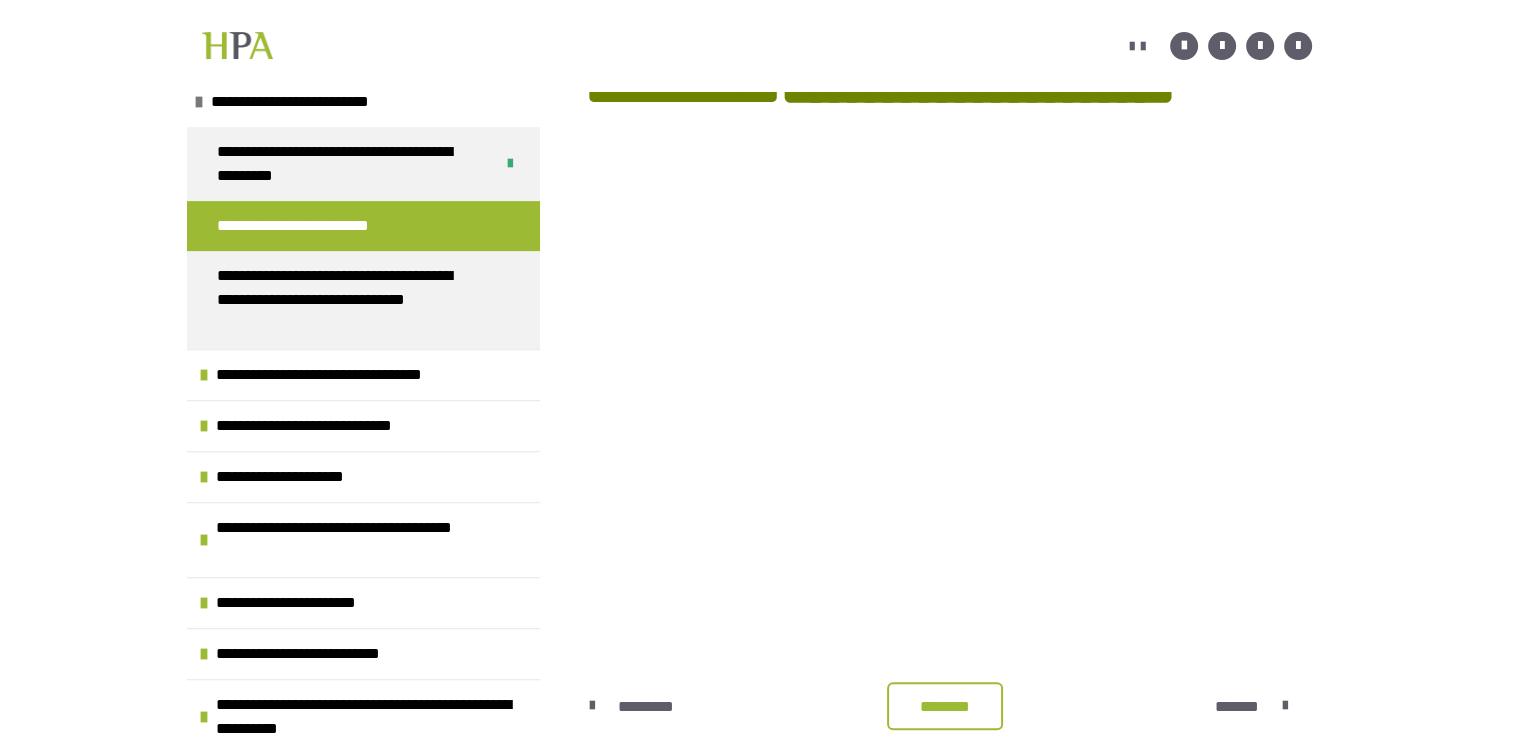 click at bounding box center [948, 625] 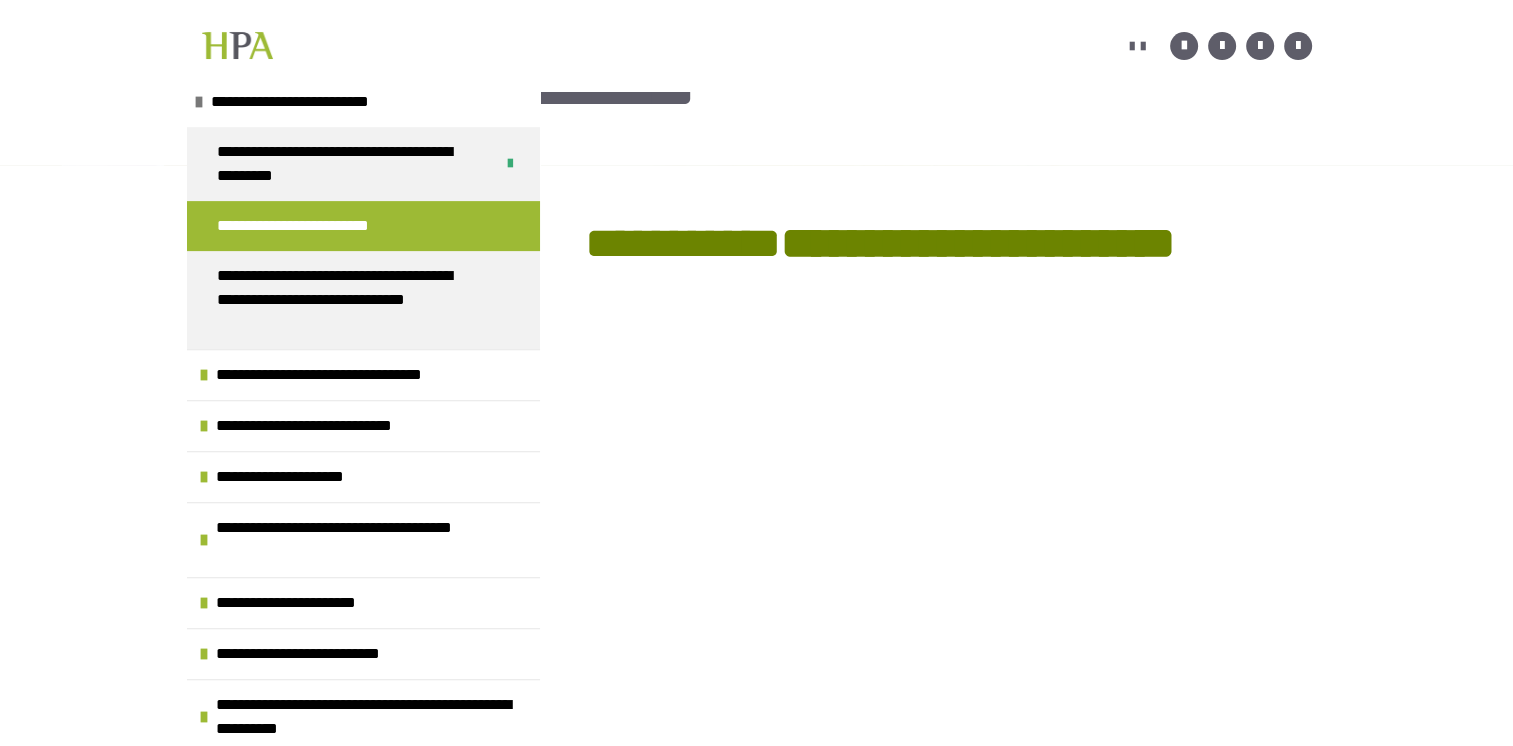 scroll, scrollTop: 0, scrollLeft: 0, axis: both 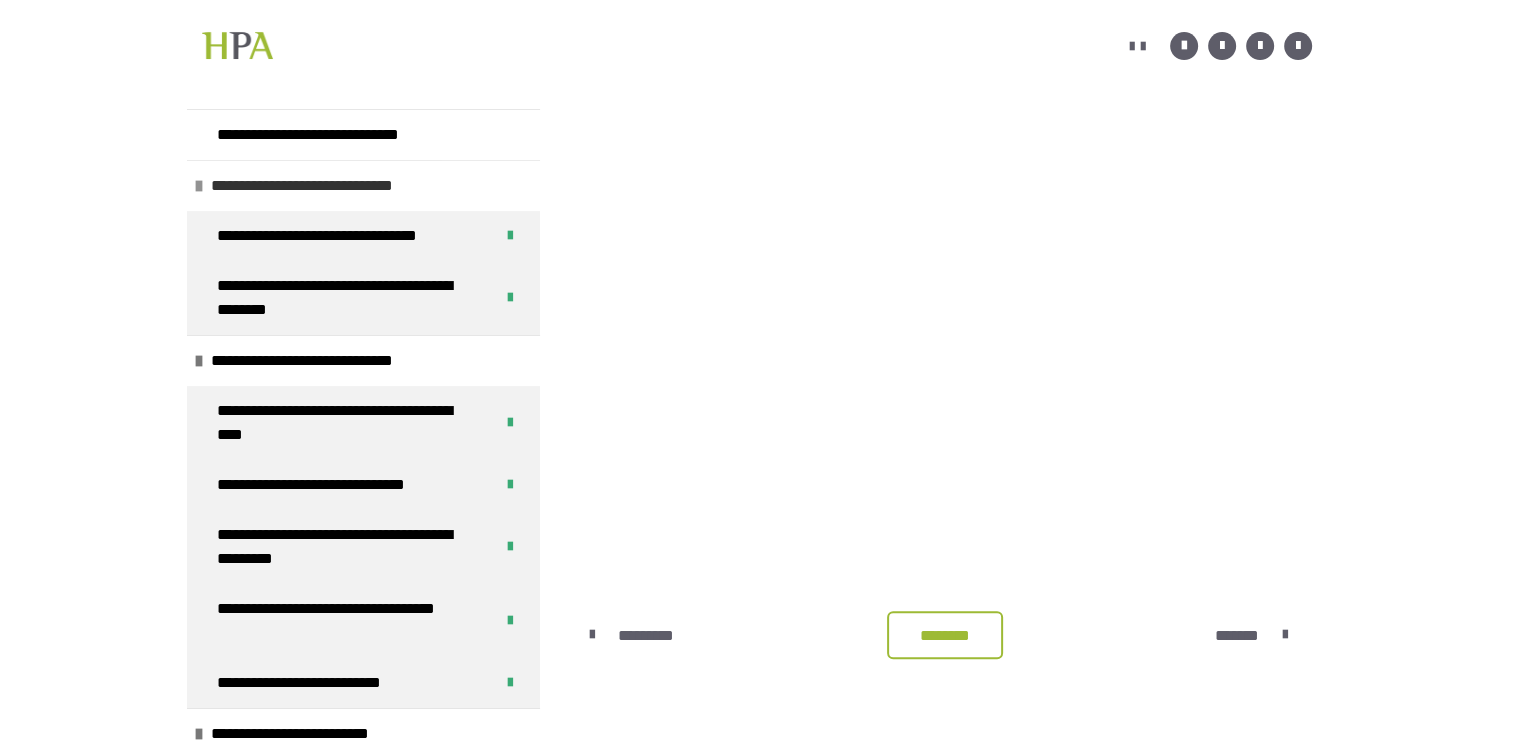 click at bounding box center (199, 186) 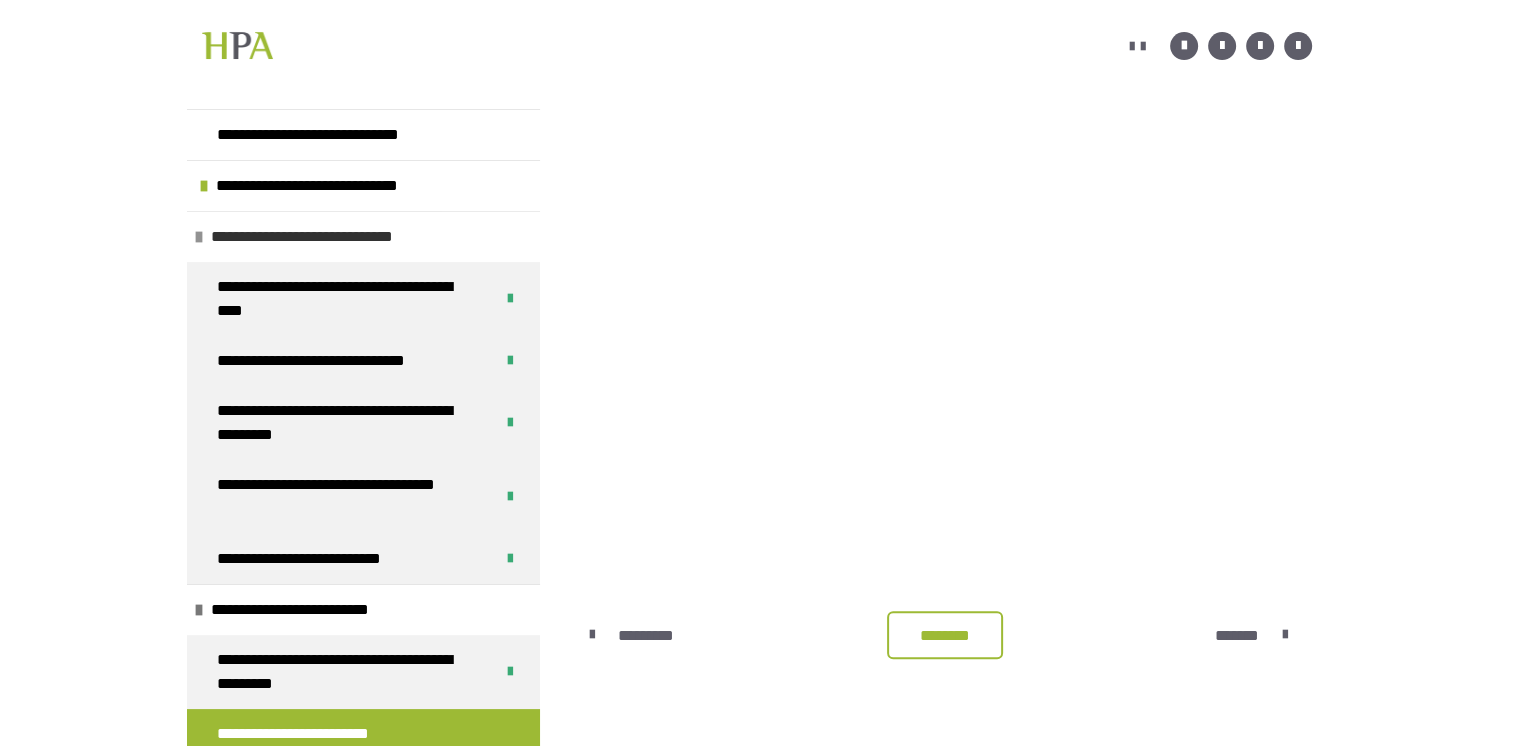 click at bounding box center [199, 237] 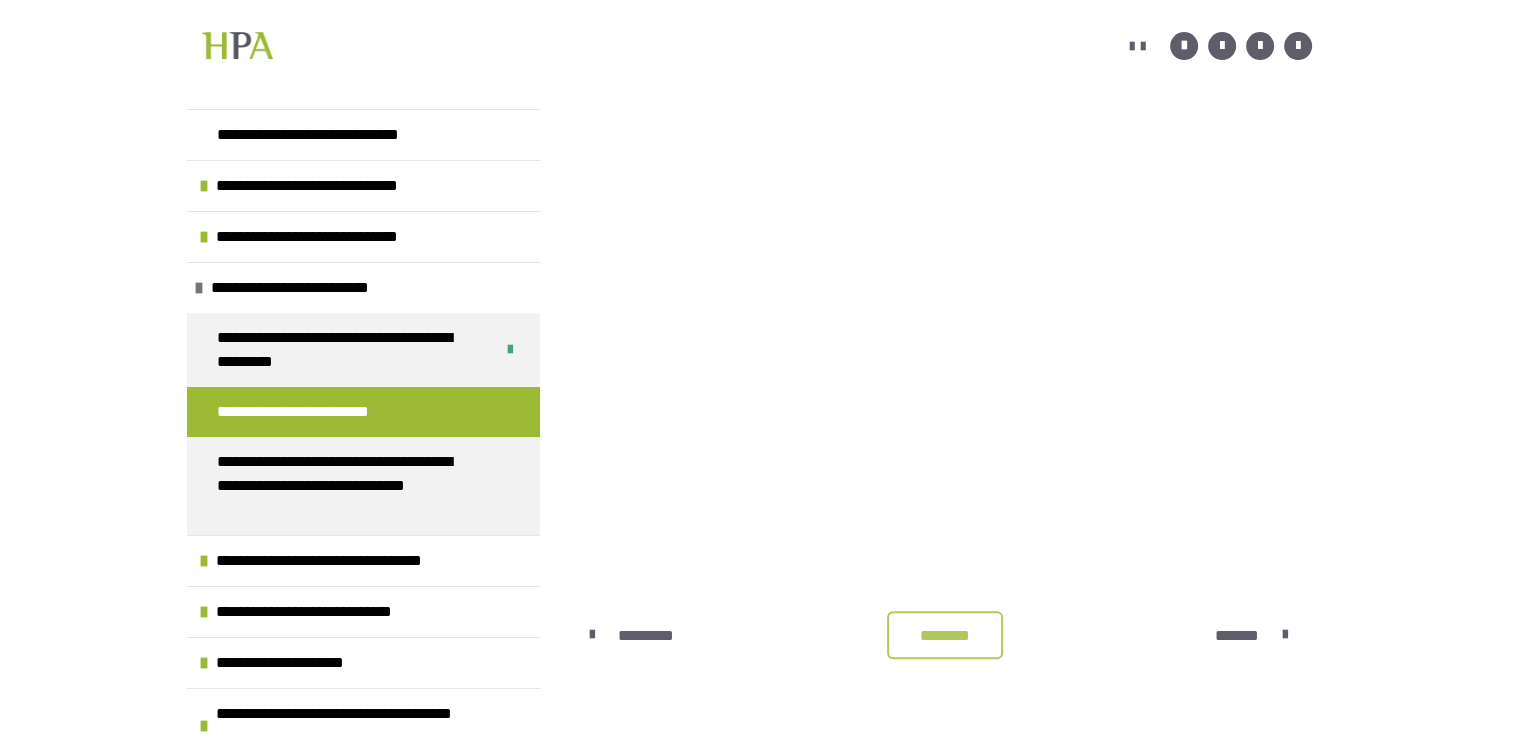 click on "********" at bounding box center [945, 636] 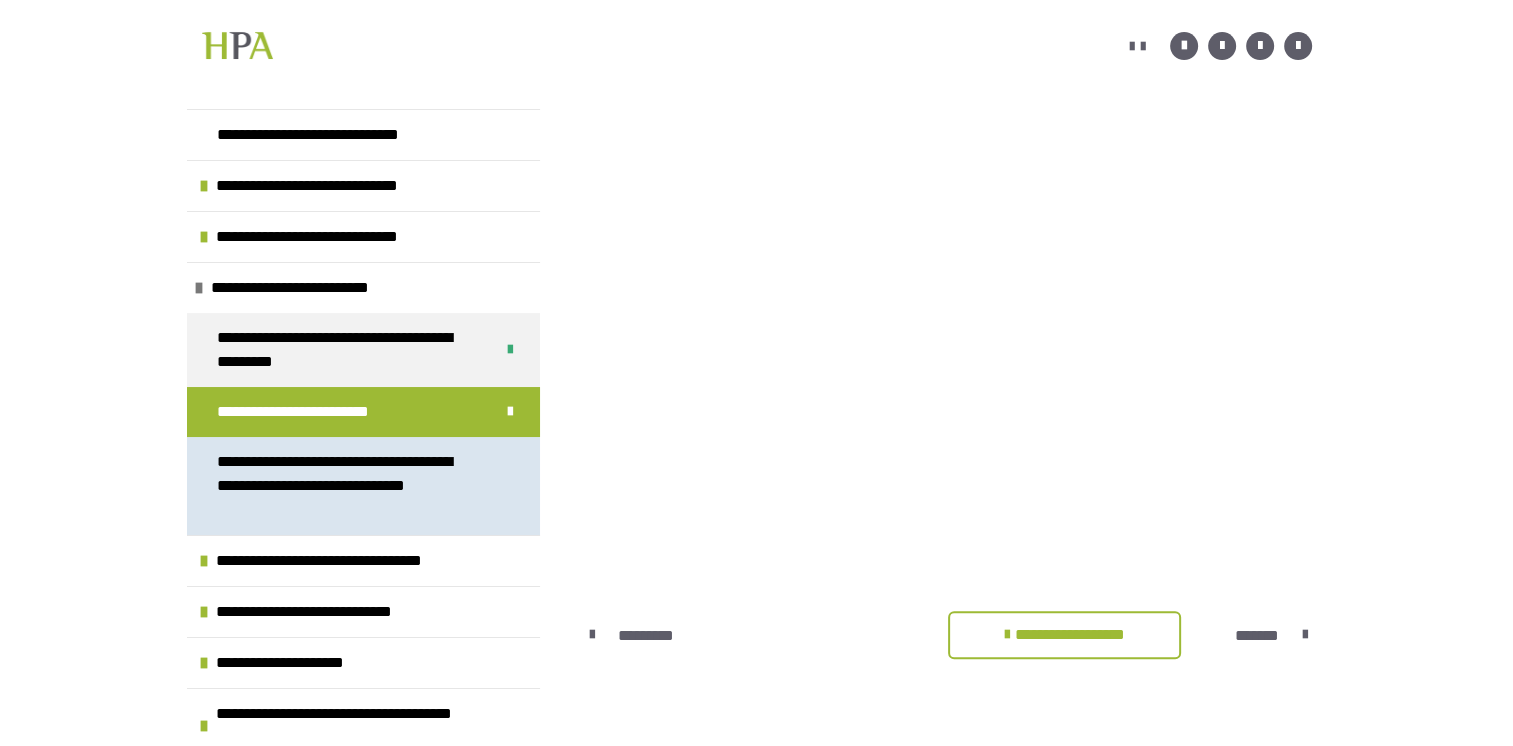 click on "**********" at bounding box center (348, 486) 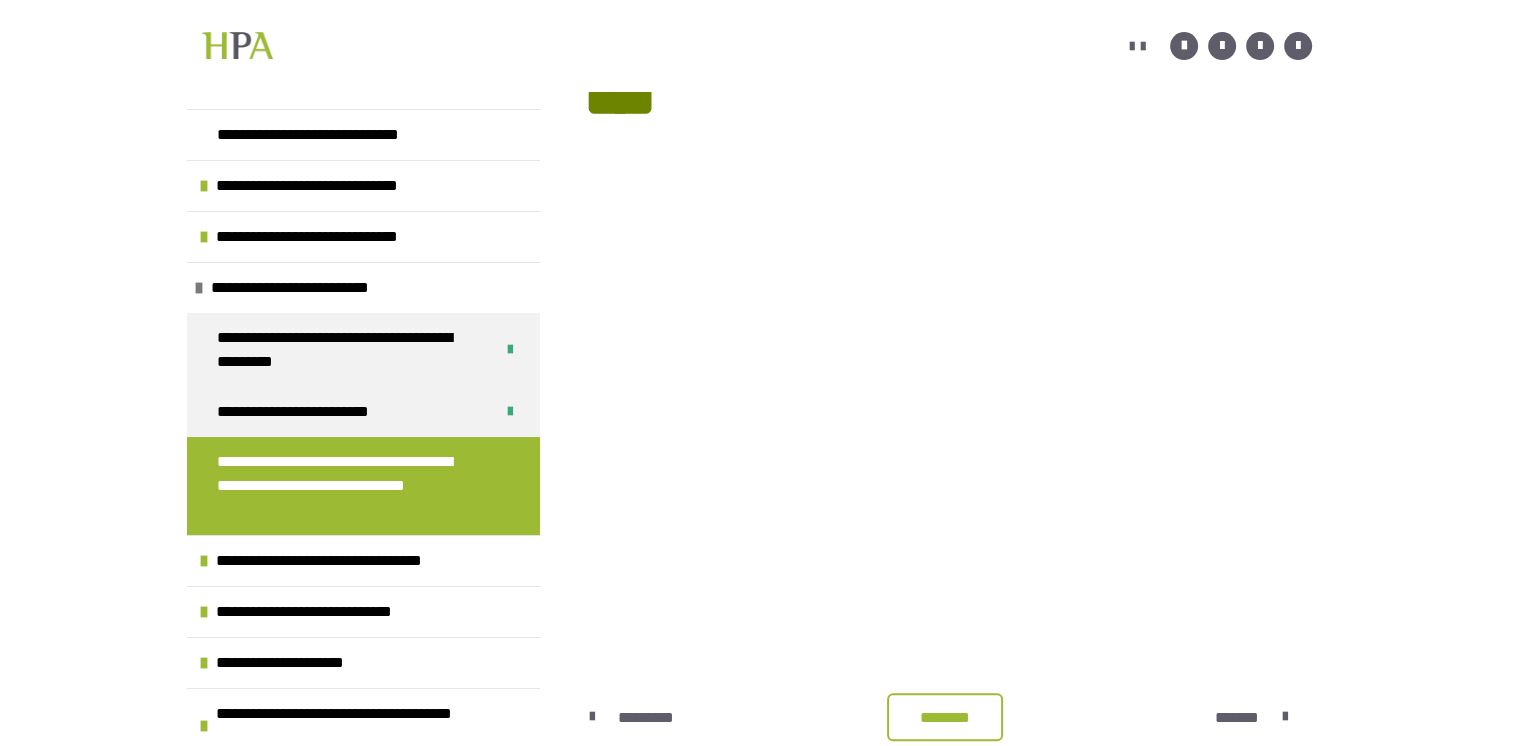 scroll, scrollTop: 460, scrollLeft: 0, axis: vertical 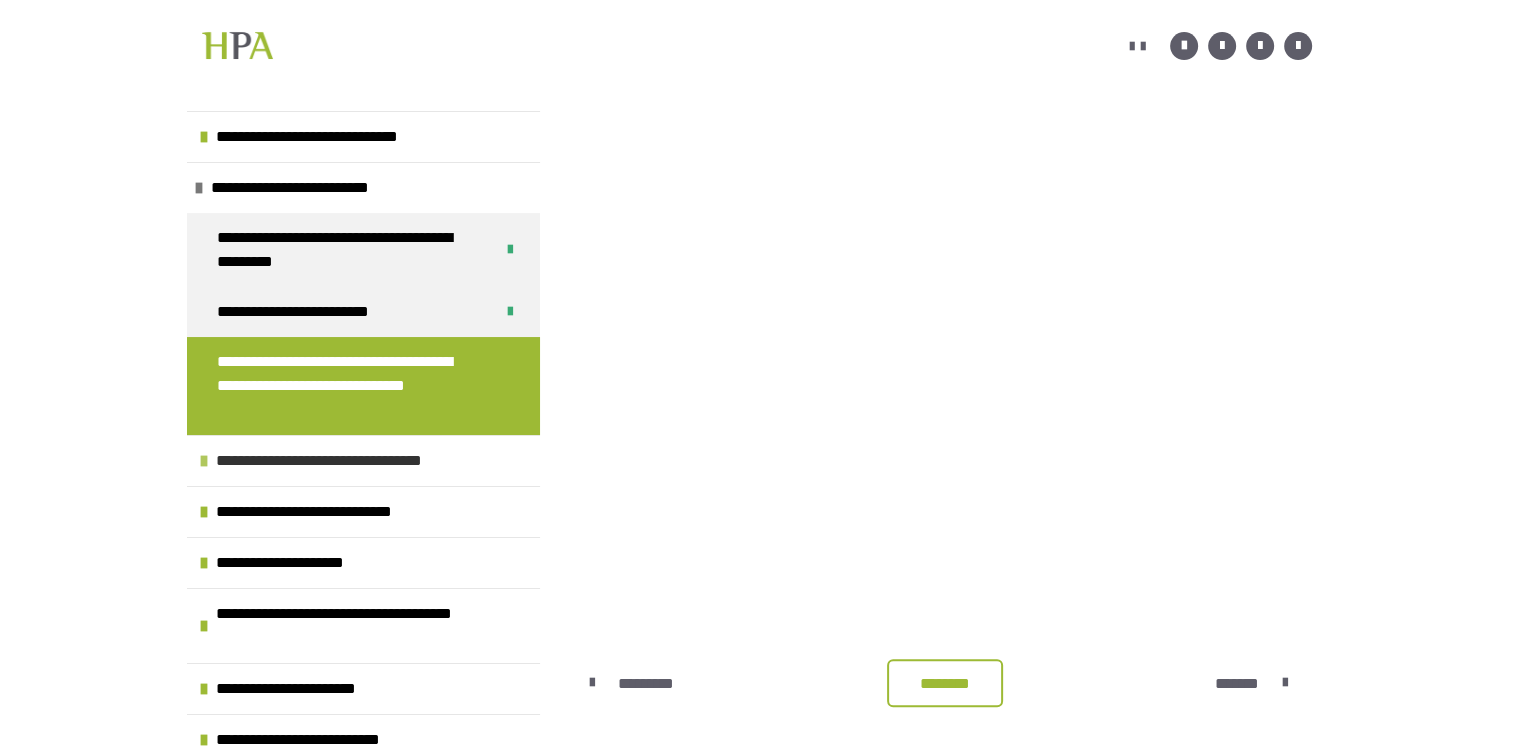 click at bounding box center (204, 461) 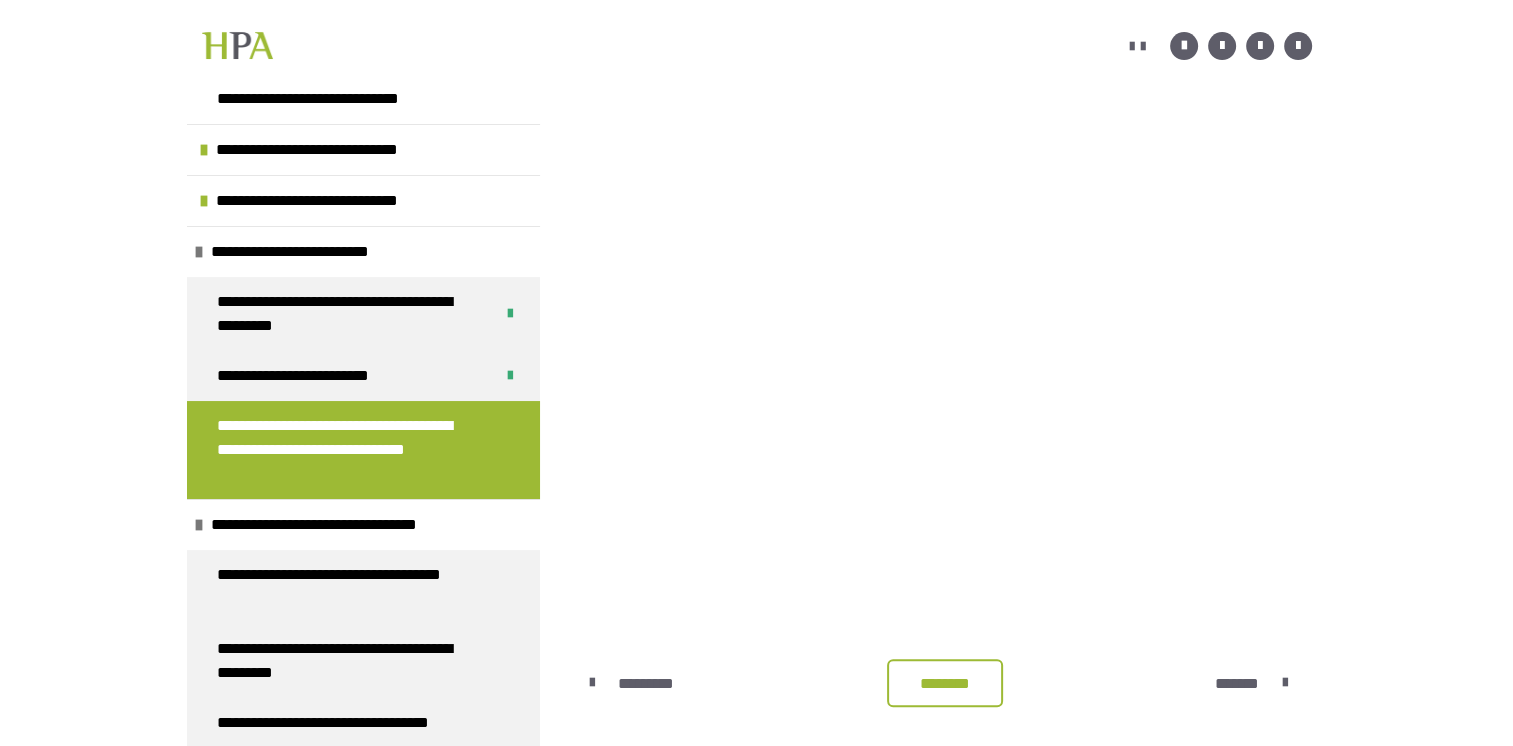 scroll, scrollTop: 0, scrollLeft: 0, axis: both 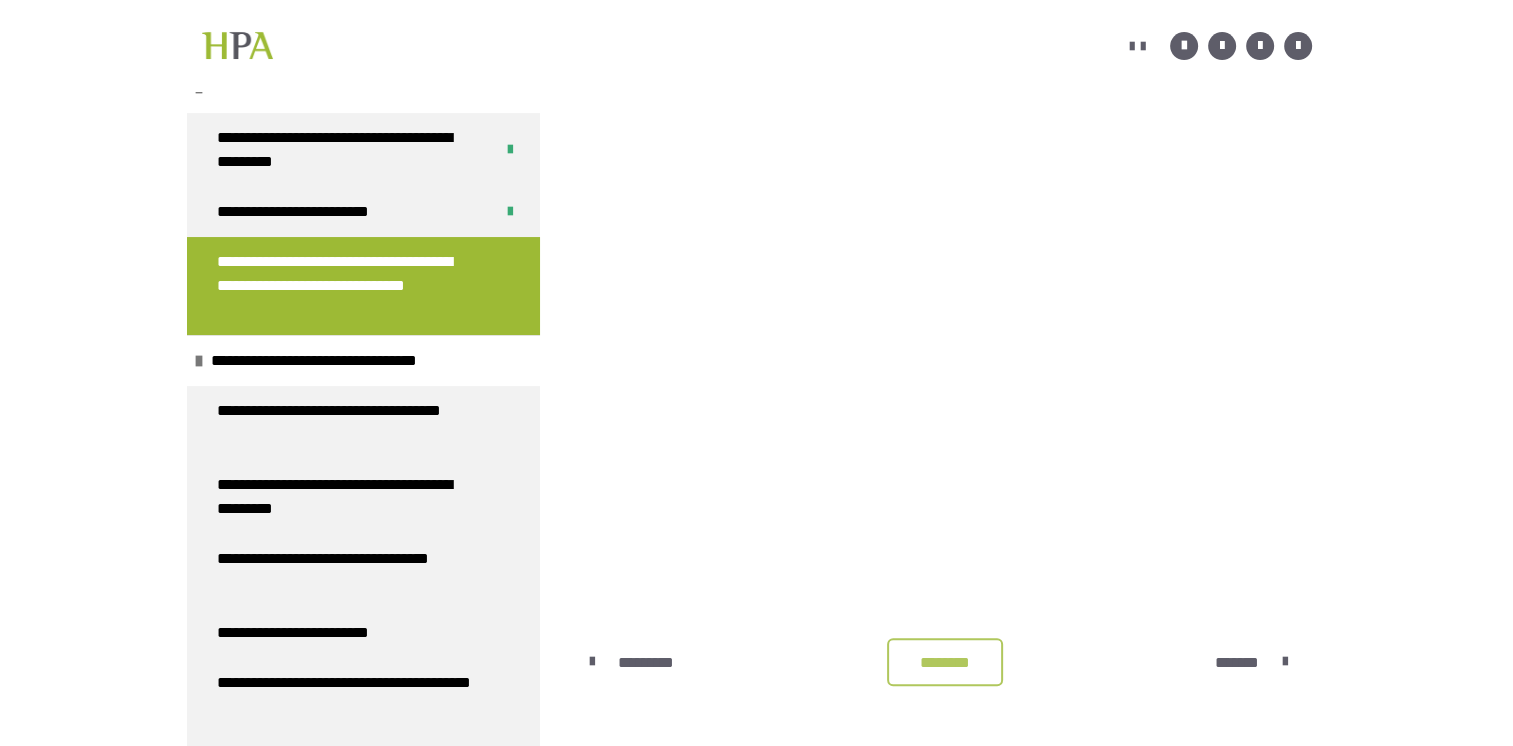 click on "********" at bounding box center (945, 663) 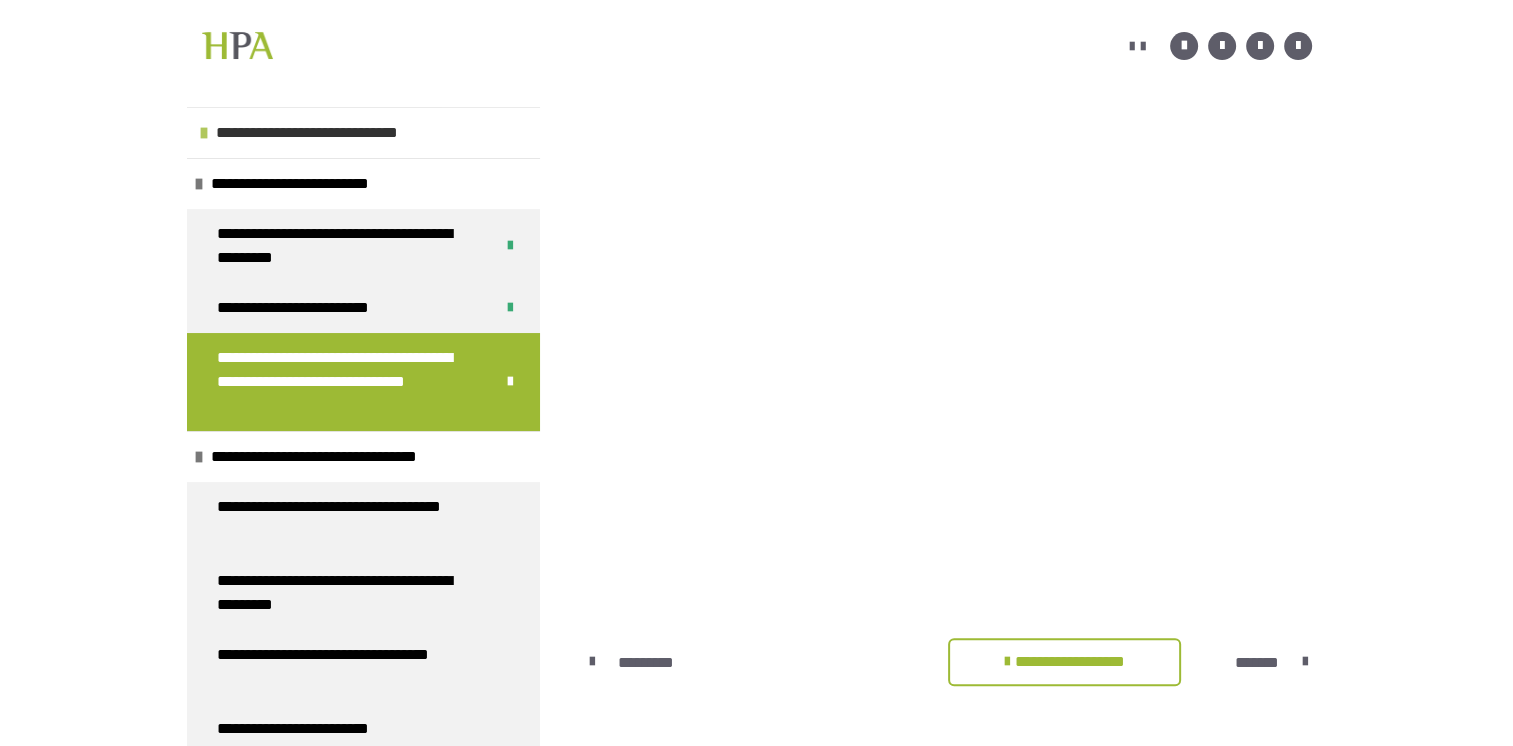 scroll, scrollTop: 0, scrollLeft: 0, axis: both 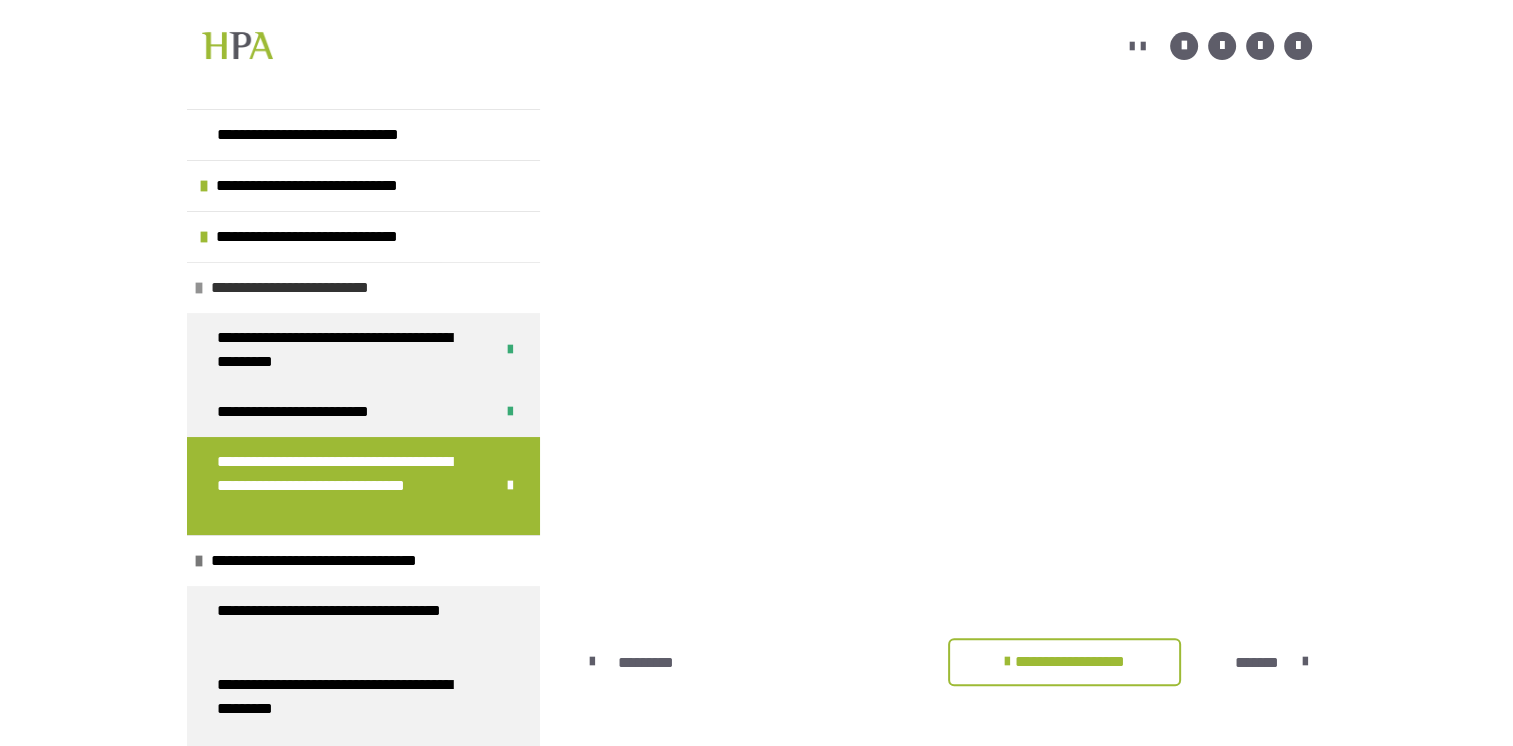 click at bounding box center [199, 288] 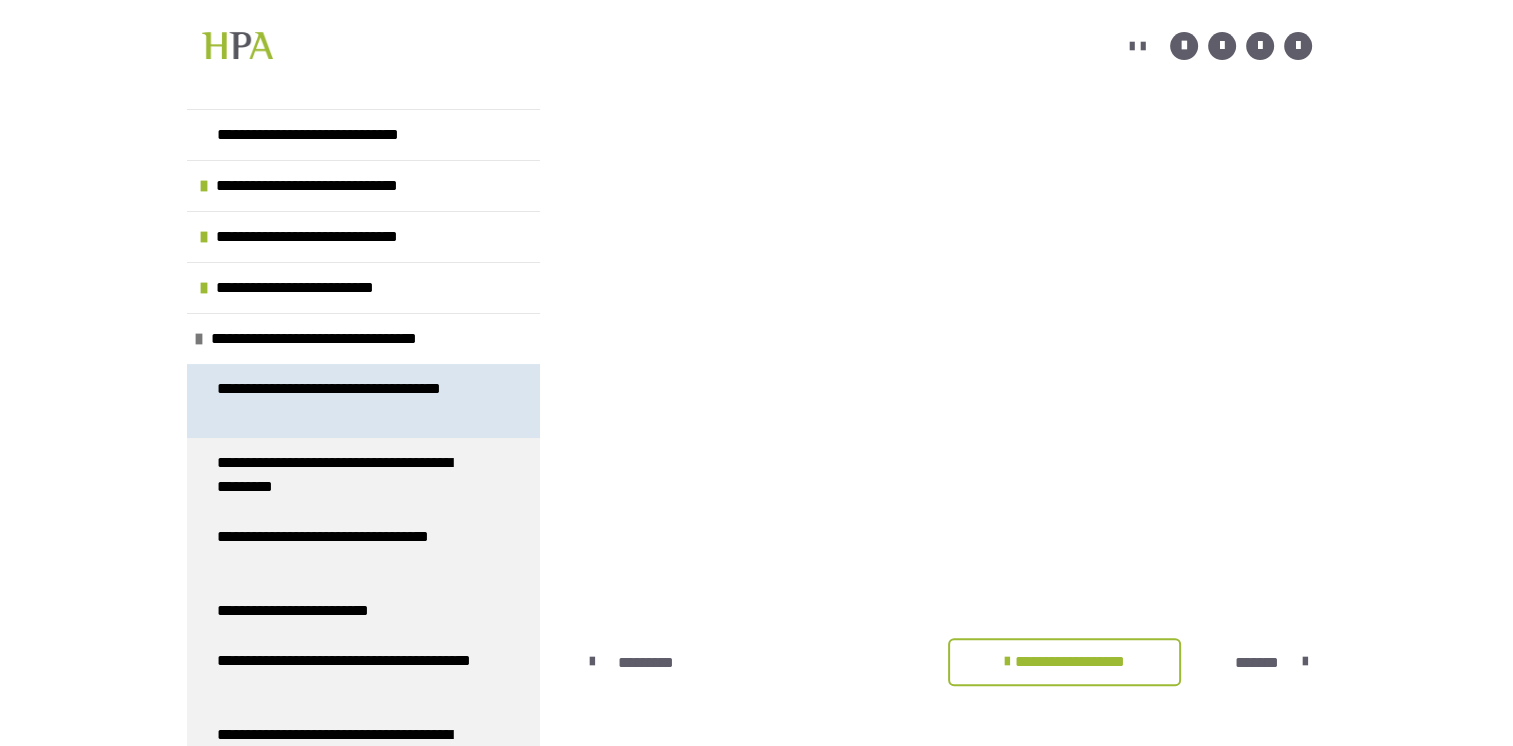 click on "**********" at bounding box center (348, 401) 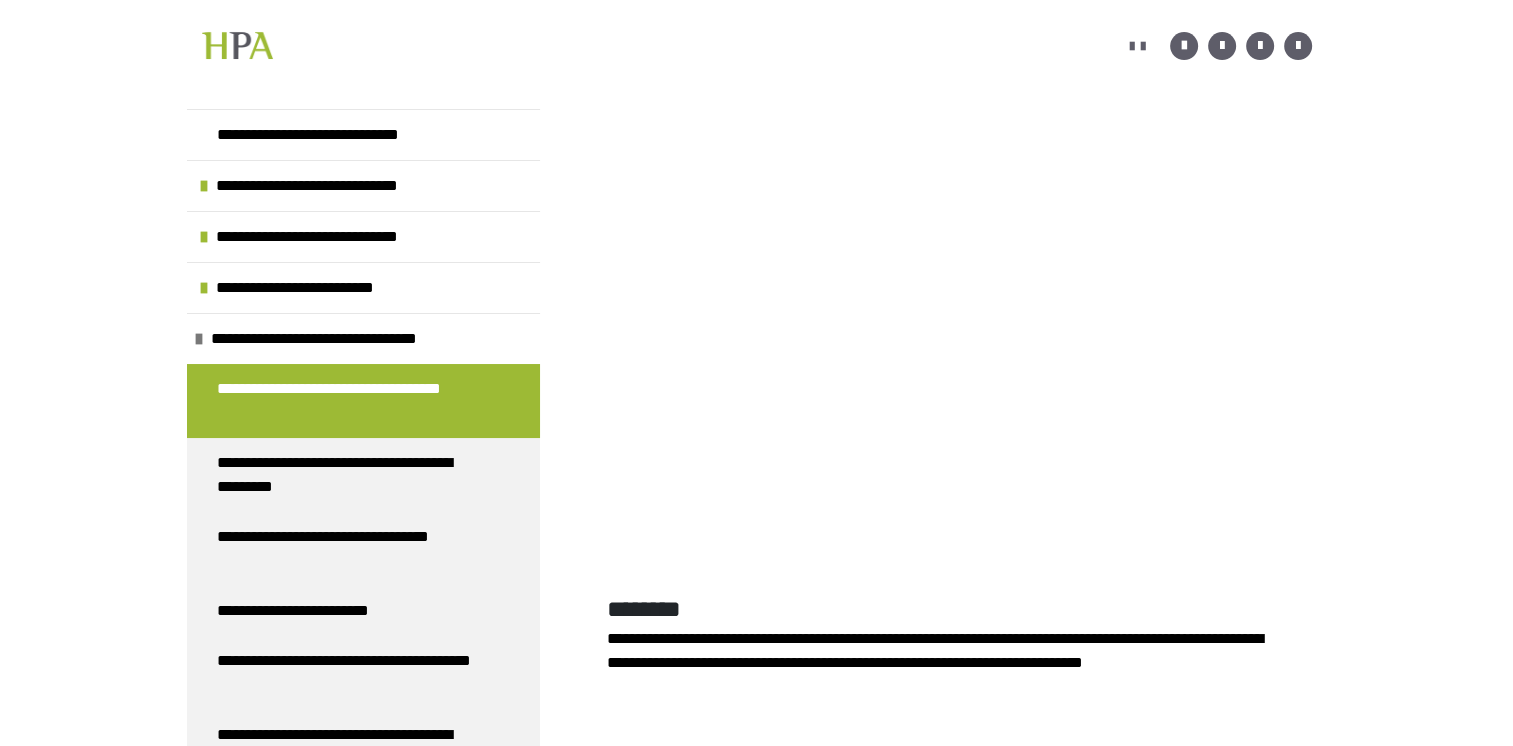 scroll, scrollTop: 560, scrollLeft: 0, axis: vertical 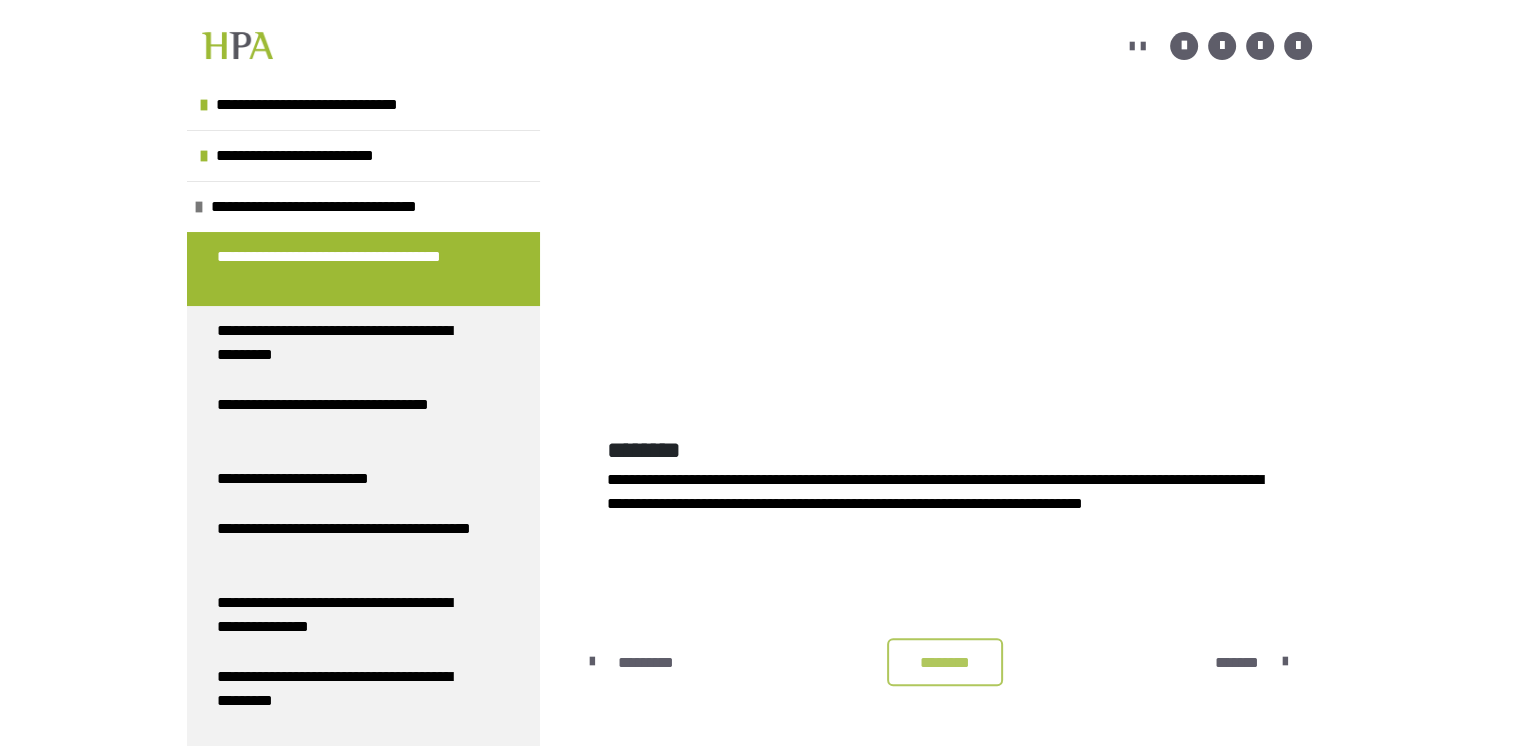 click on "********" at bounding box center [945, 663] 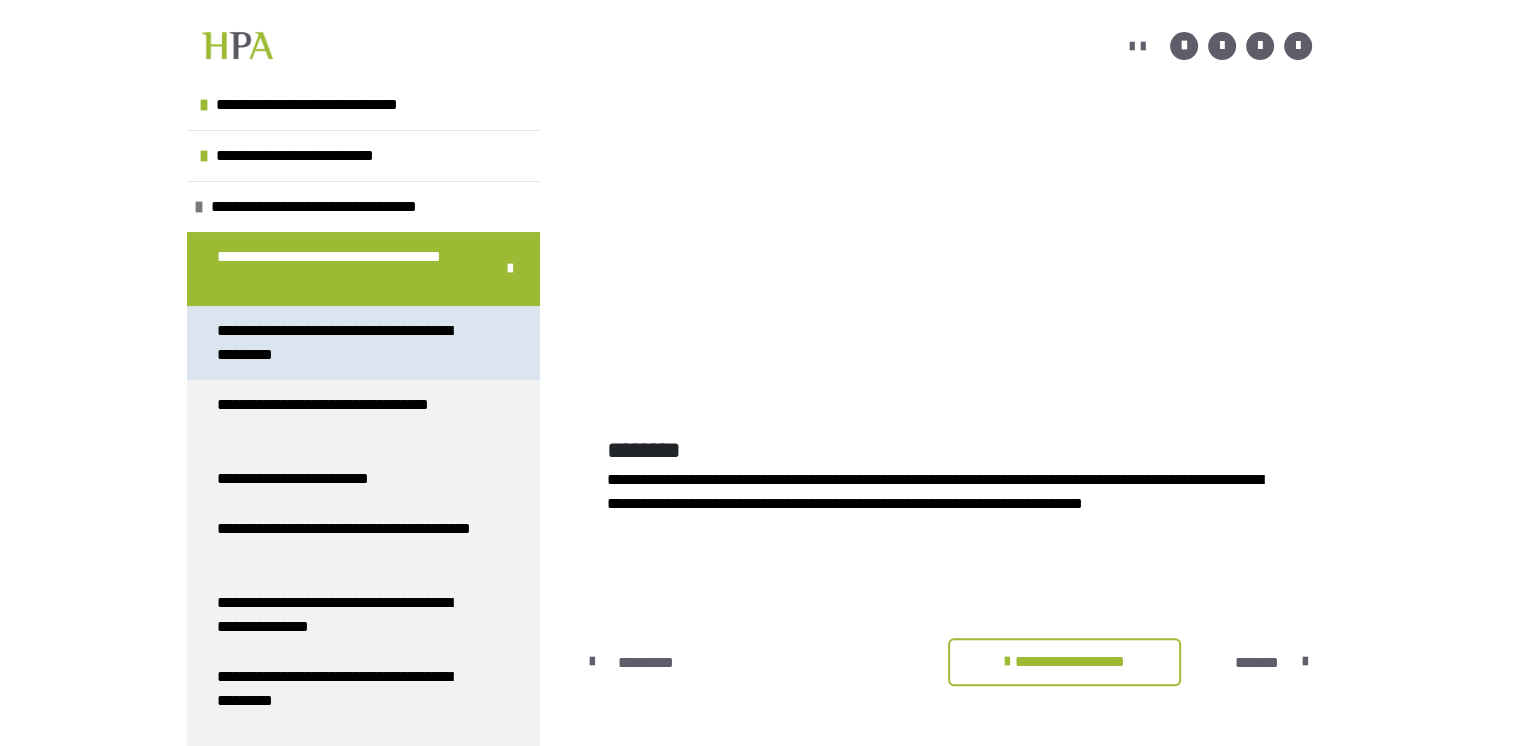click on "**********" at bounding box center [348, 343] 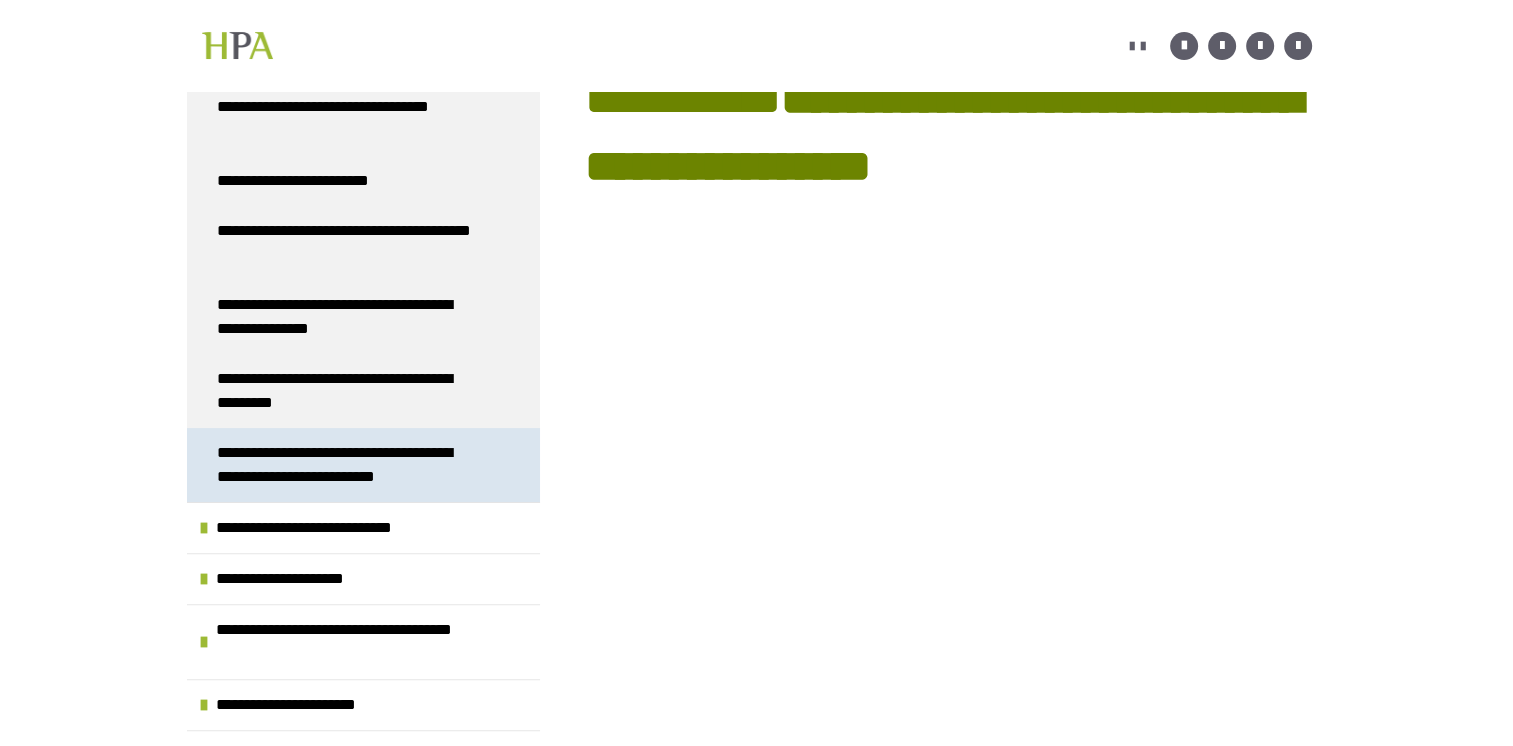 scroll, scrollTop: 432, scrollLeft: 0, axis: vertical 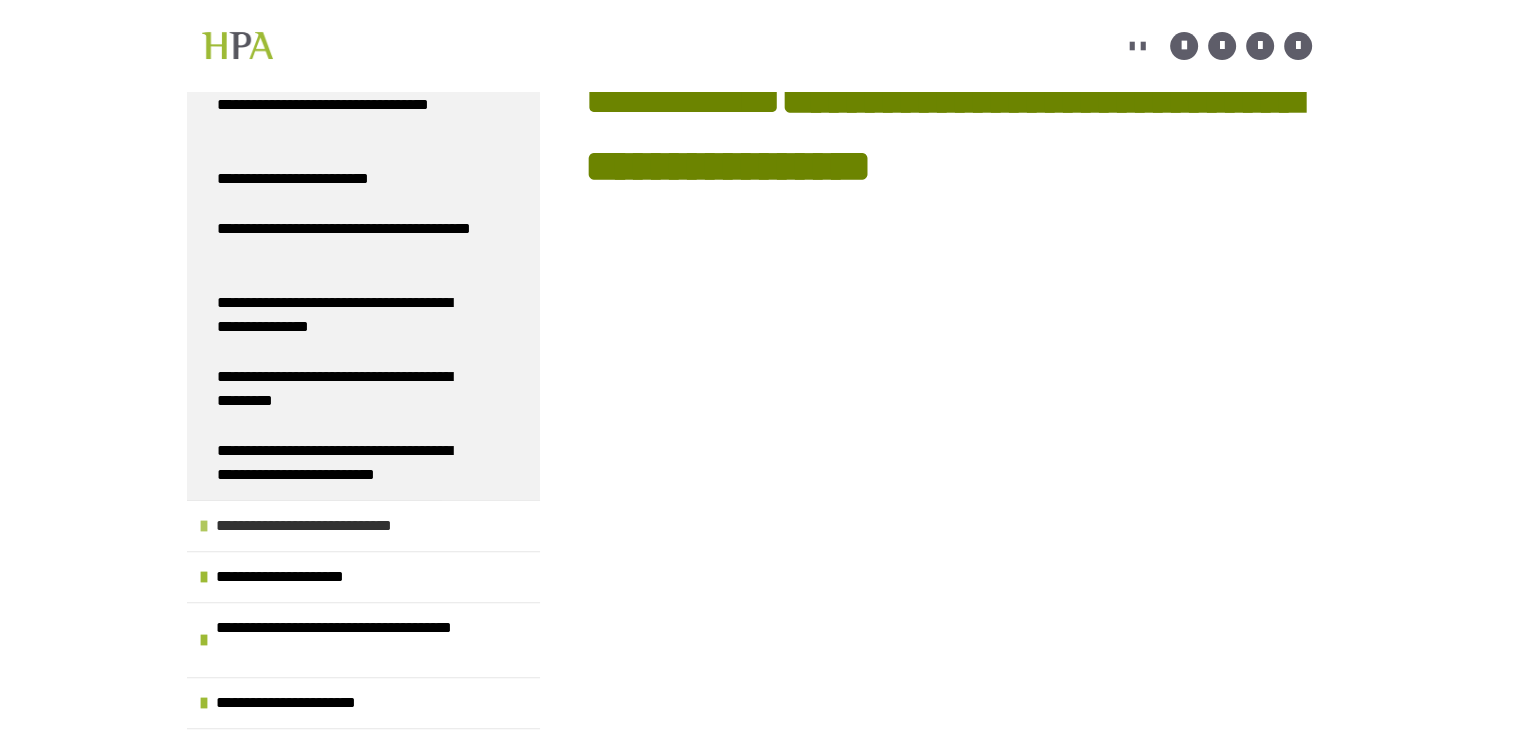 click at bounding box center (204, 526) 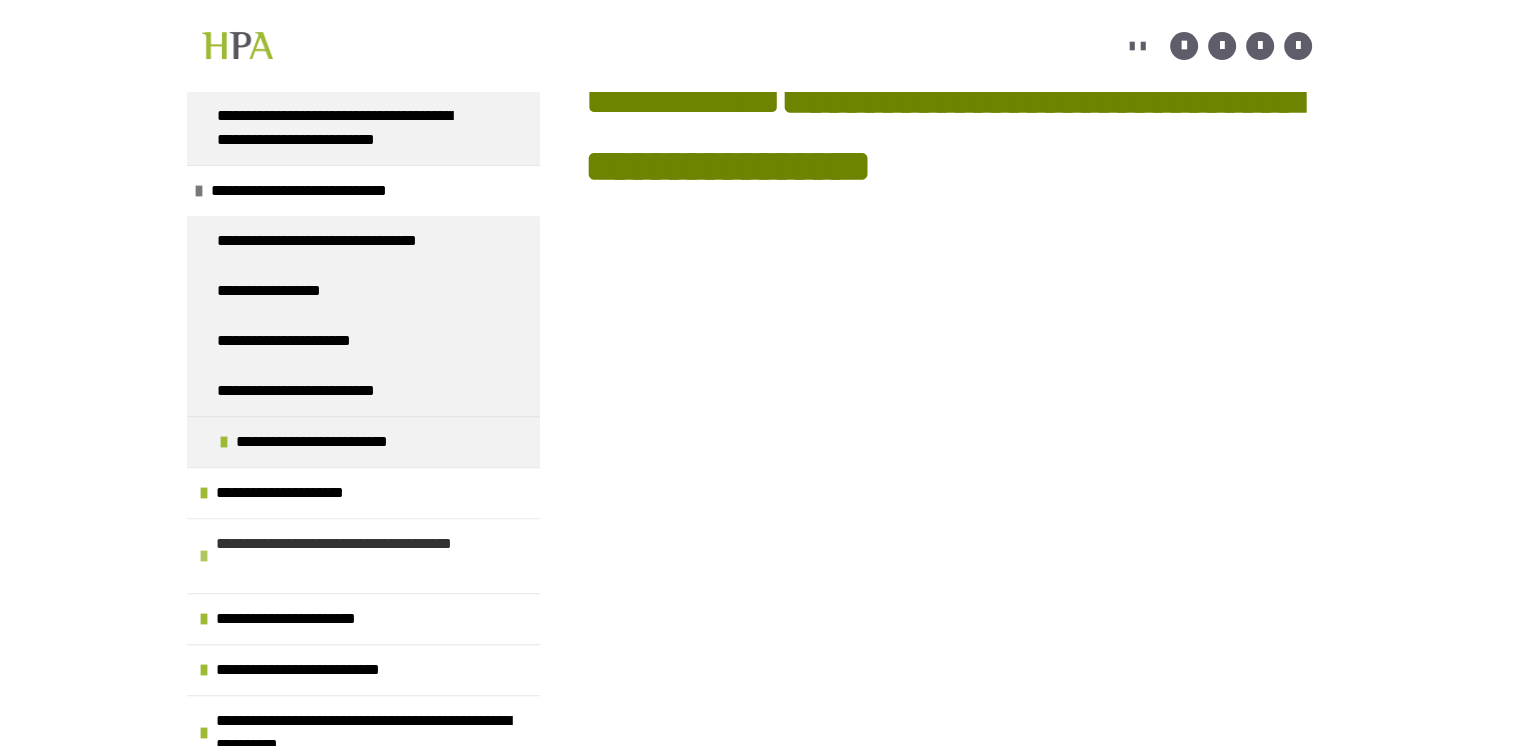 scroll, scrollTop: 783, scrollLeft: 0, axis: vertical 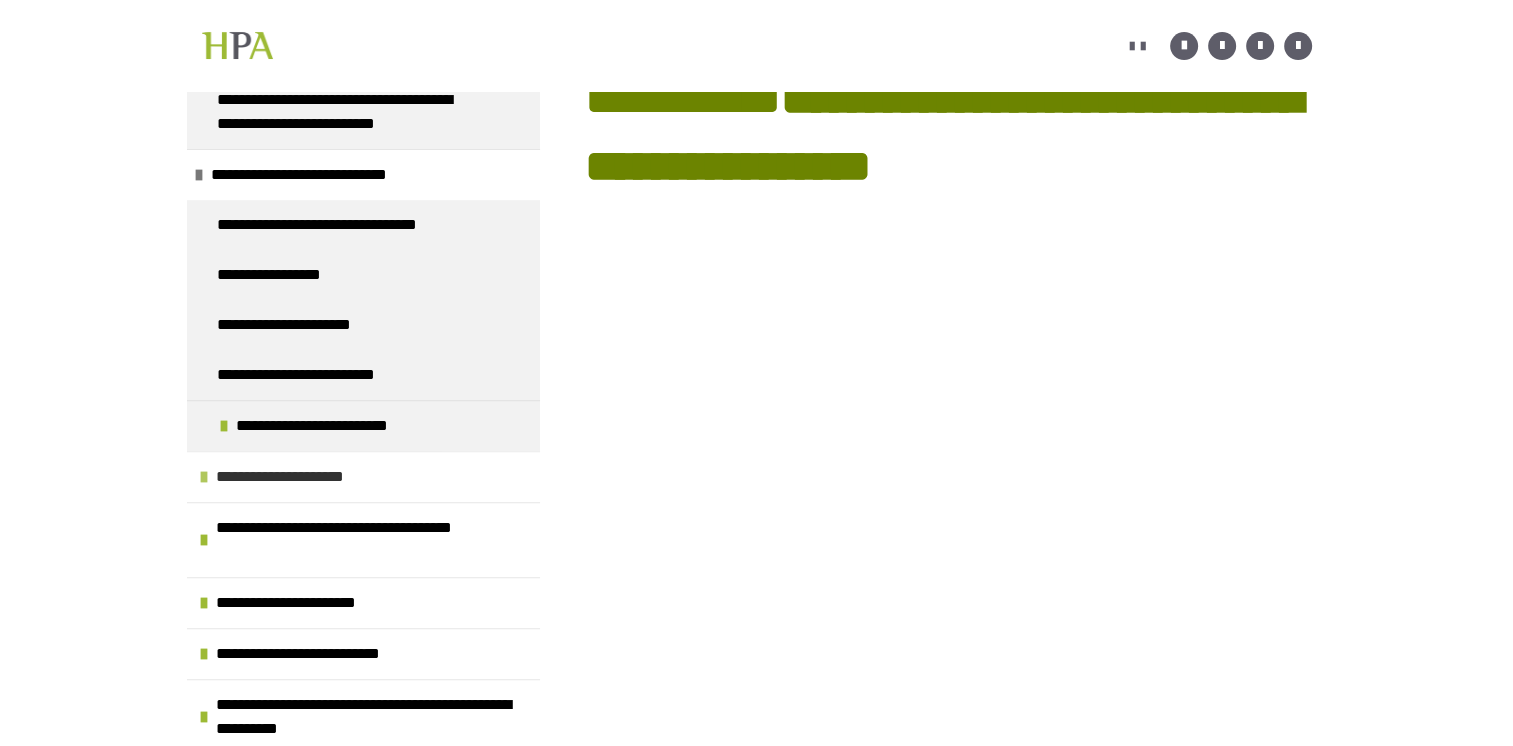click at bounding box center (204, 477) 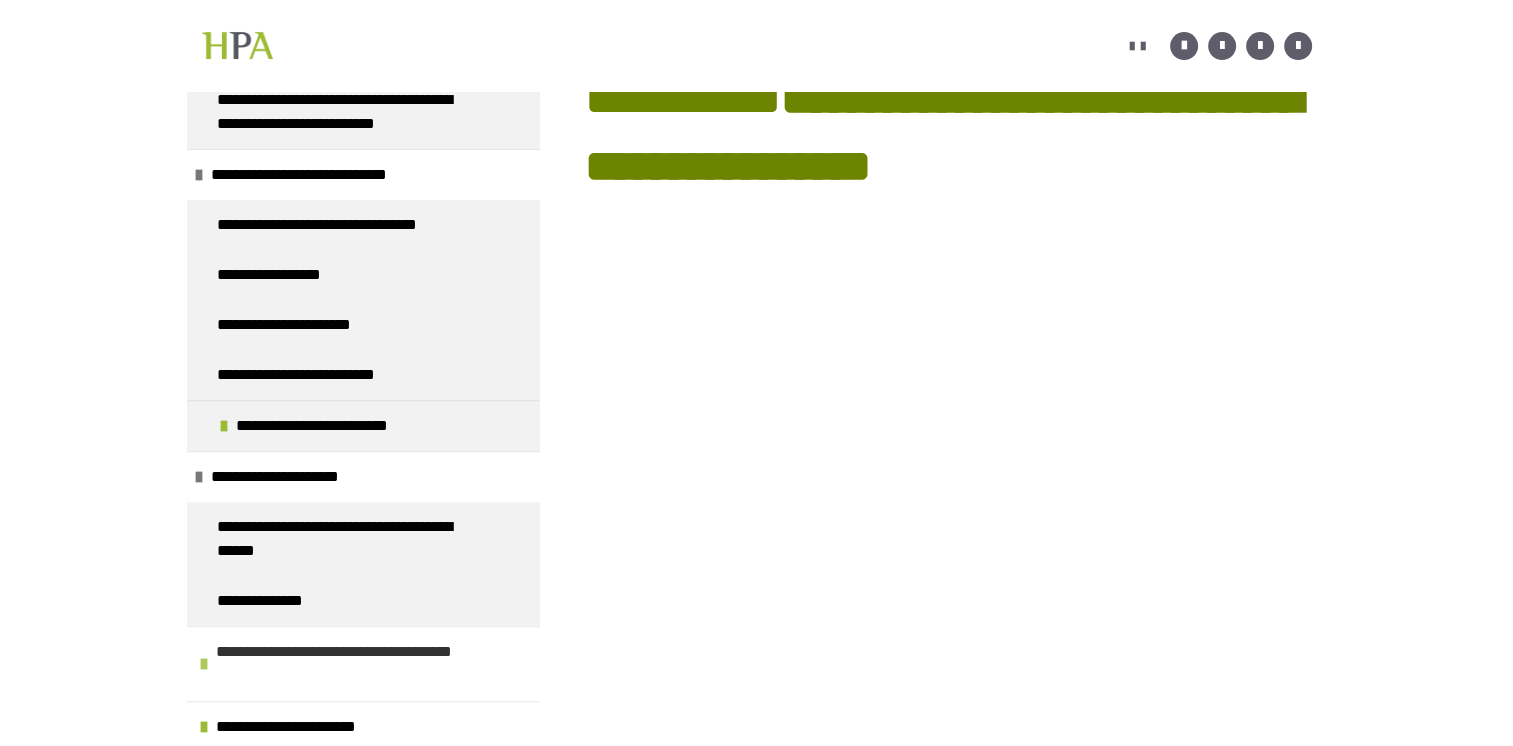 click on "**********" at bounding box center (363, 663) 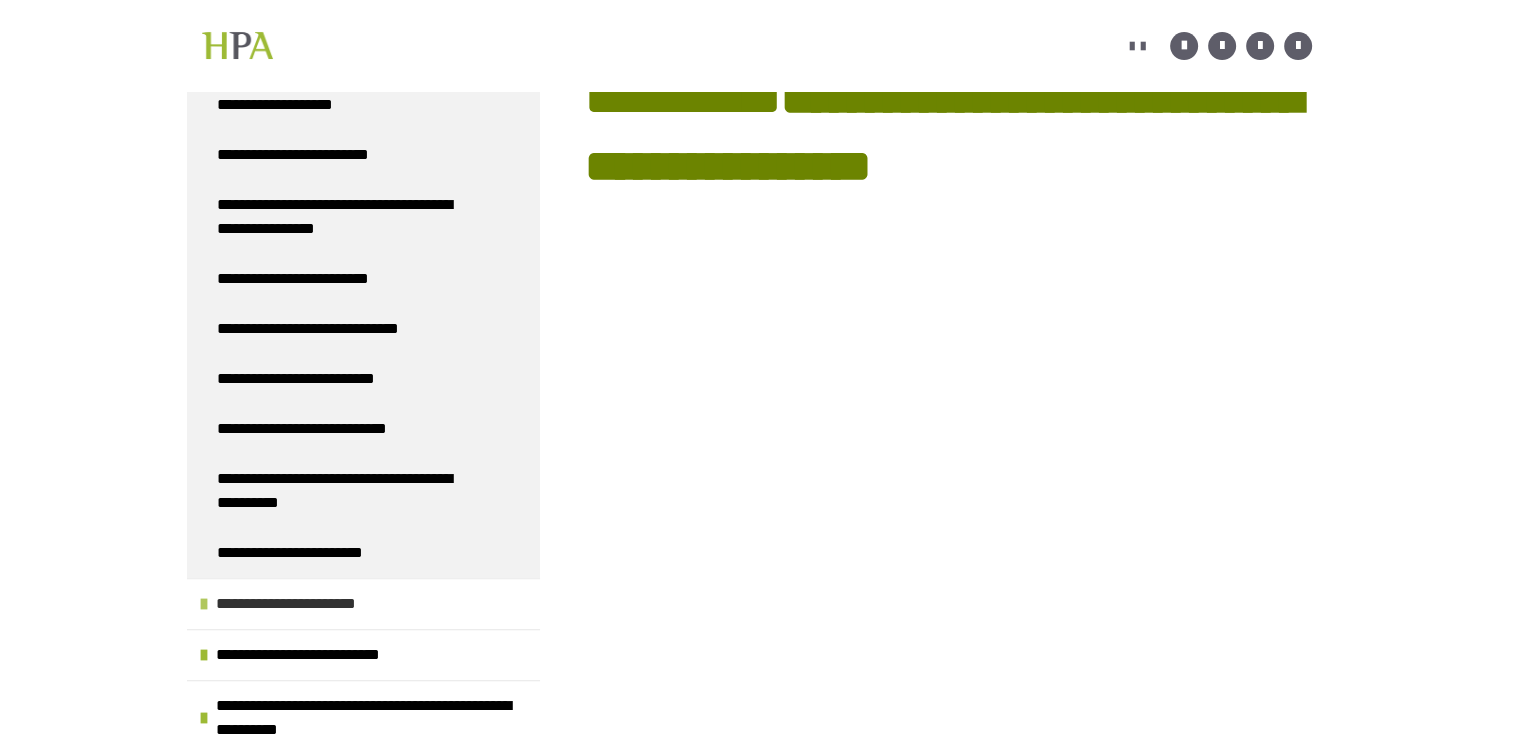 scroll, scrollTop: 1579, scrollLeft: 0, axis: vertical 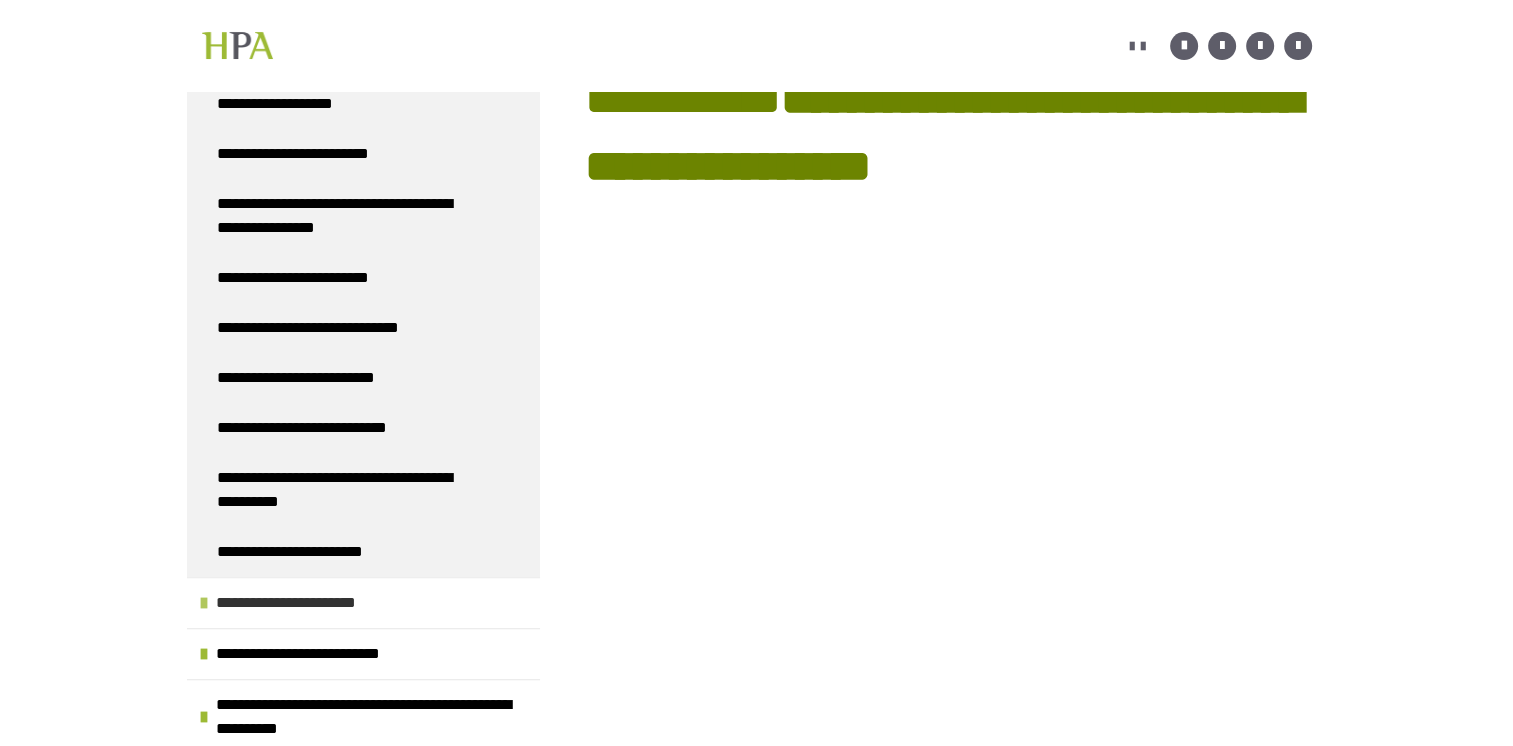 click on "**********" at bounding box center [314, 603] 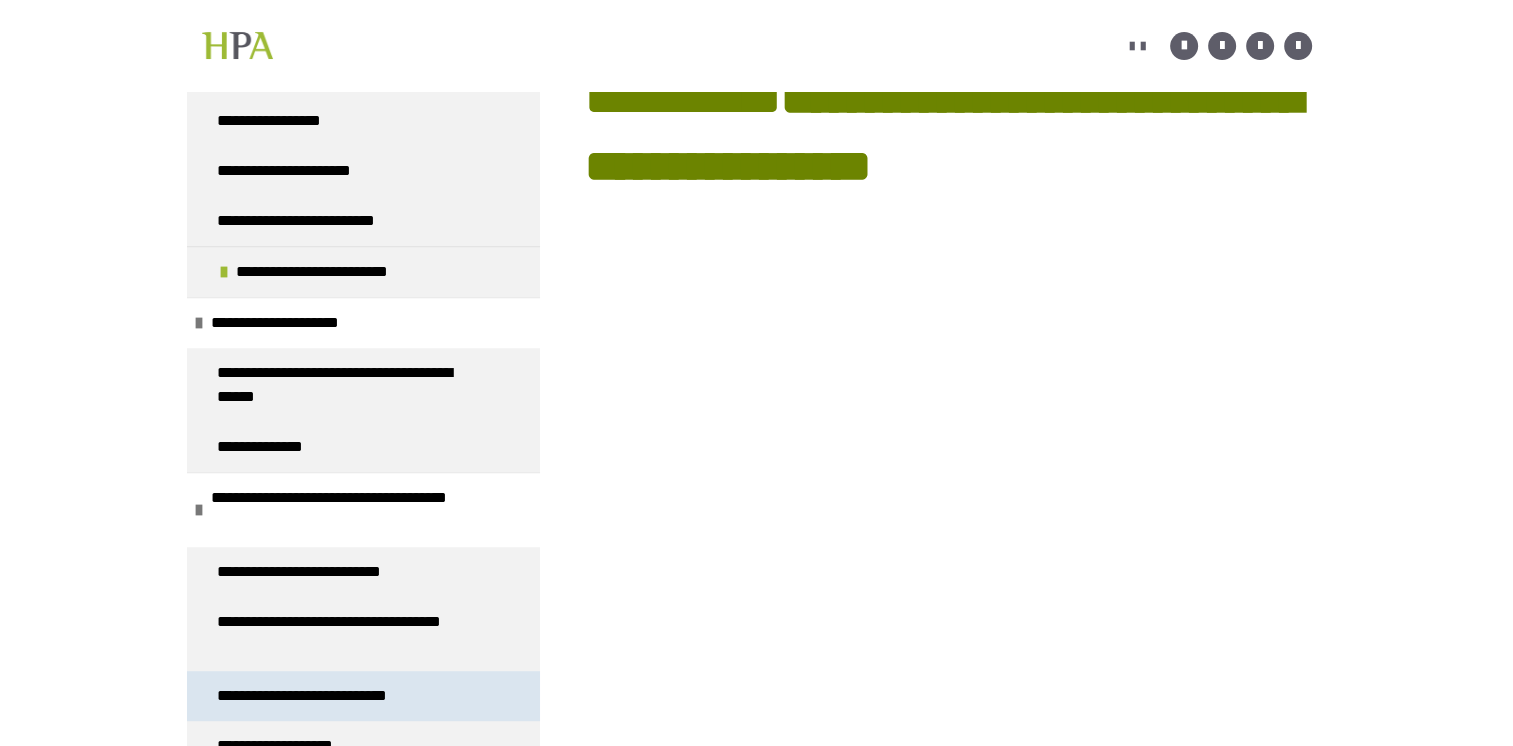 scroll, scrollTop: 1000, scrollLeft: 0, axis: vertical 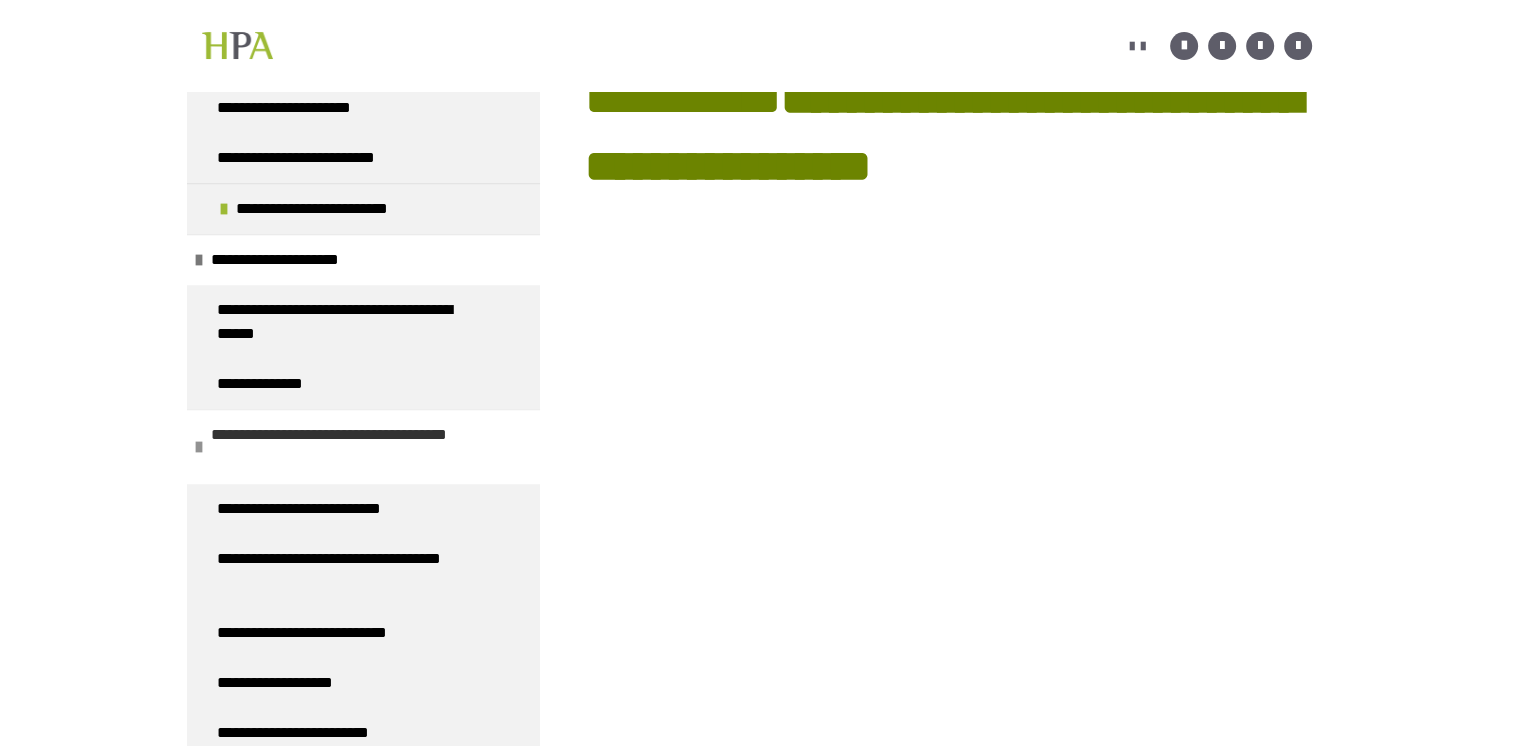 click at bounding box center [199, 447] 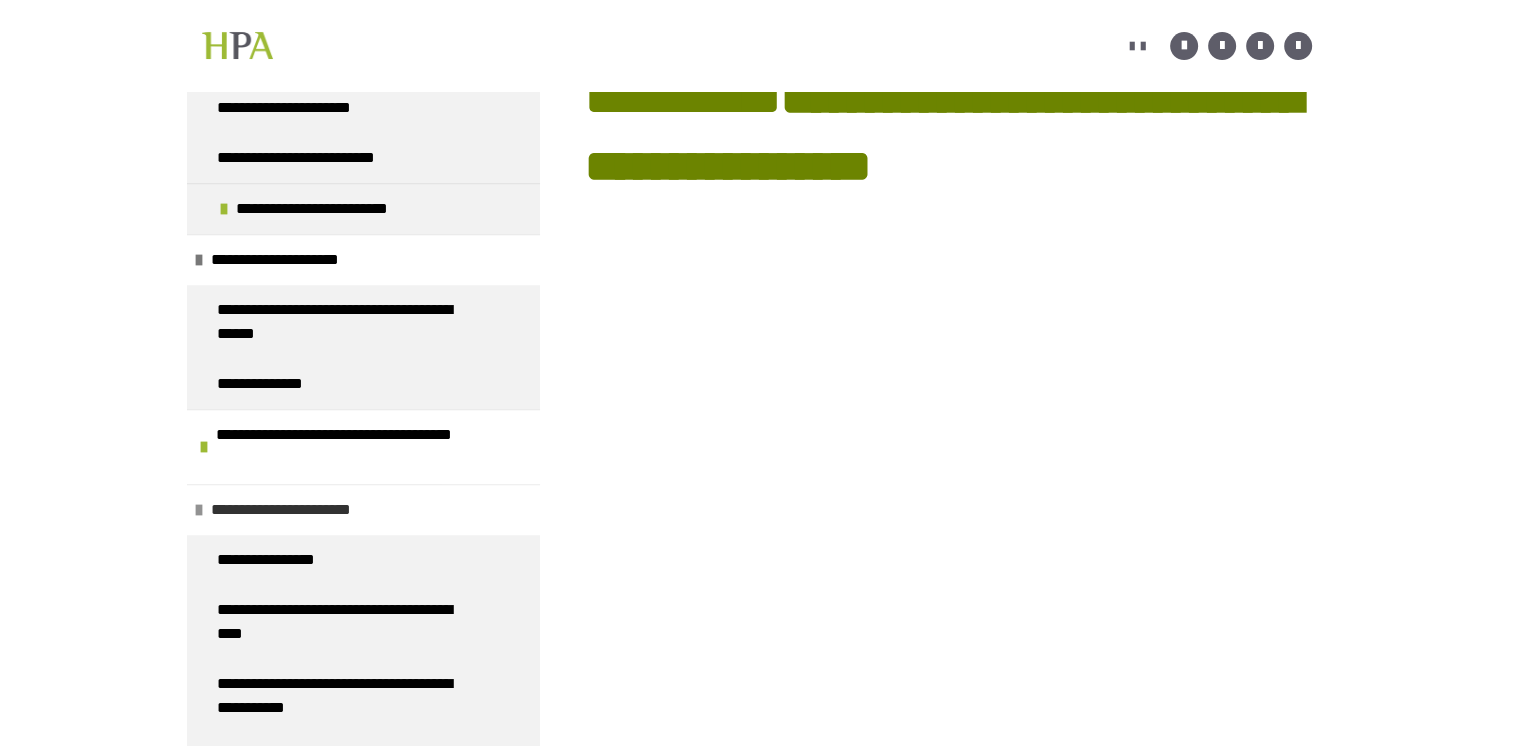 click on "**********" at bounding box center (363, 509) 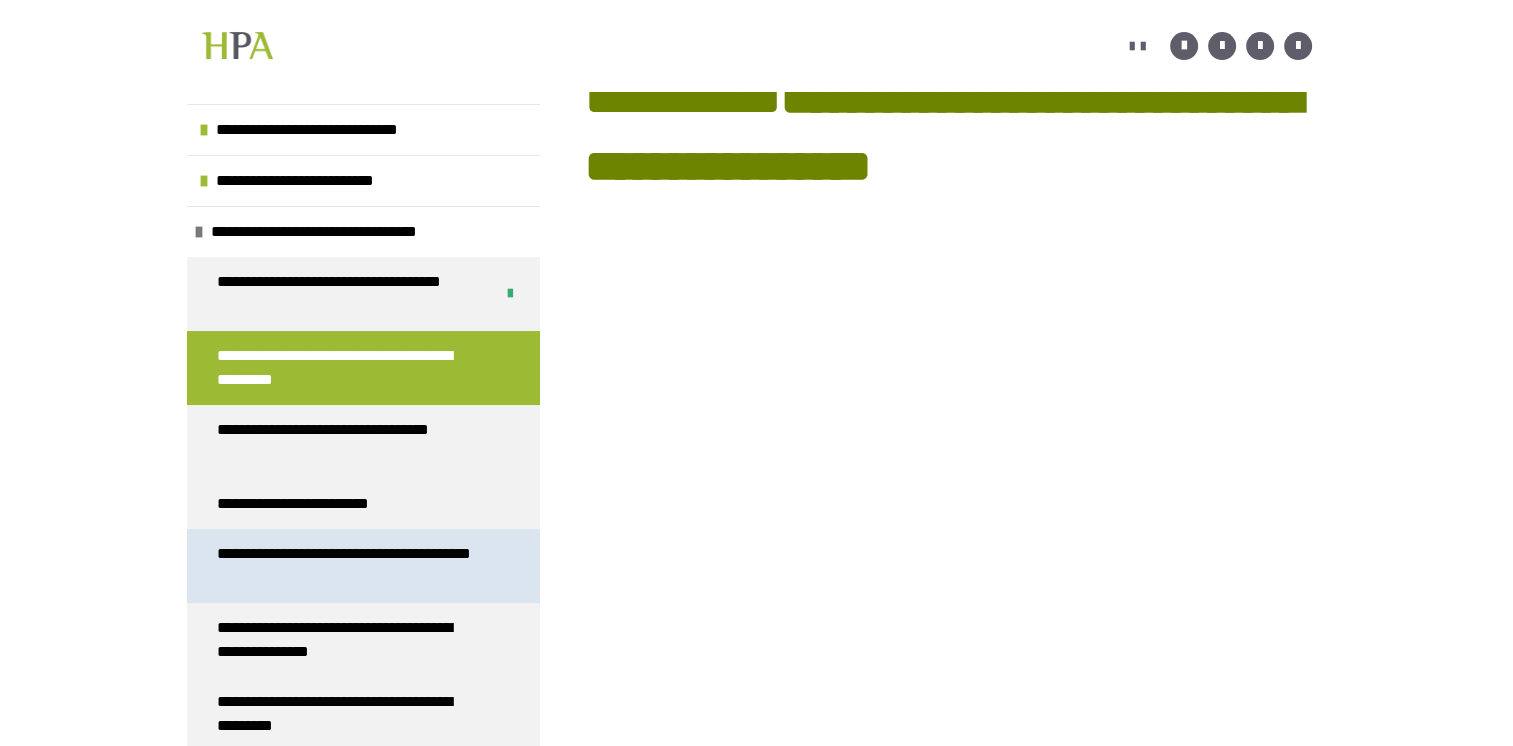 scroll, scrollTop: 207, scrollLeft: 0, axis: vertical 